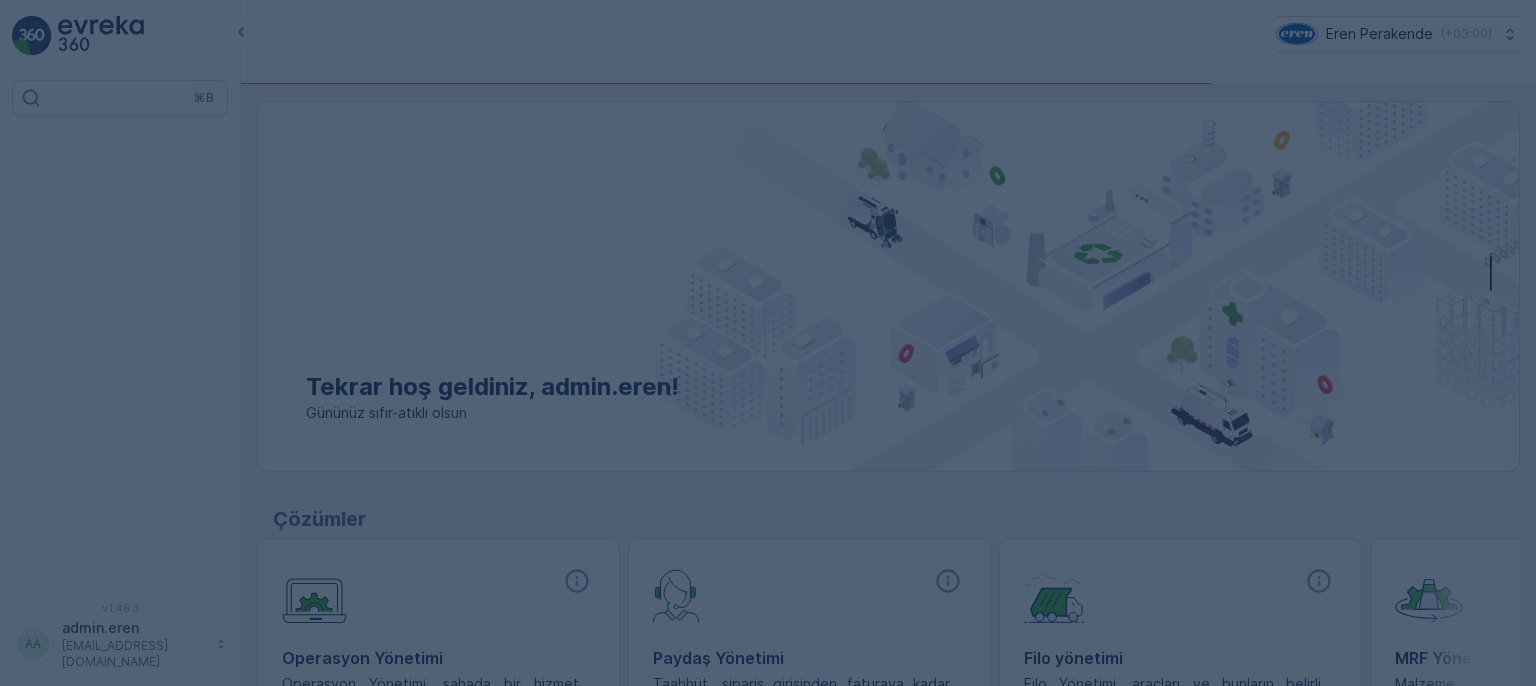 scroll, scrollTop: 0, scrollLeft: 0, axis: both 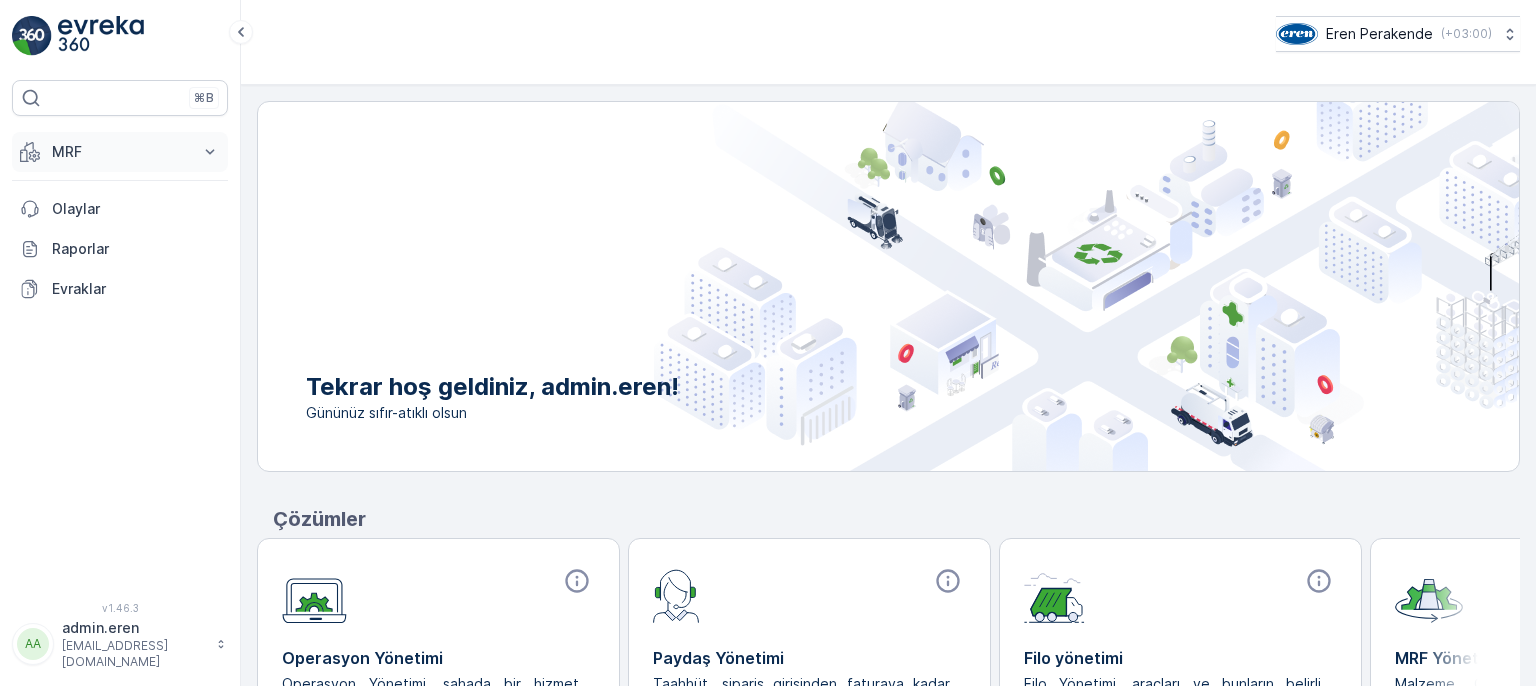 click 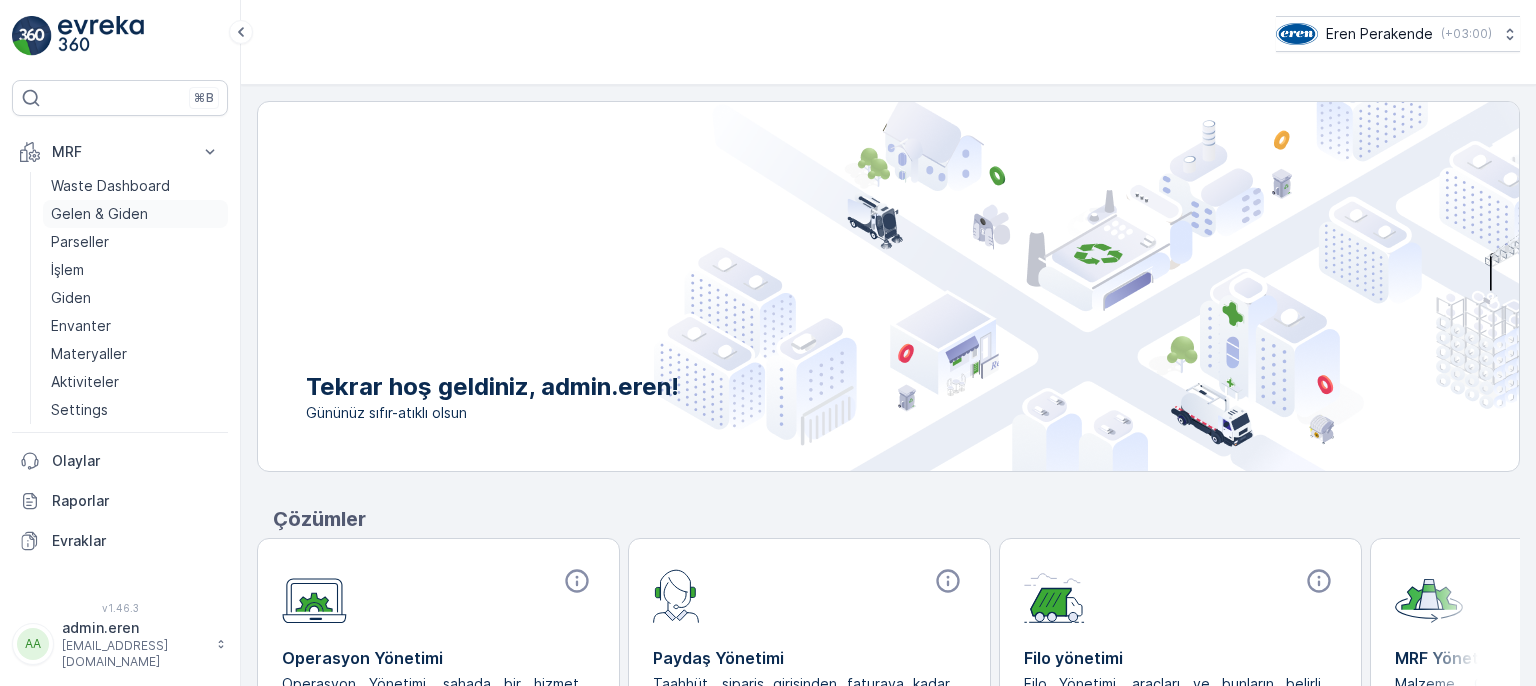 click on "Gelen & Giden" at bounding box center [99, 214] 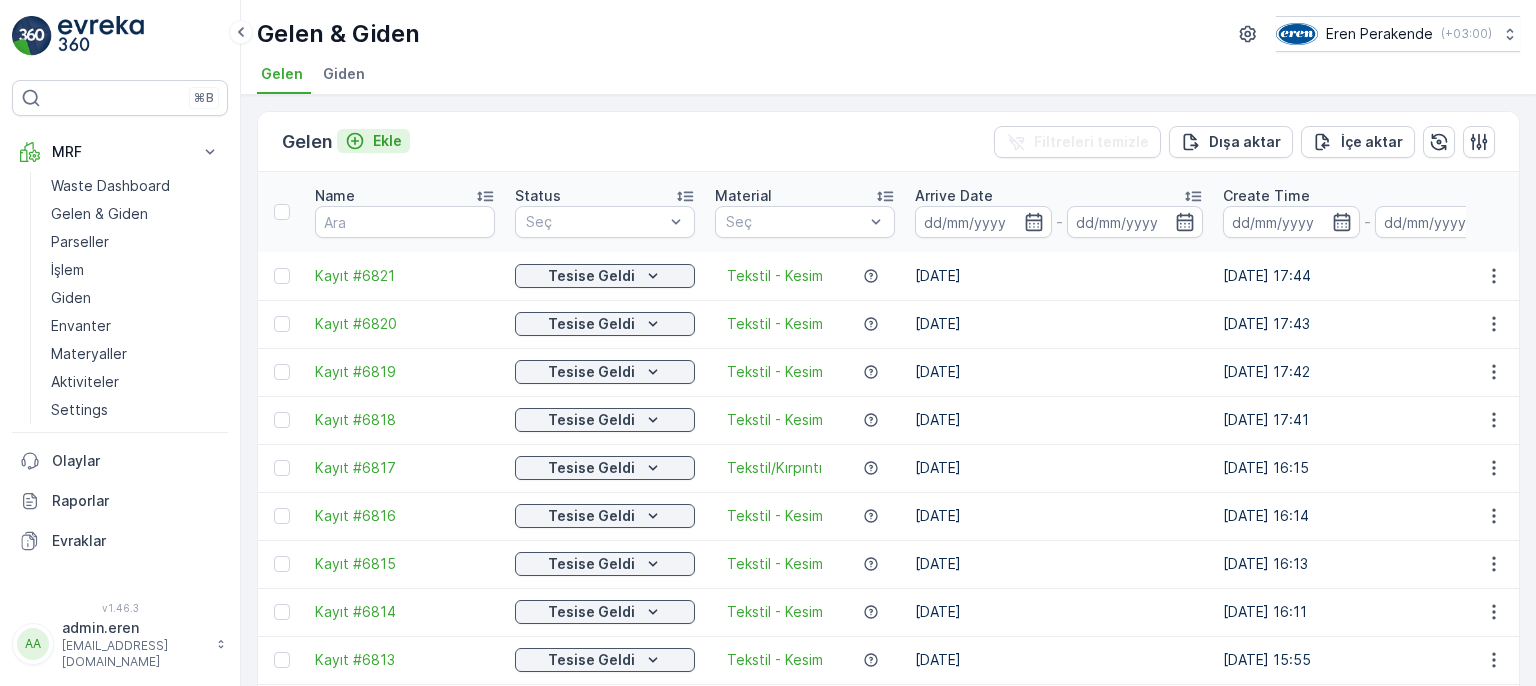 click on "Ekle" at bounding box center (387, 141) 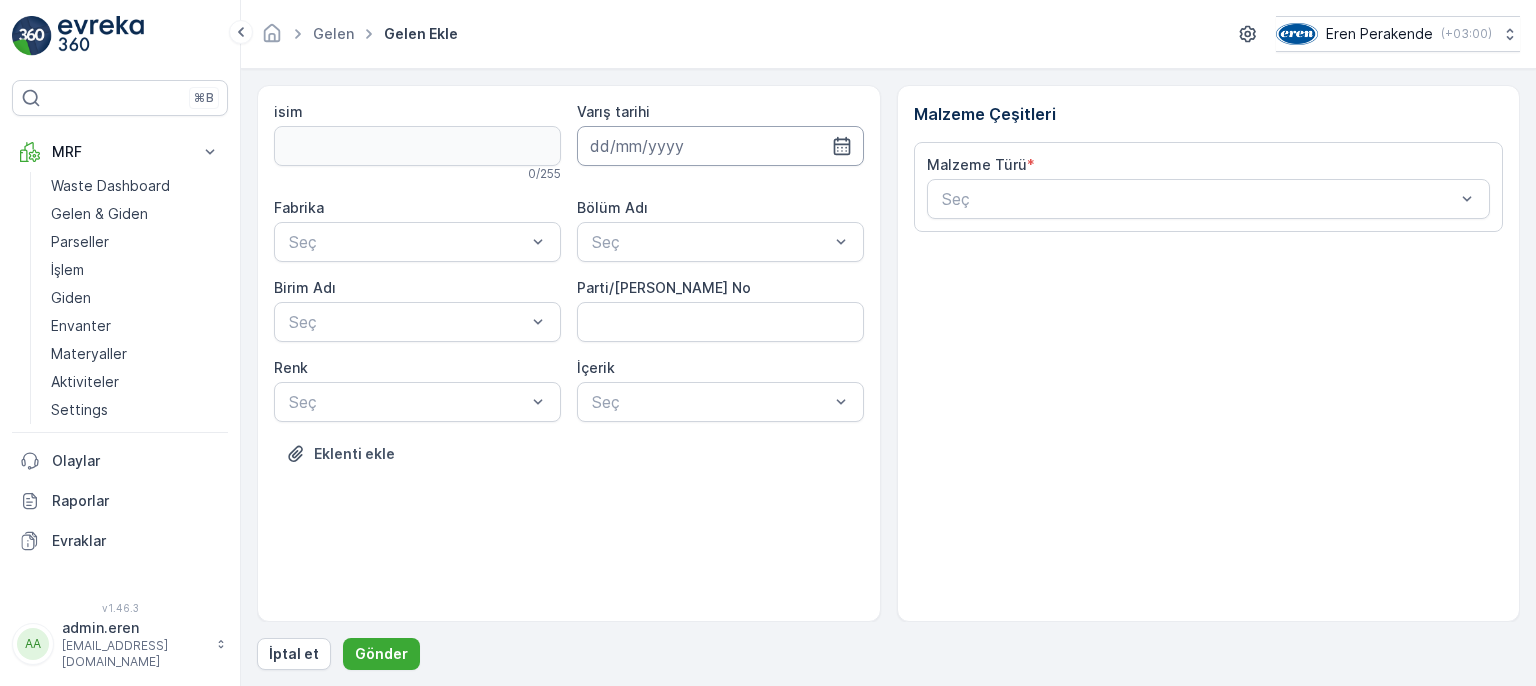 click at bounding box center [720, 146] 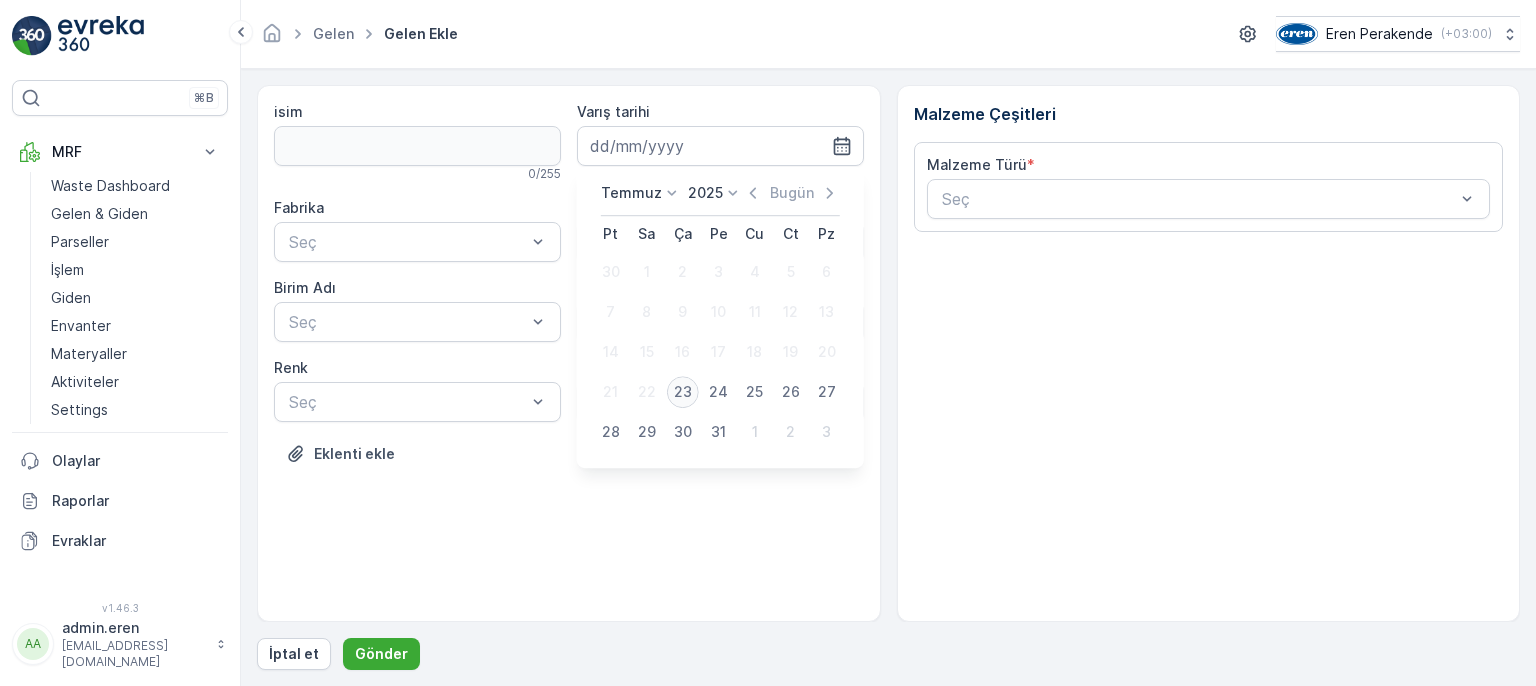 click on "23" at bounding box center (683, 392) 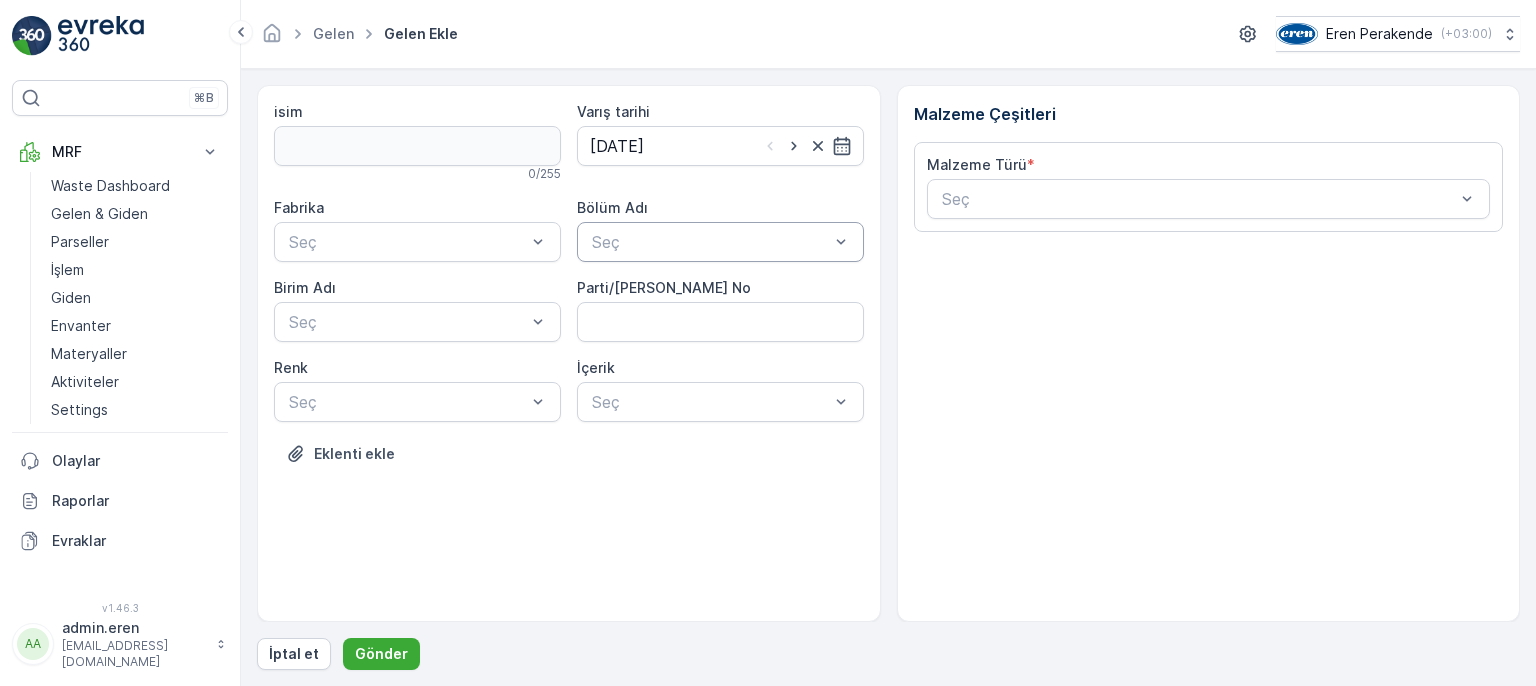 click on "Seç" at bounding box center [720, 242] 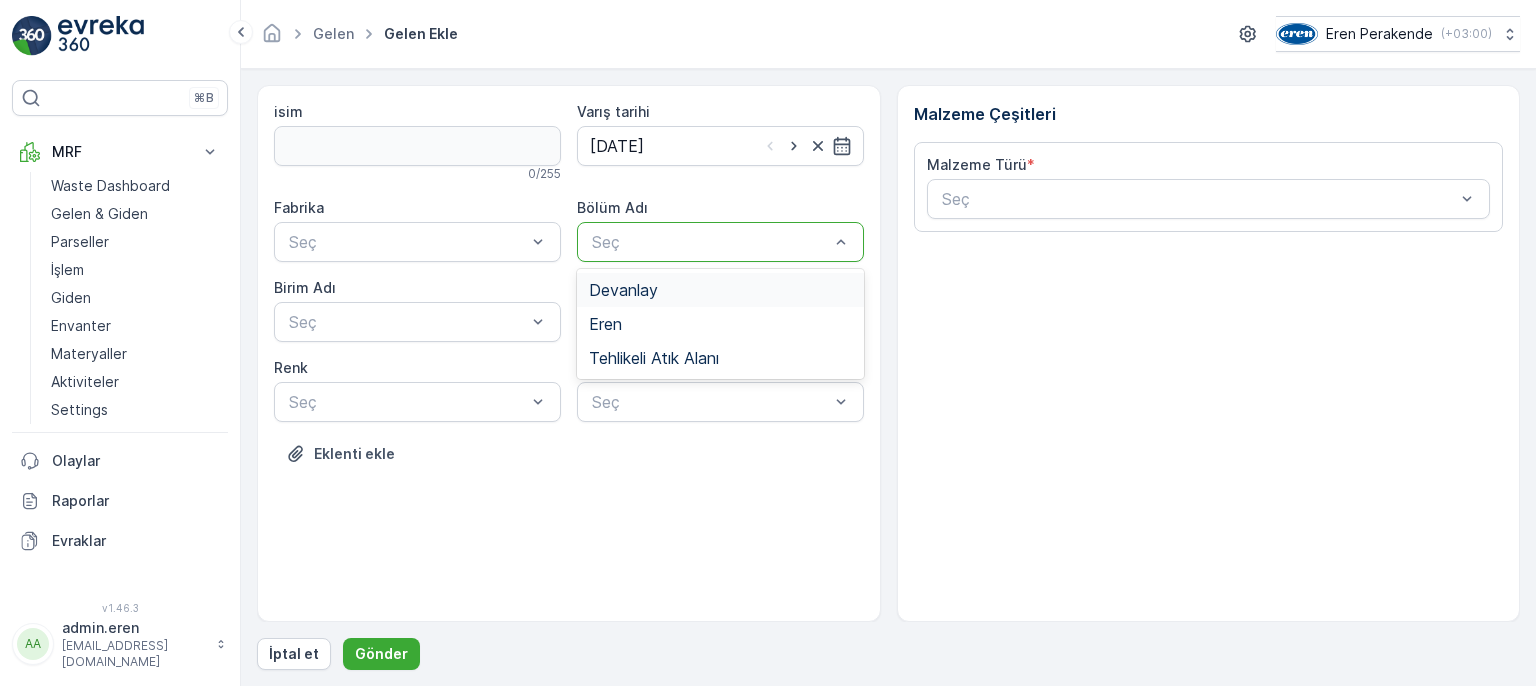 click on "Devanlay" at bounding box center [720, 290] 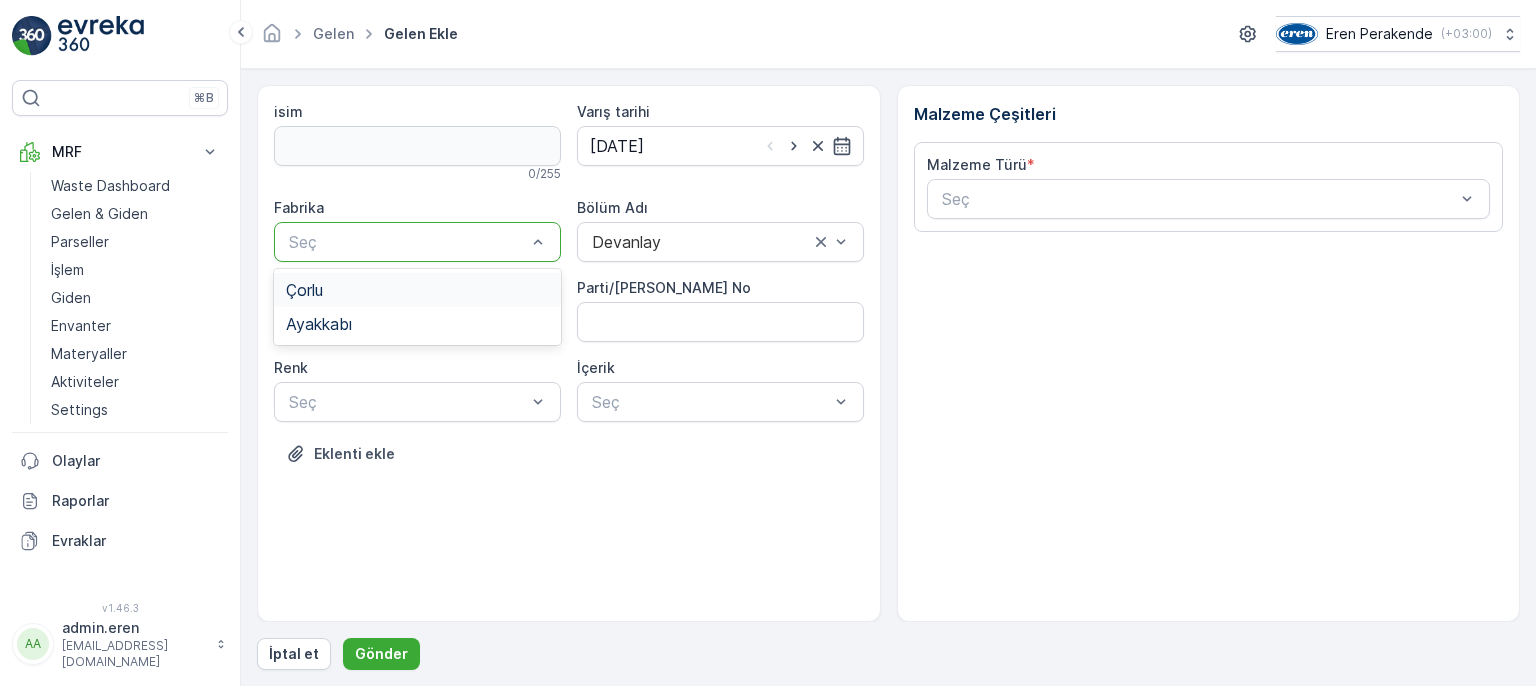 click at bounding box center (407, 242) 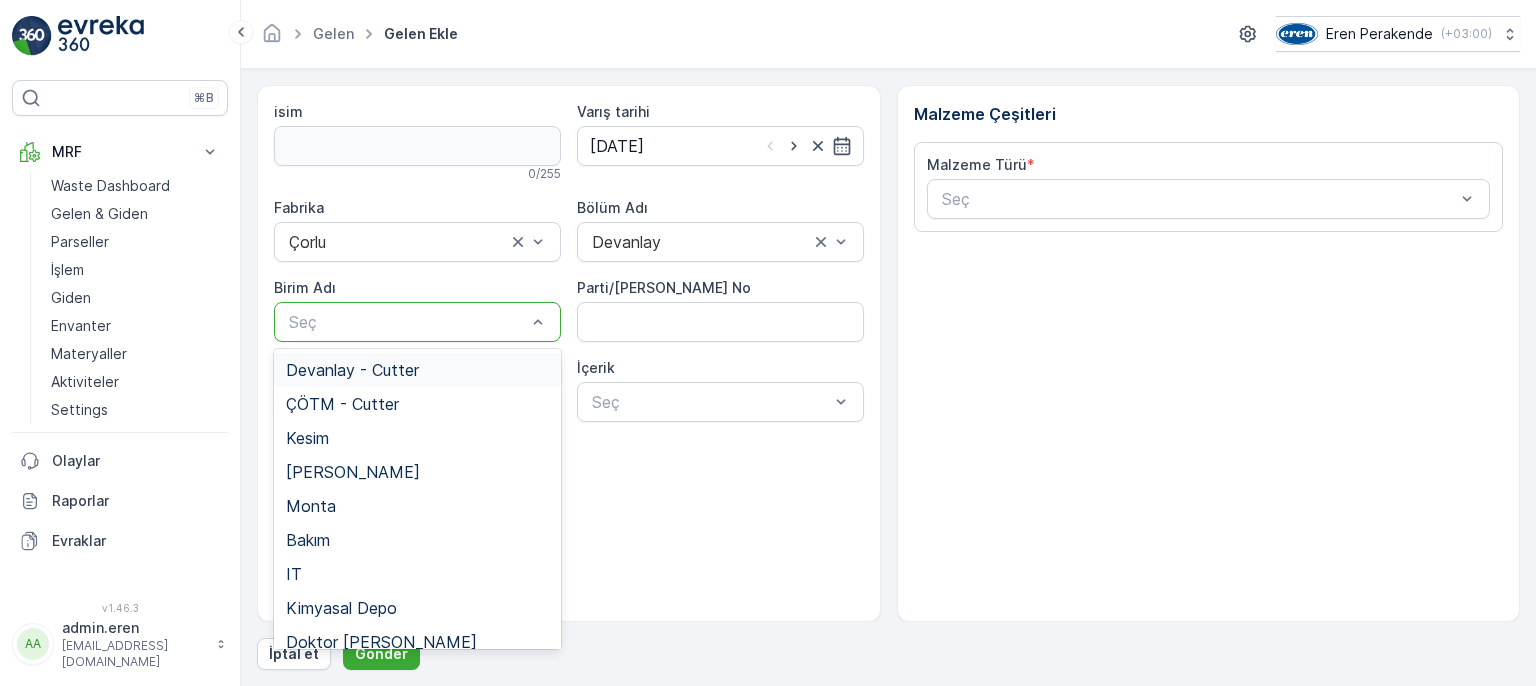 click on "Seç" at bounding box center [417, 322] 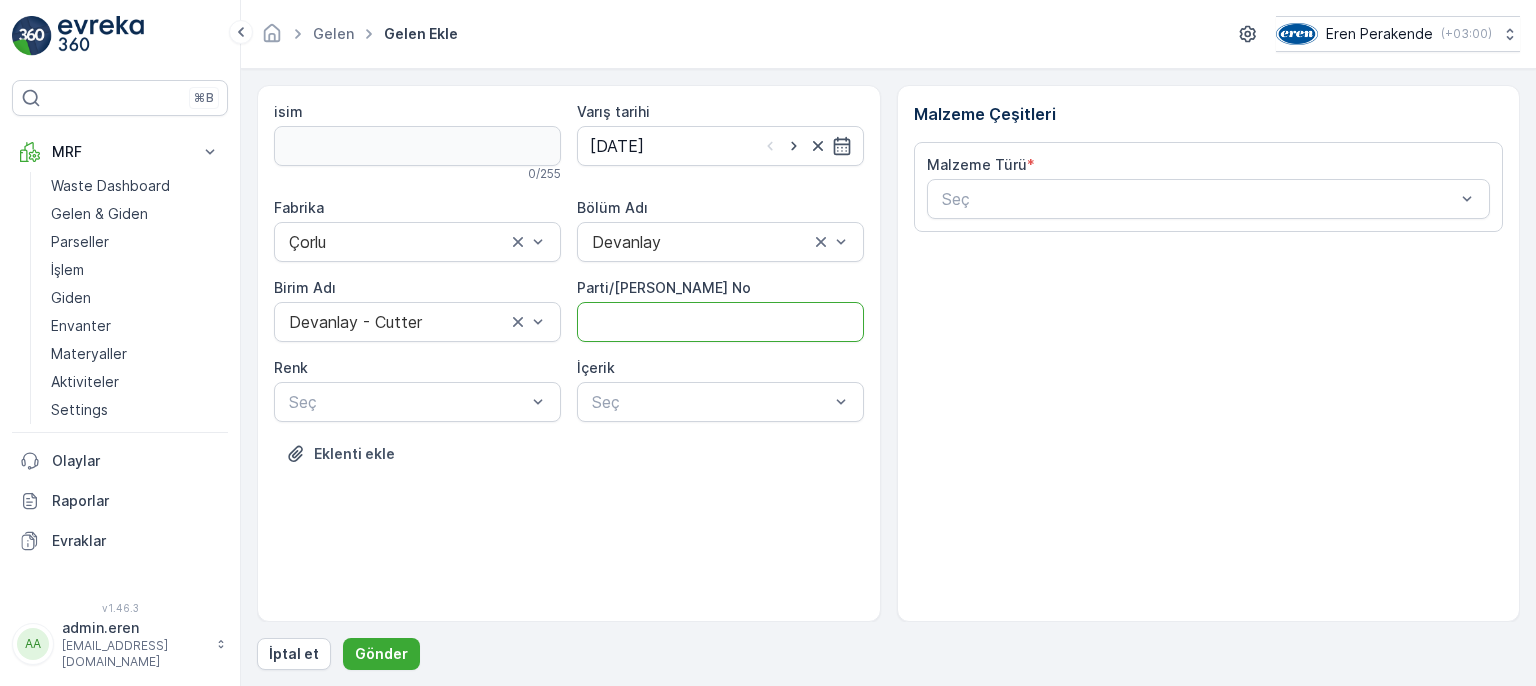 click on "Parti/[PERSON_NAME] No" at bounding box center [720, 322] 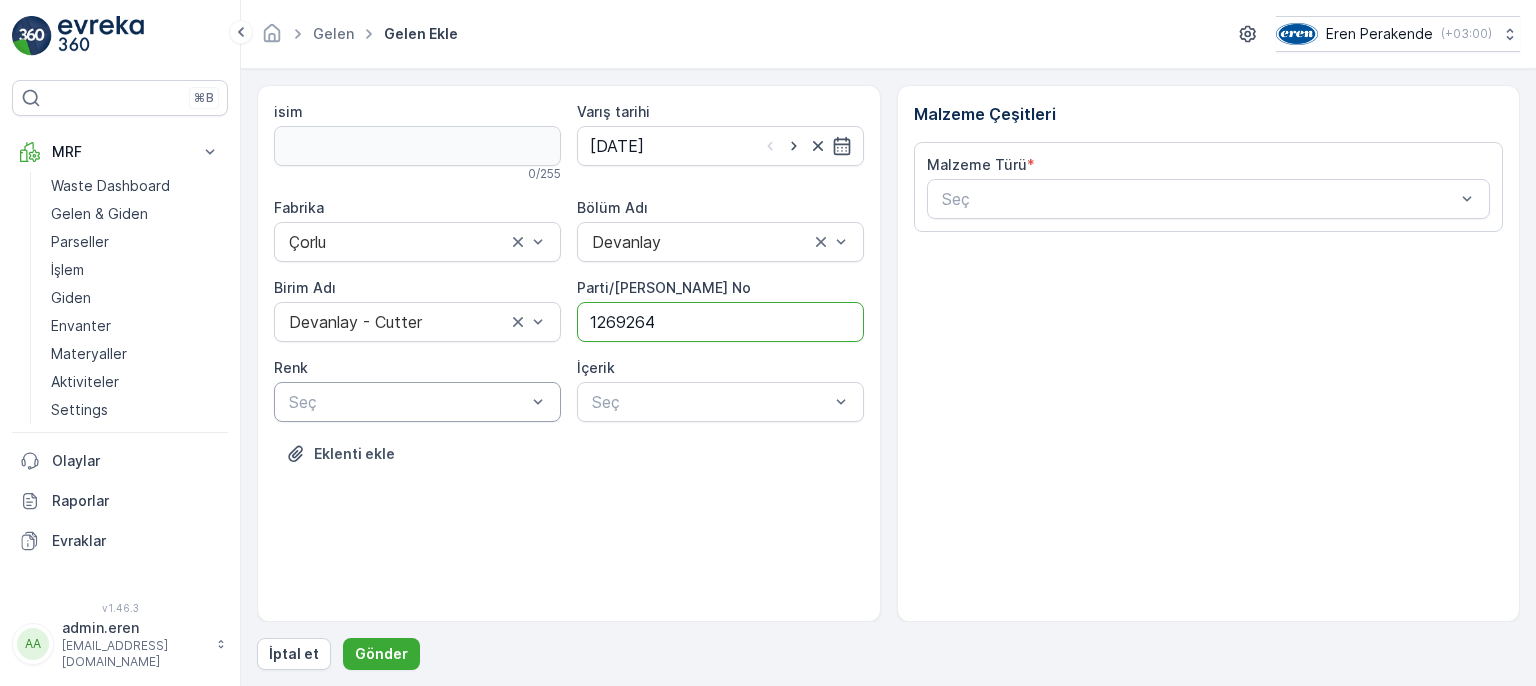 type on "1269264" 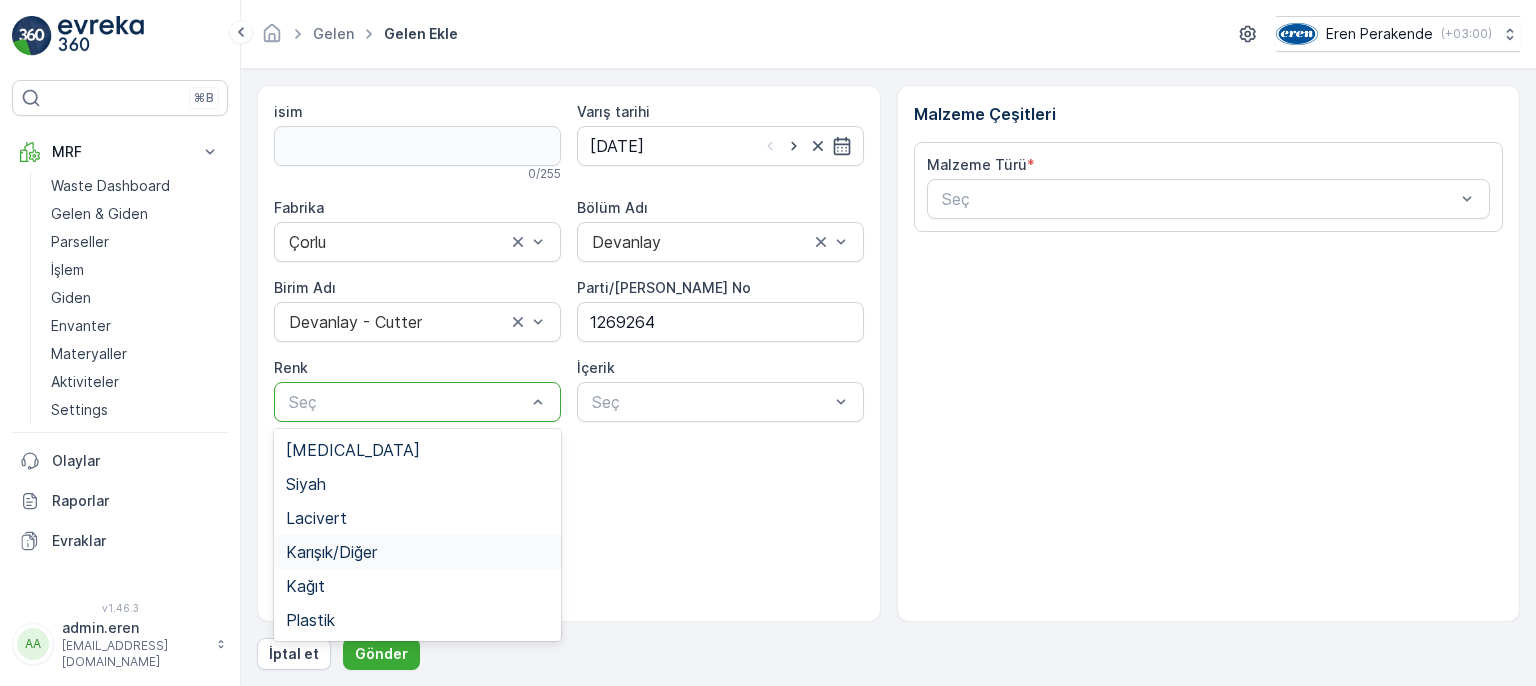 click on "Karışık/Diğer" at bounding box center [331, 552] 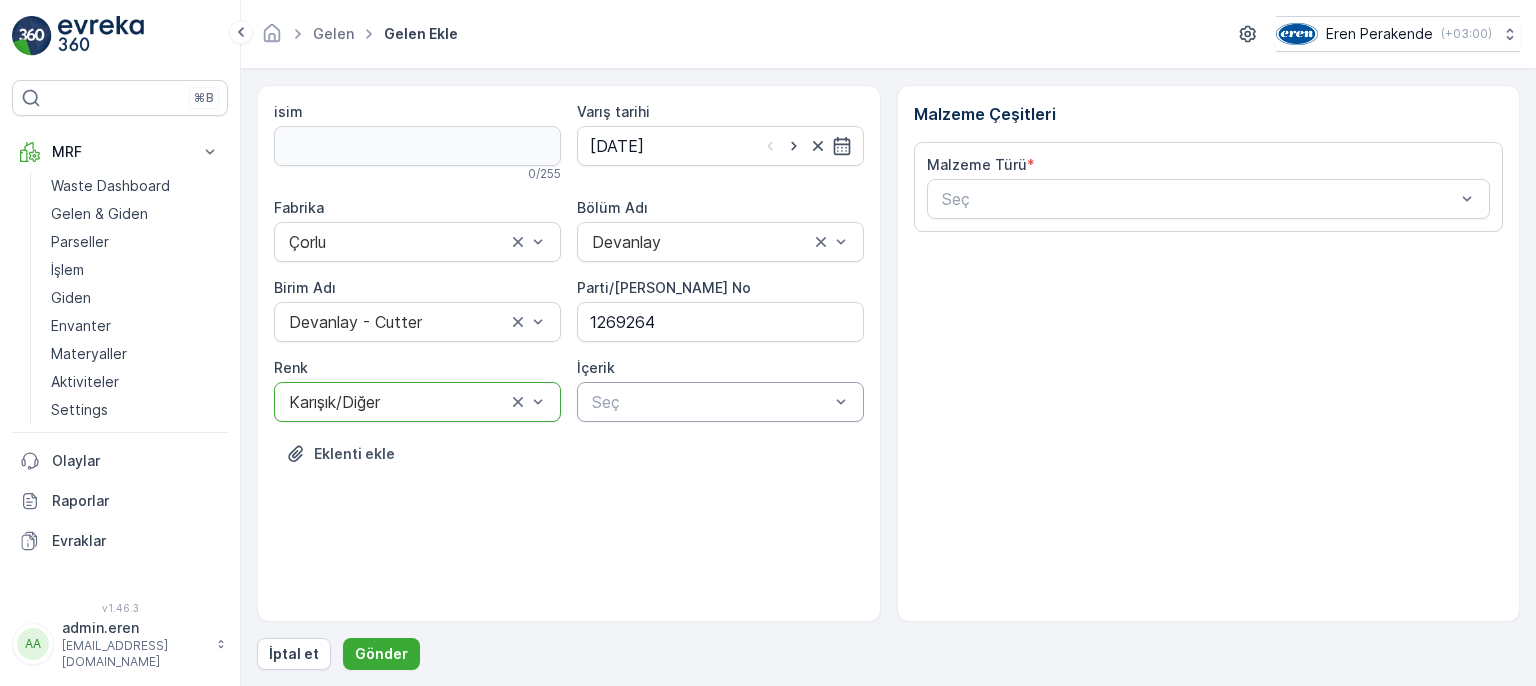 click on "Seç" at bounding box center (720, 402) 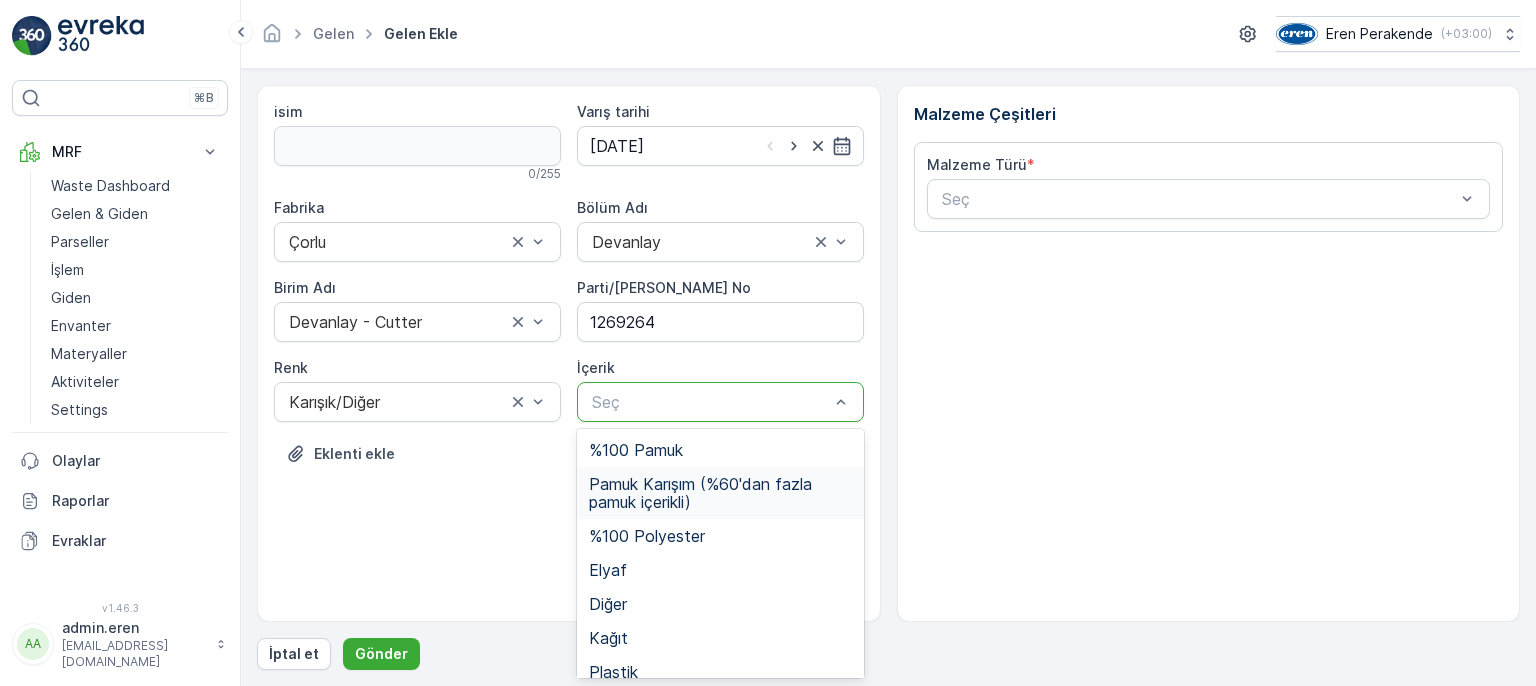 click on "Pamuk Karışım (%60'dan fazla pamuk içerikli)" at bounding box center [720, 493] 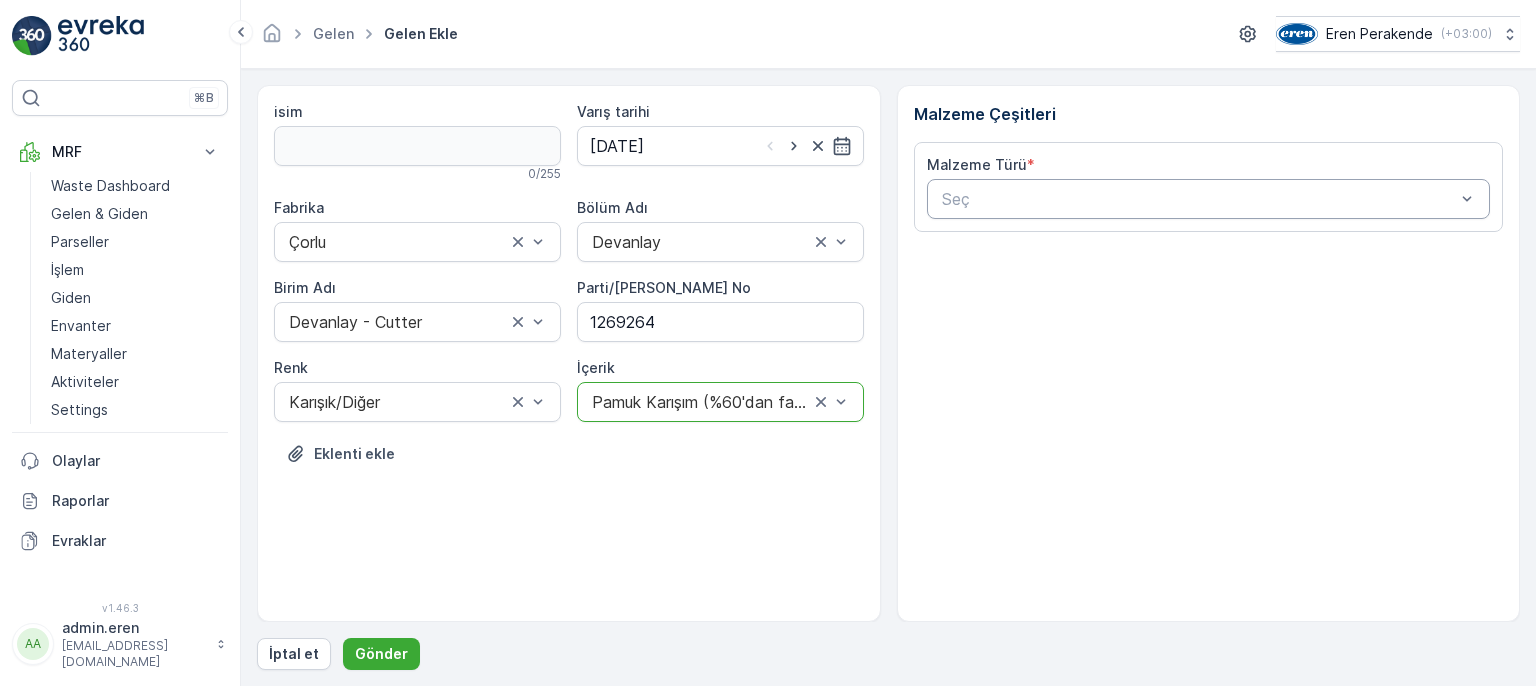click on "Seç" at bounding box center [1209, 199] 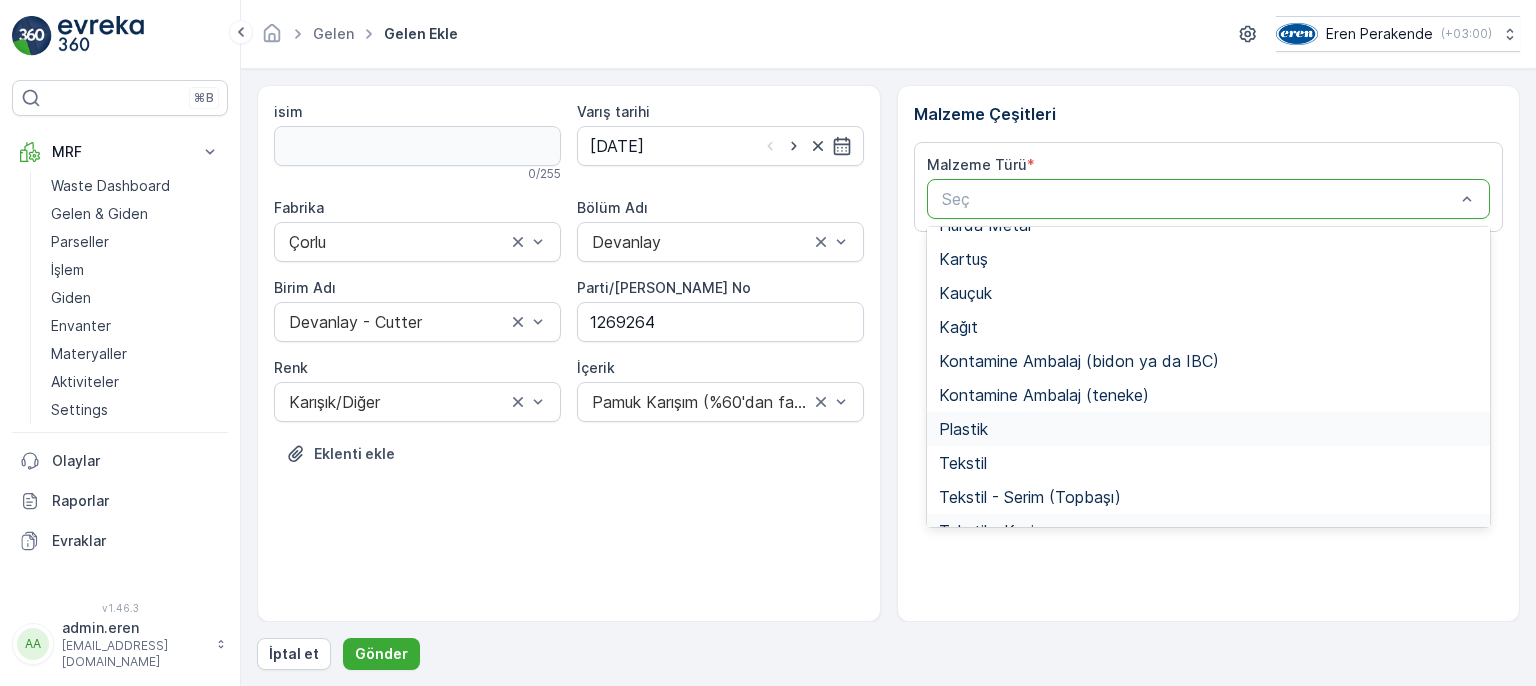 scroll, scrollTop: 300, scrollLeft: 0, axis: vertical 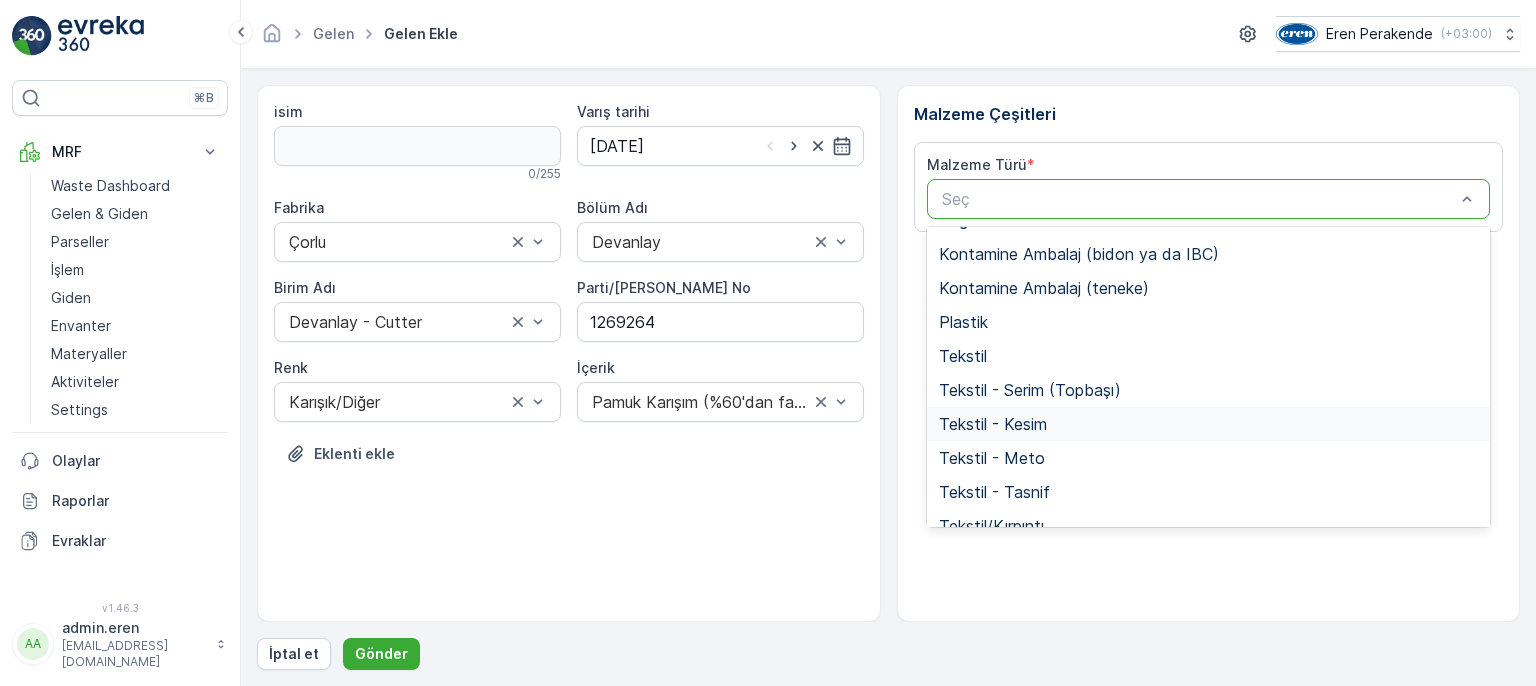 click on "Tekstil - Kesim" at bounding box center (1209, 424) 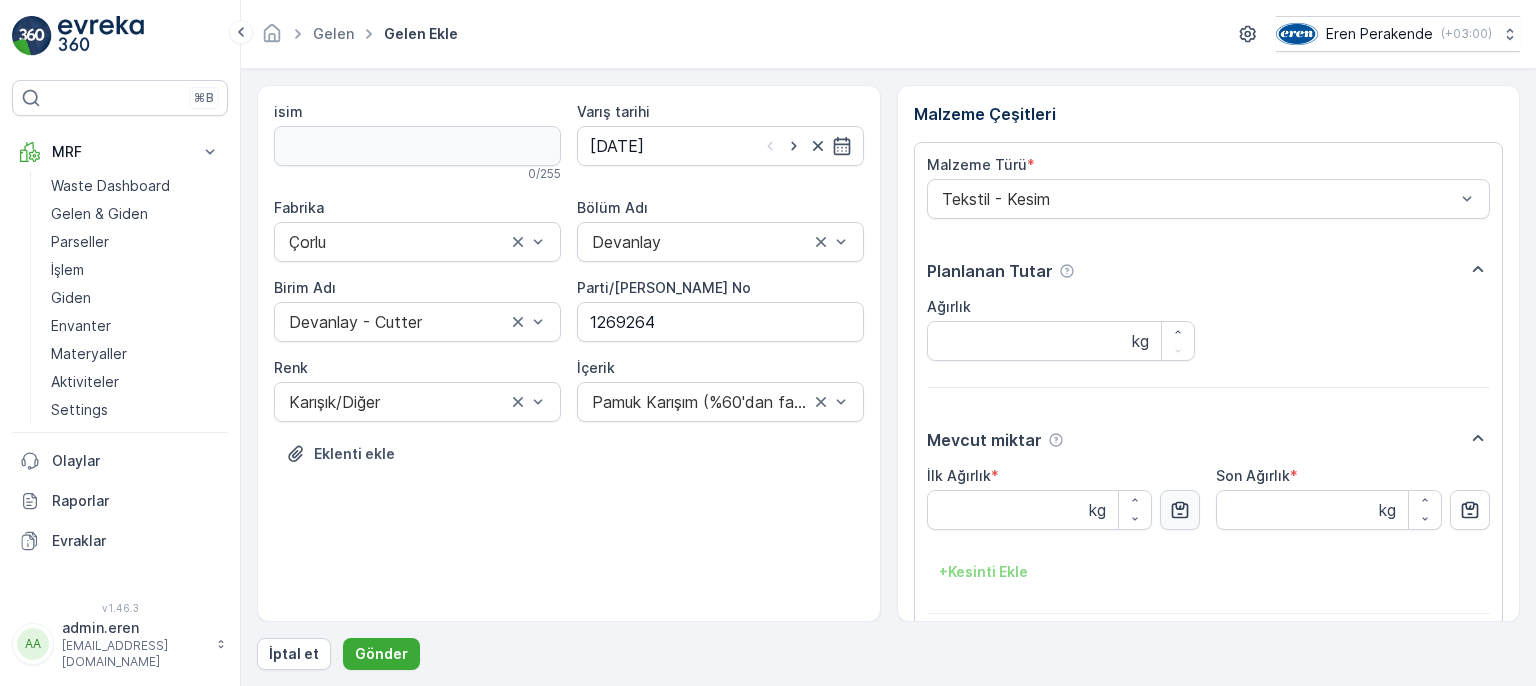 click 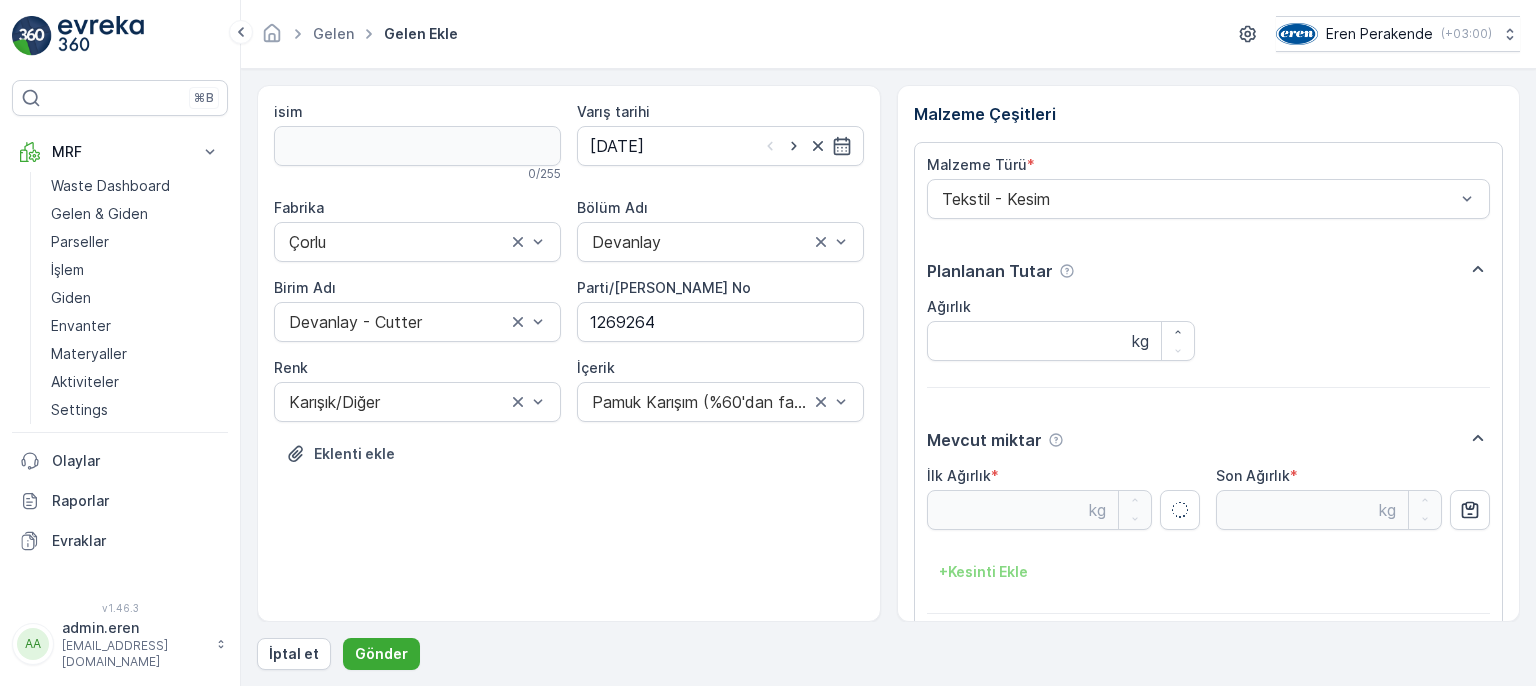 type on "19.41" 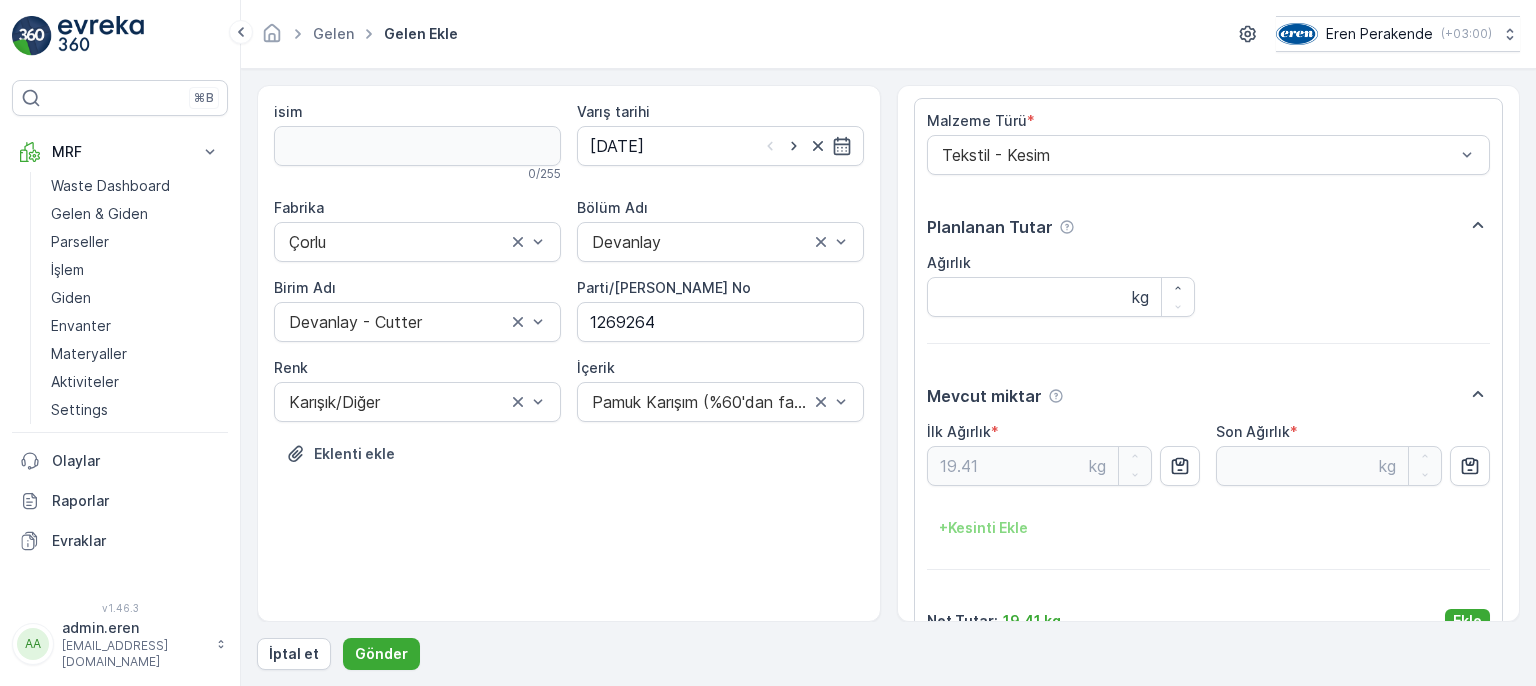 scroll, scrollTop: 84, scrollLeft: 0, axis: vertical 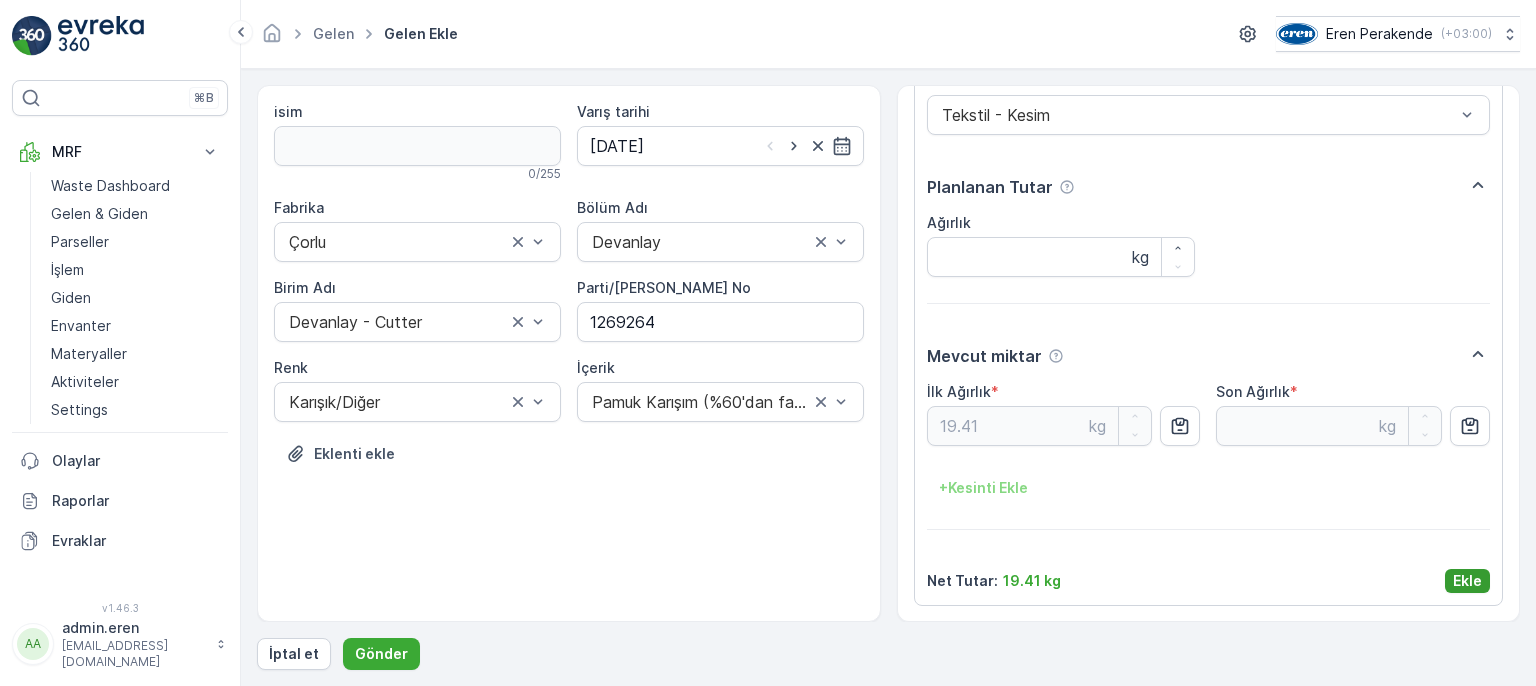 click on "Ekle" at bounding box center (1467, 581) 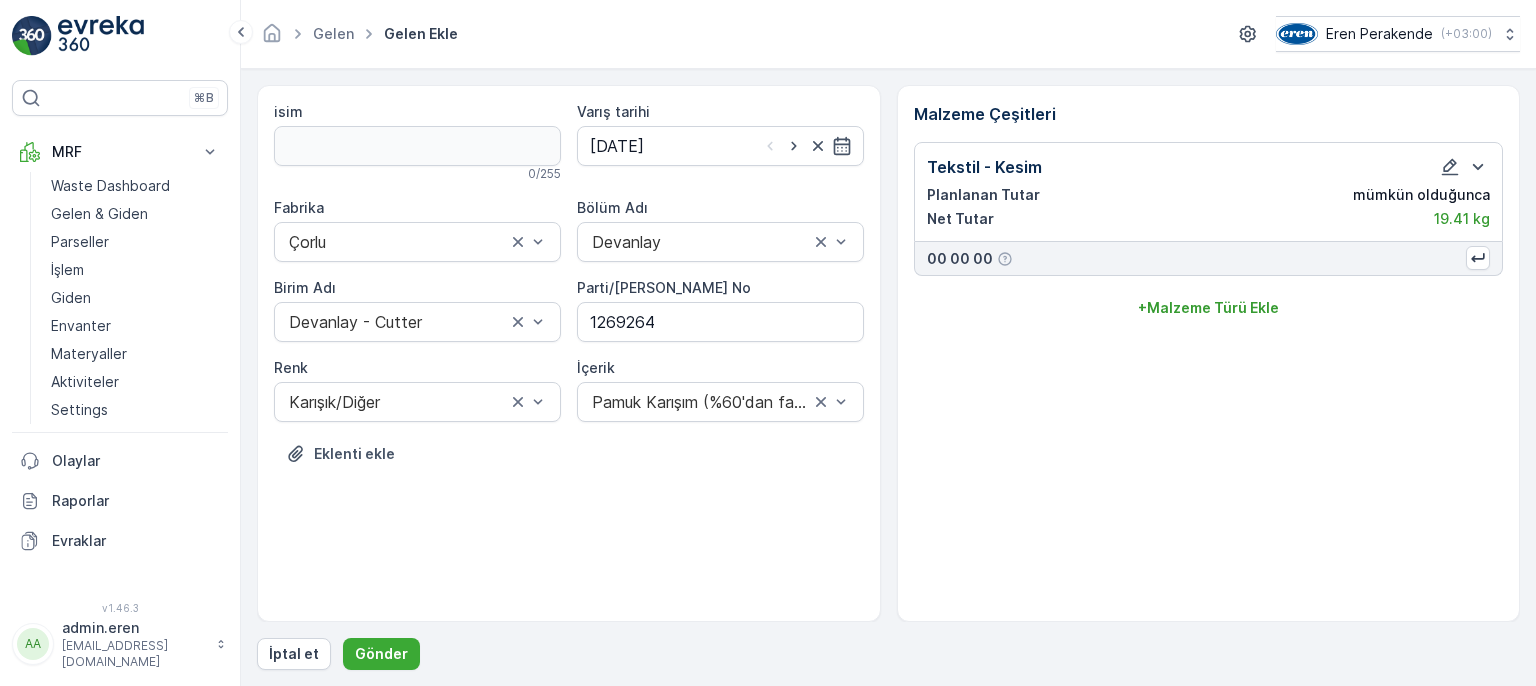 scroll, scrollTop: 0, scrollLeft: 0, axis: both 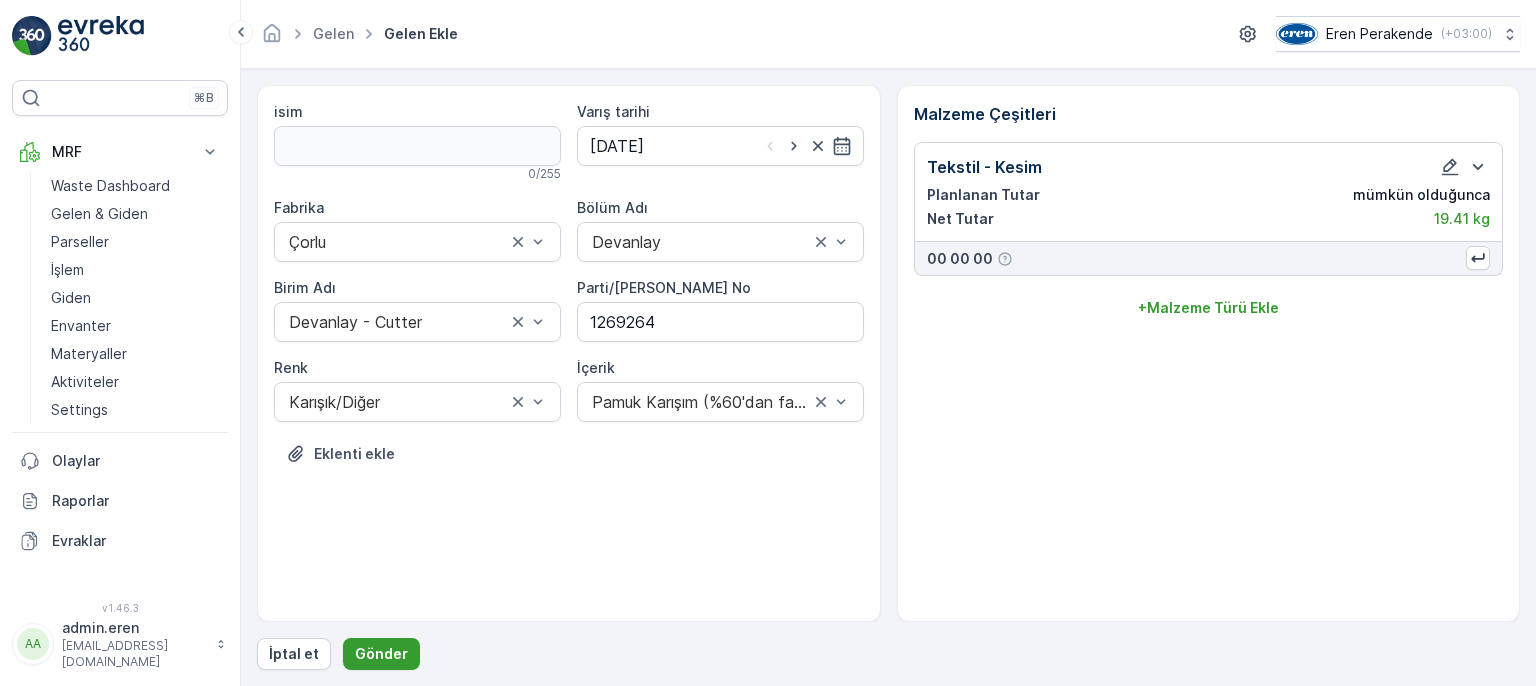 click on "Gönder" at bounding box center [381, 654] 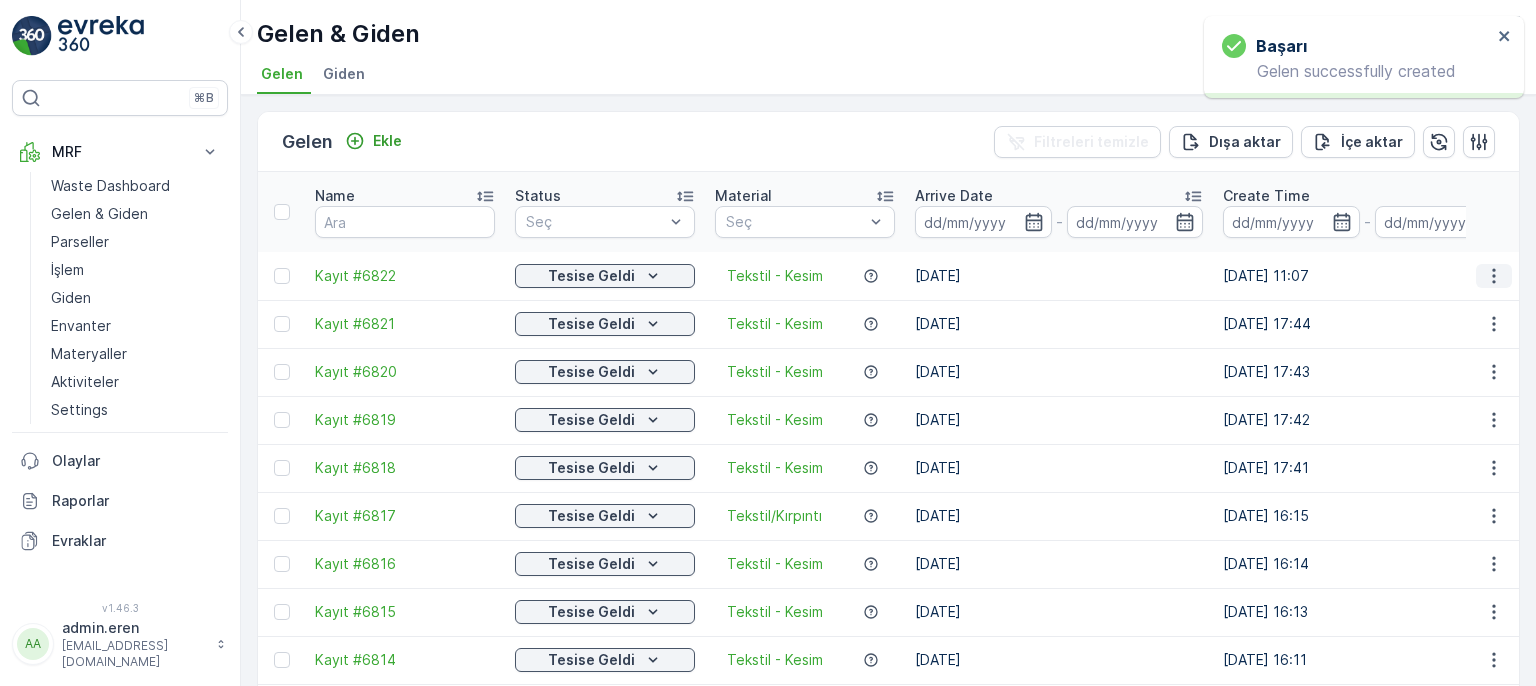 click 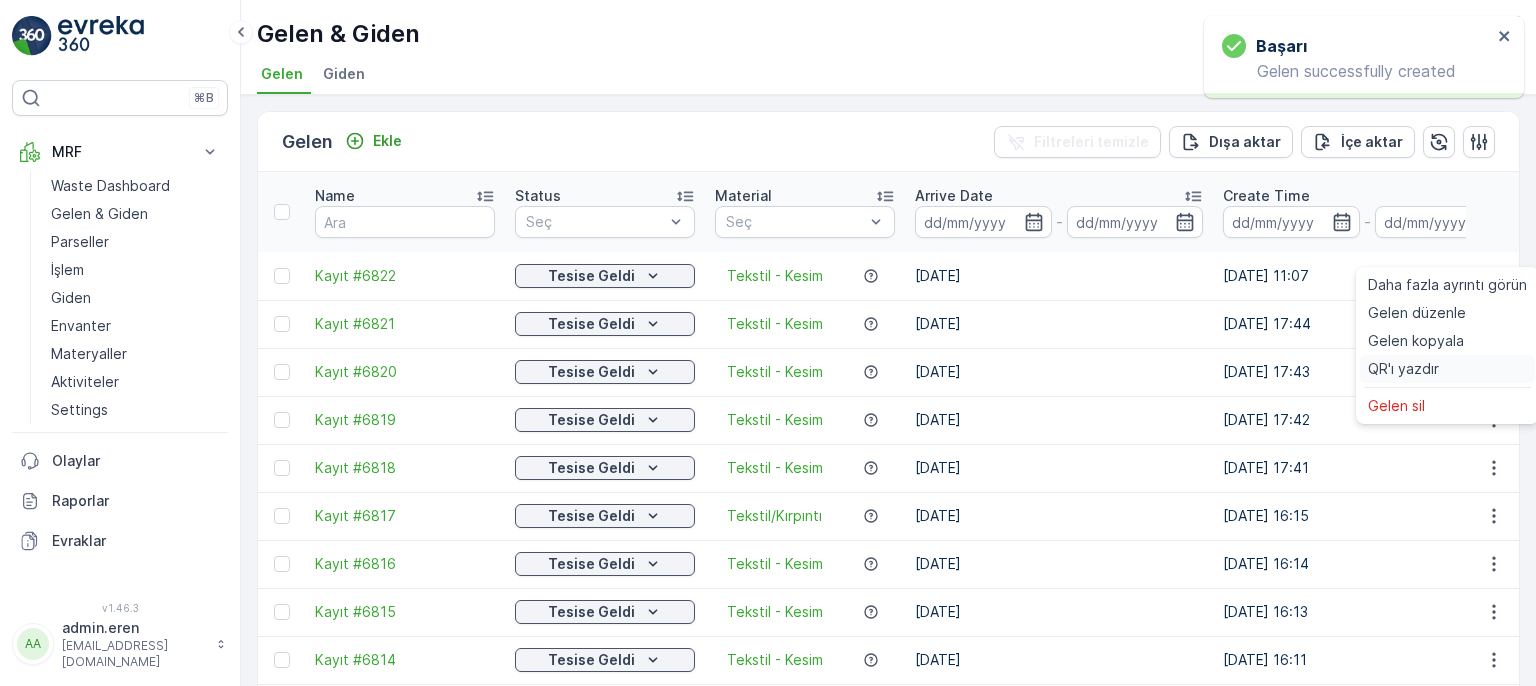click on "QR'ı yazdır" at bounding box center [1403, 369] 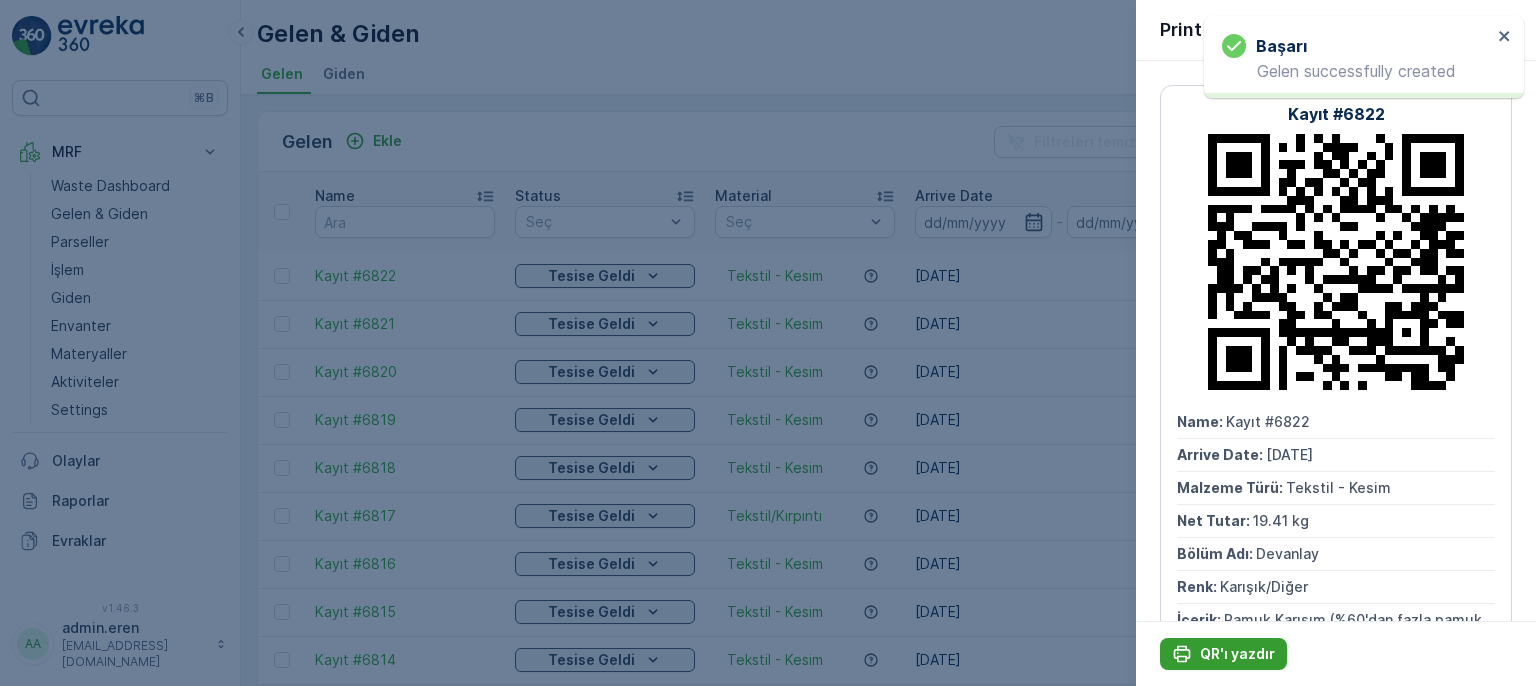 click on "QR'ı yazdır" at bounding box center [1237, 654] 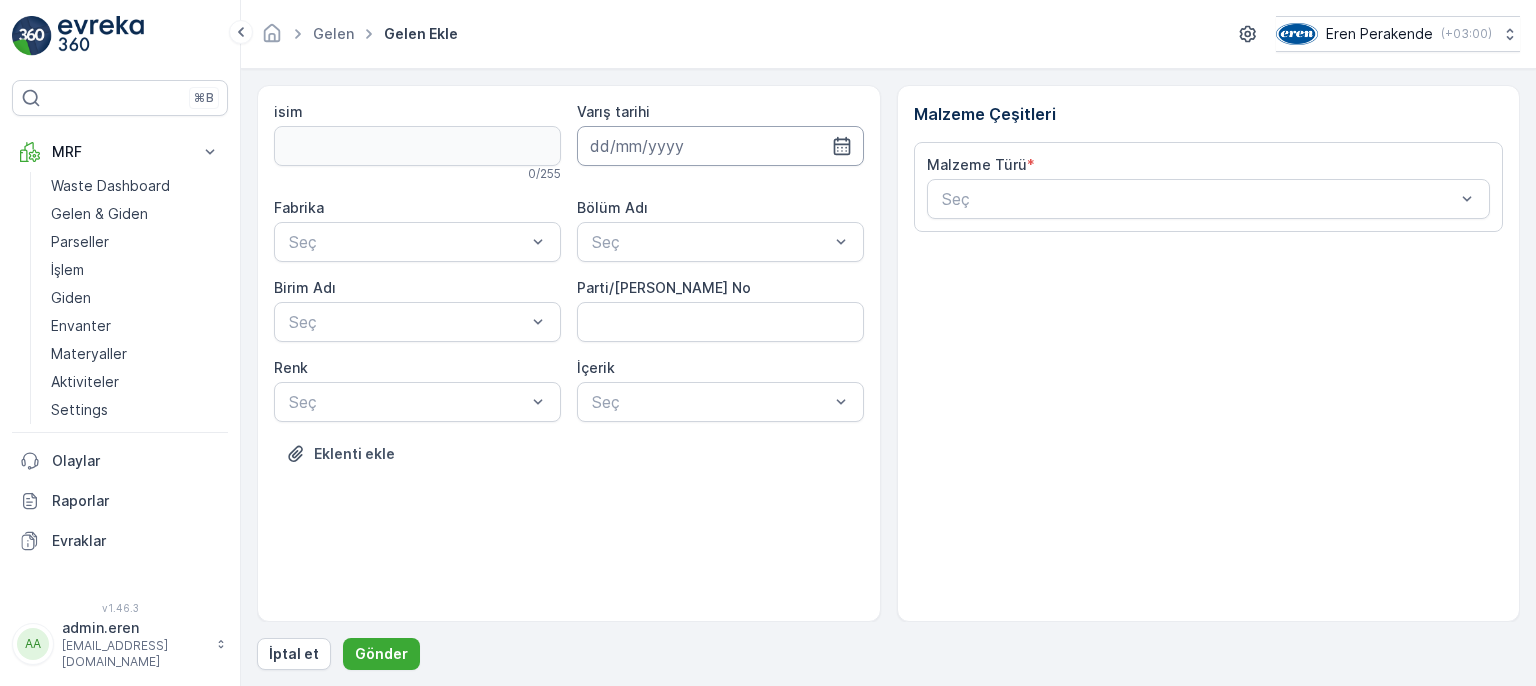 click at bounding box center (720, 146) 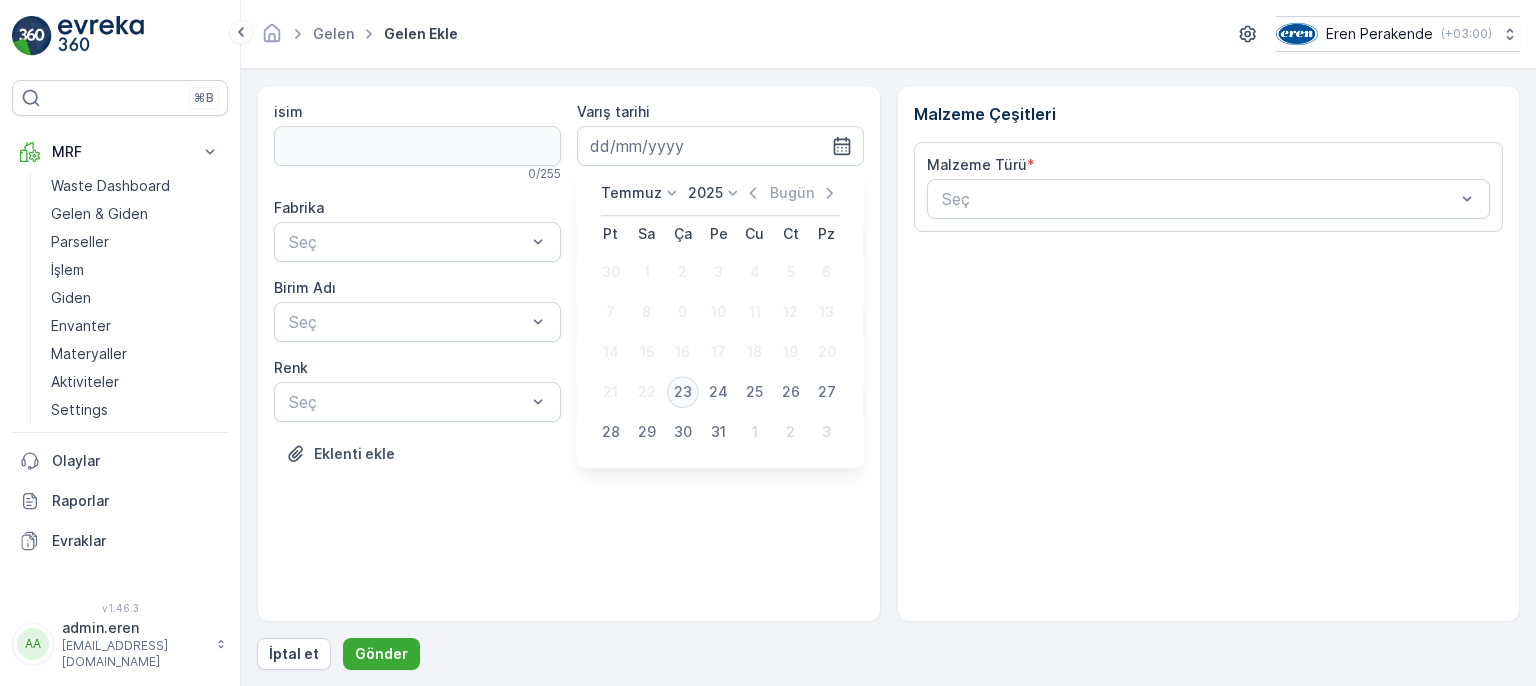 click on "23" at bounding box center [683, 392] 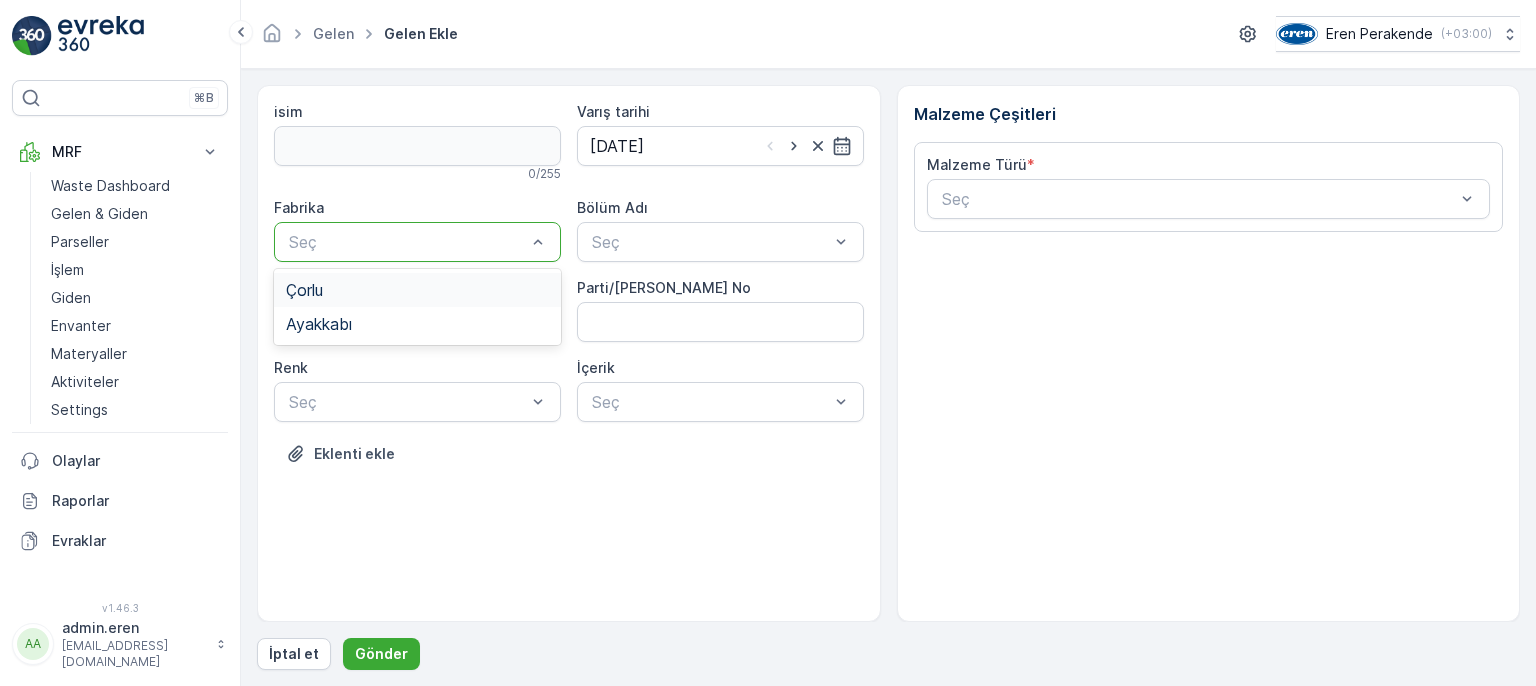 click on "Seç" at bounding box center (417, 242) 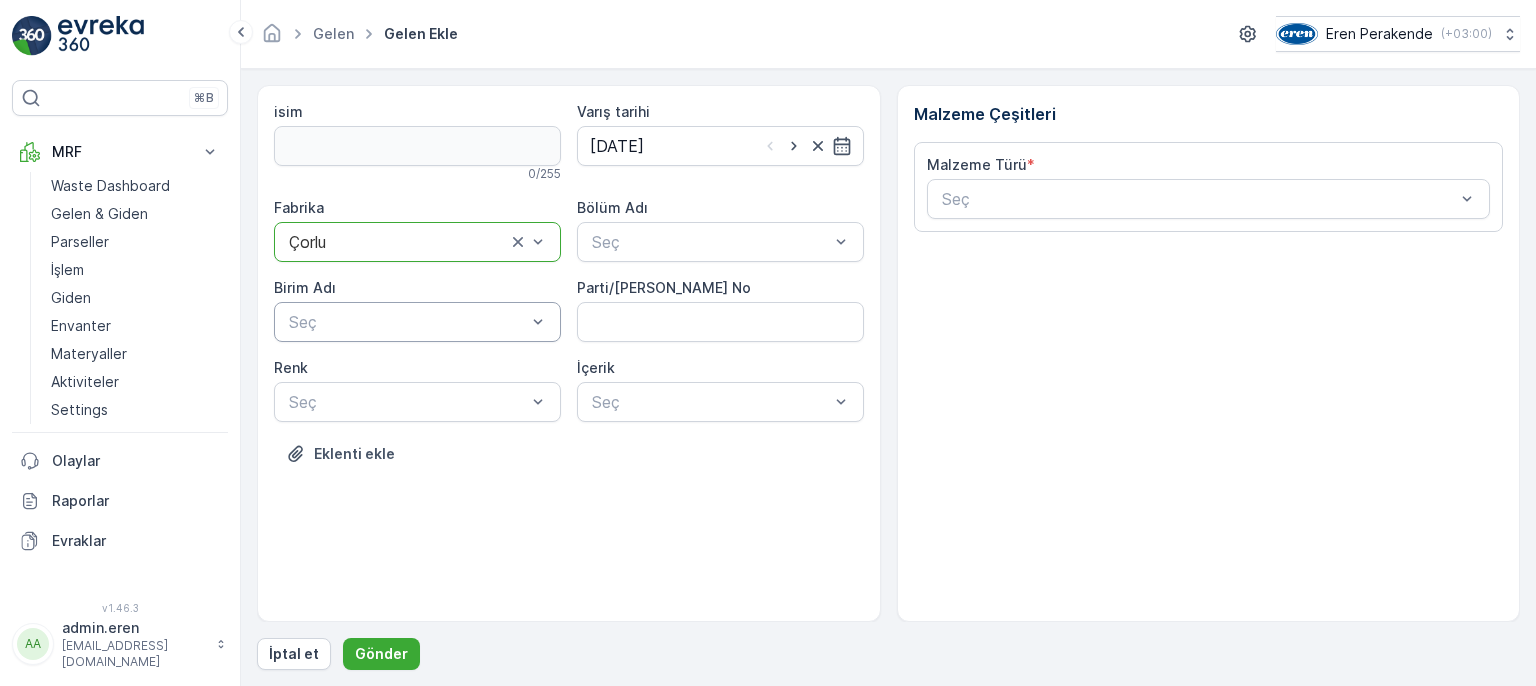 click at bounding box center [407, 322] 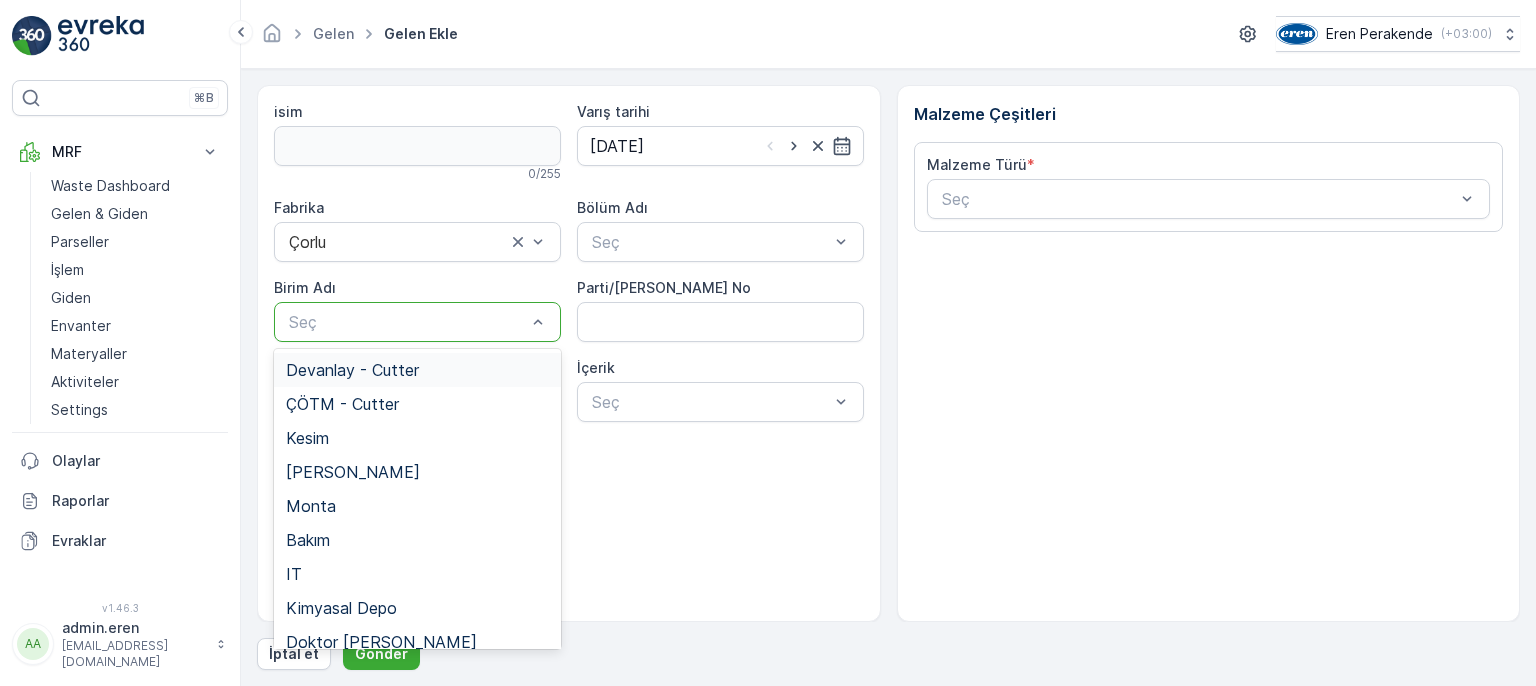 click on "Devanlay  - Cutter" at bounding box center (417, 370) 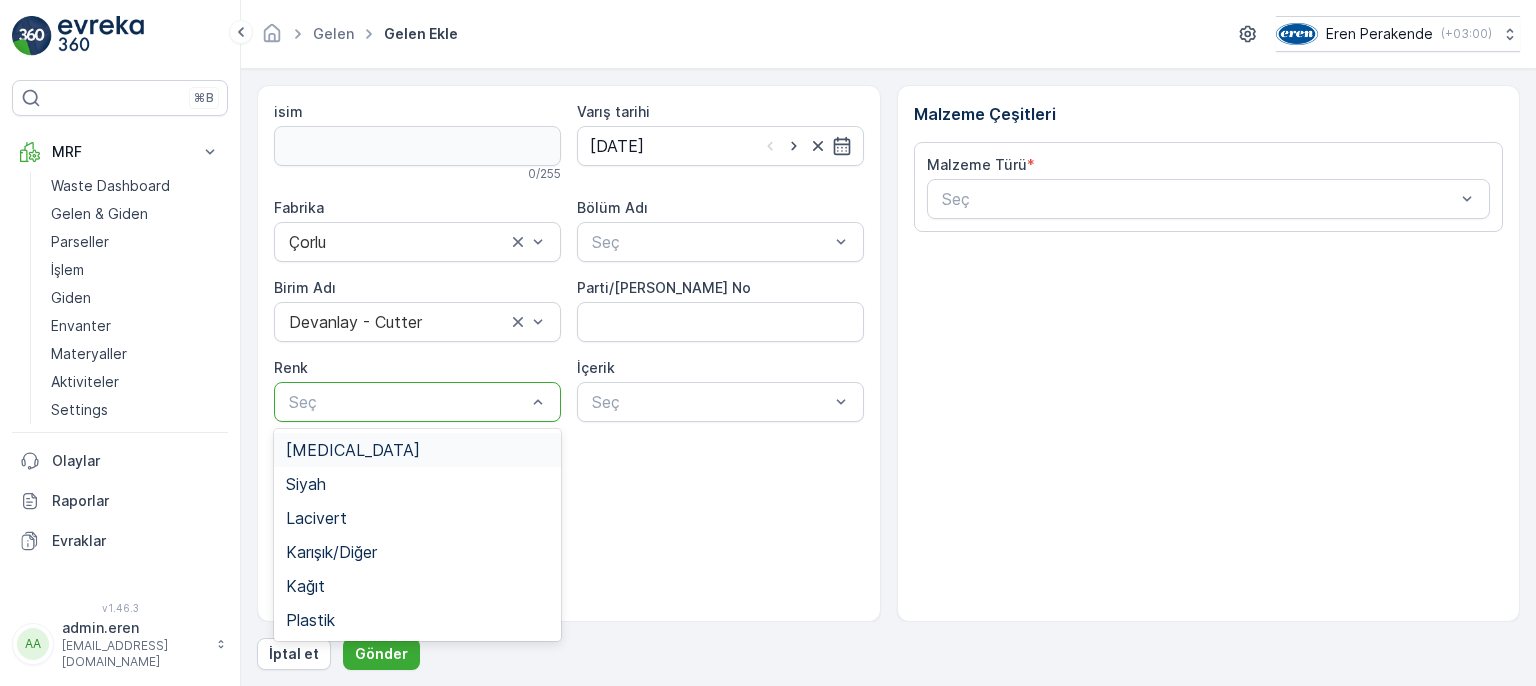 click at bounding box center (407, 402) 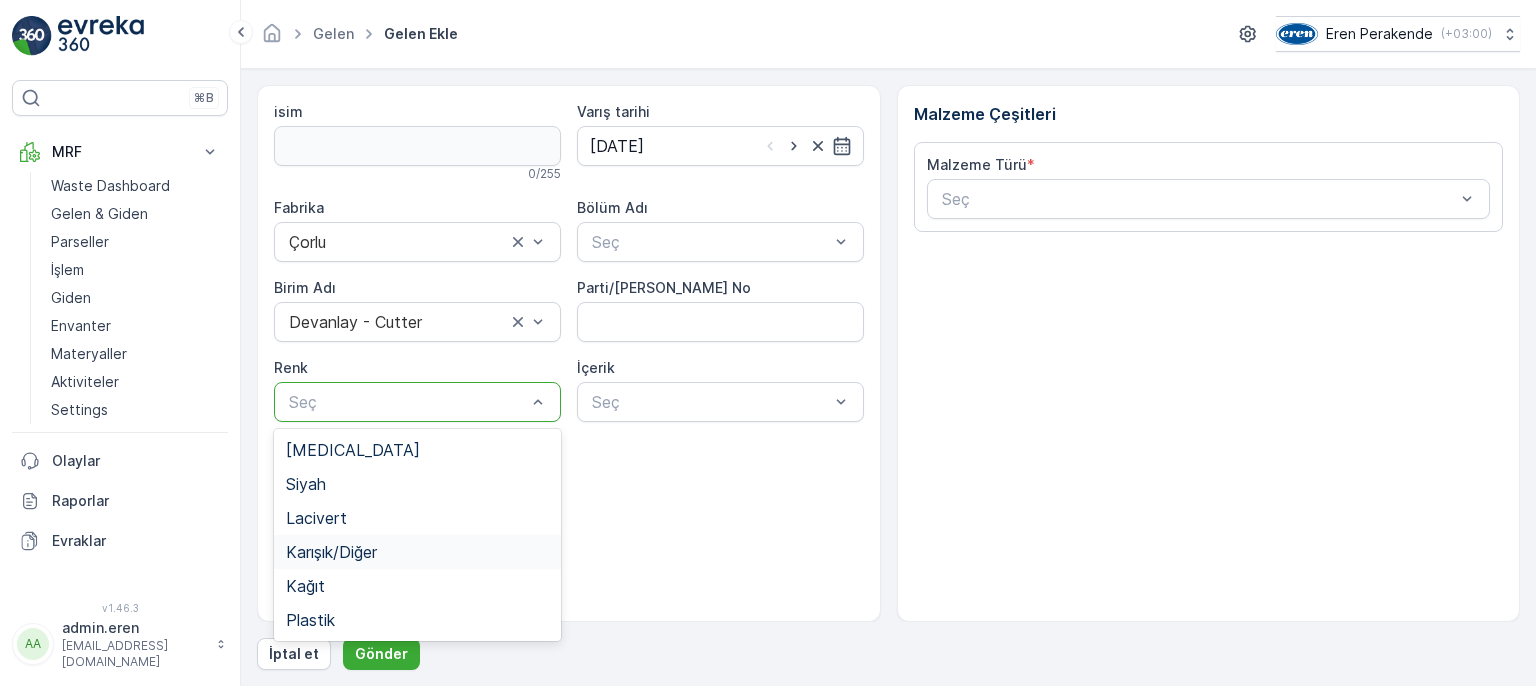 drag, startPoint x: 374, startPoint y: 537, endPoint x: 430, endPoint y: 504, distance: 65 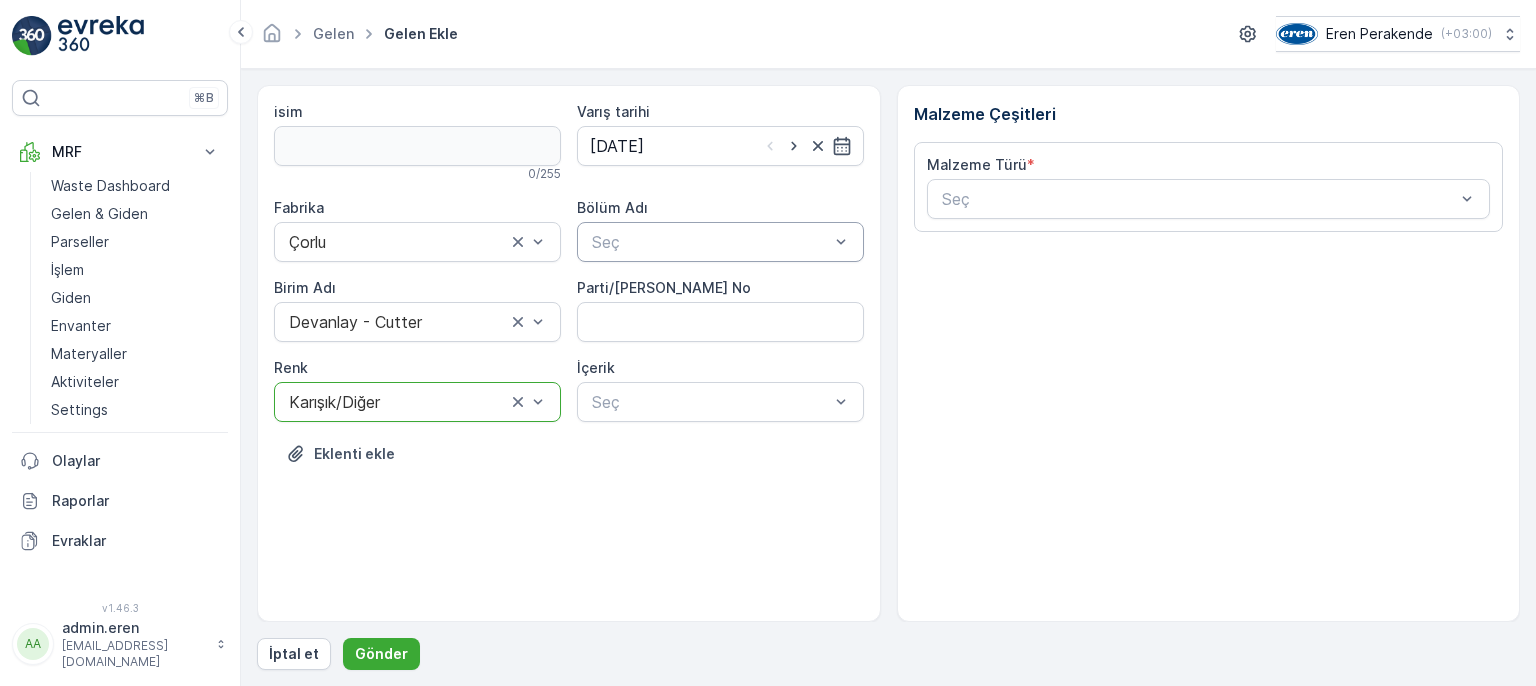 click on "Seç" at bounding box center (710, 242) 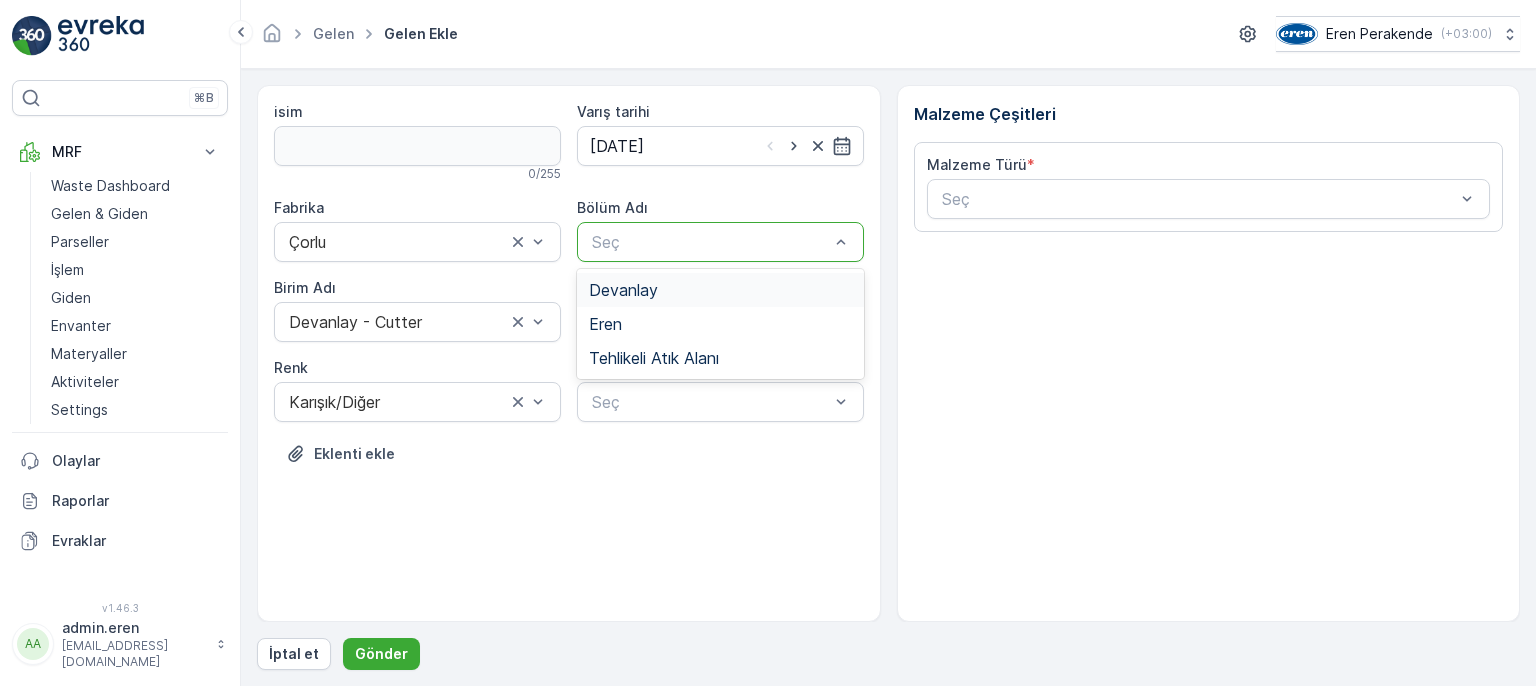 click on "Devanlay" at bounding box center (720, 290) 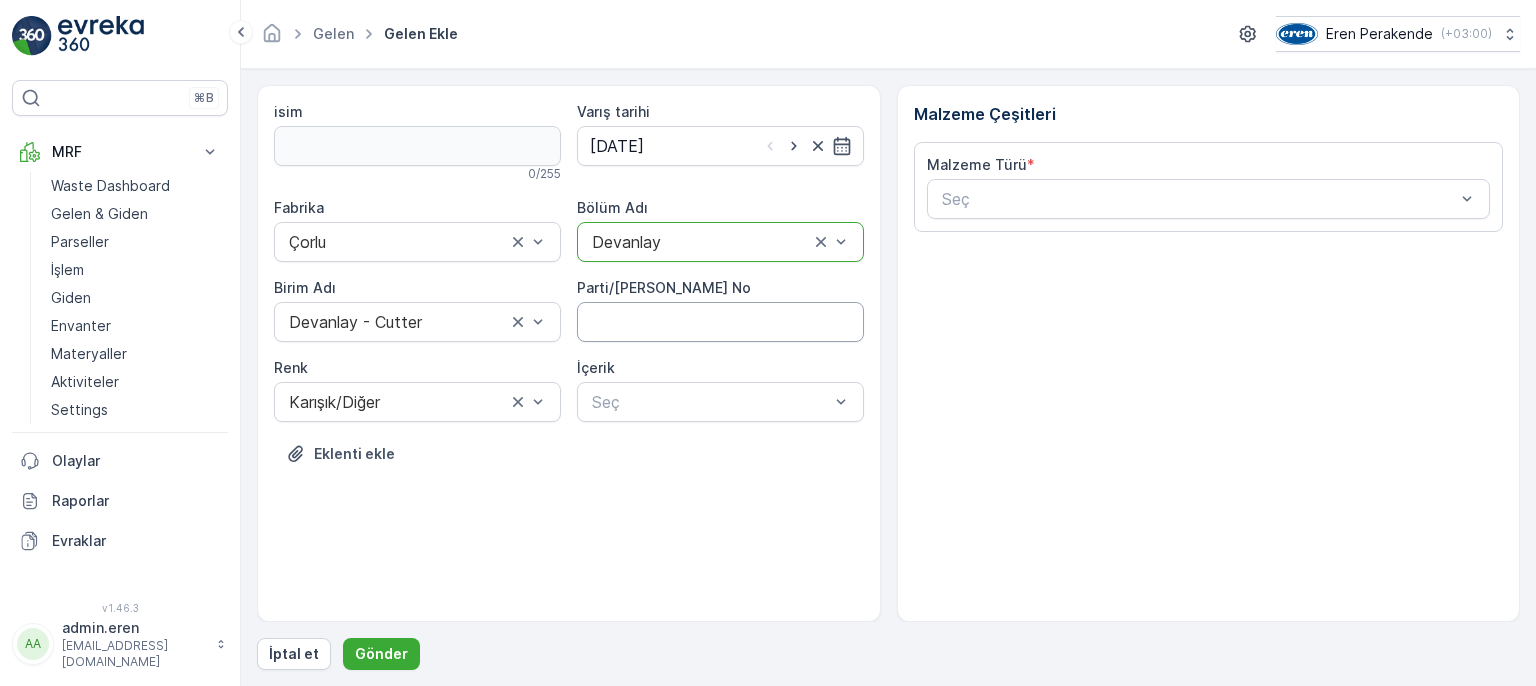 click on "Parti/[PERSON_NAME] No" at bounding box center (720, 322) 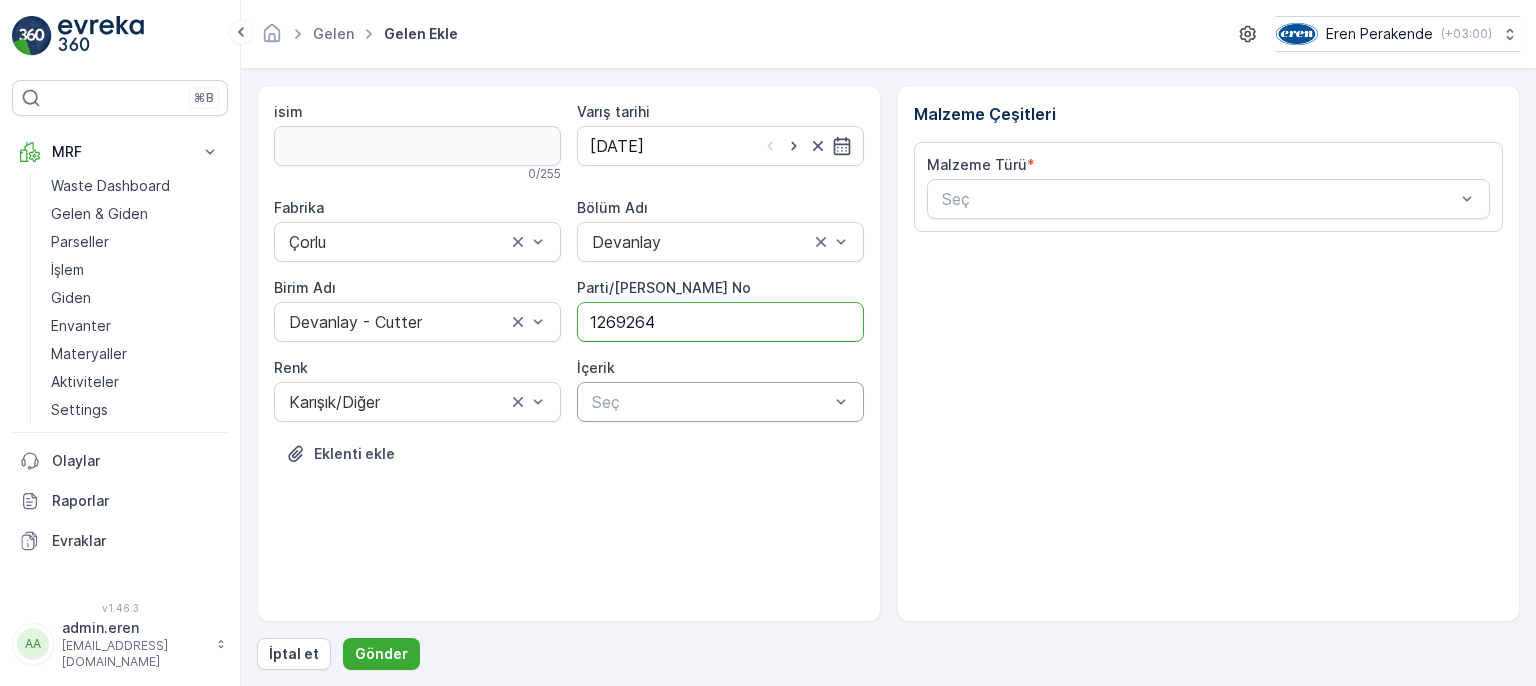 type on "1269264" 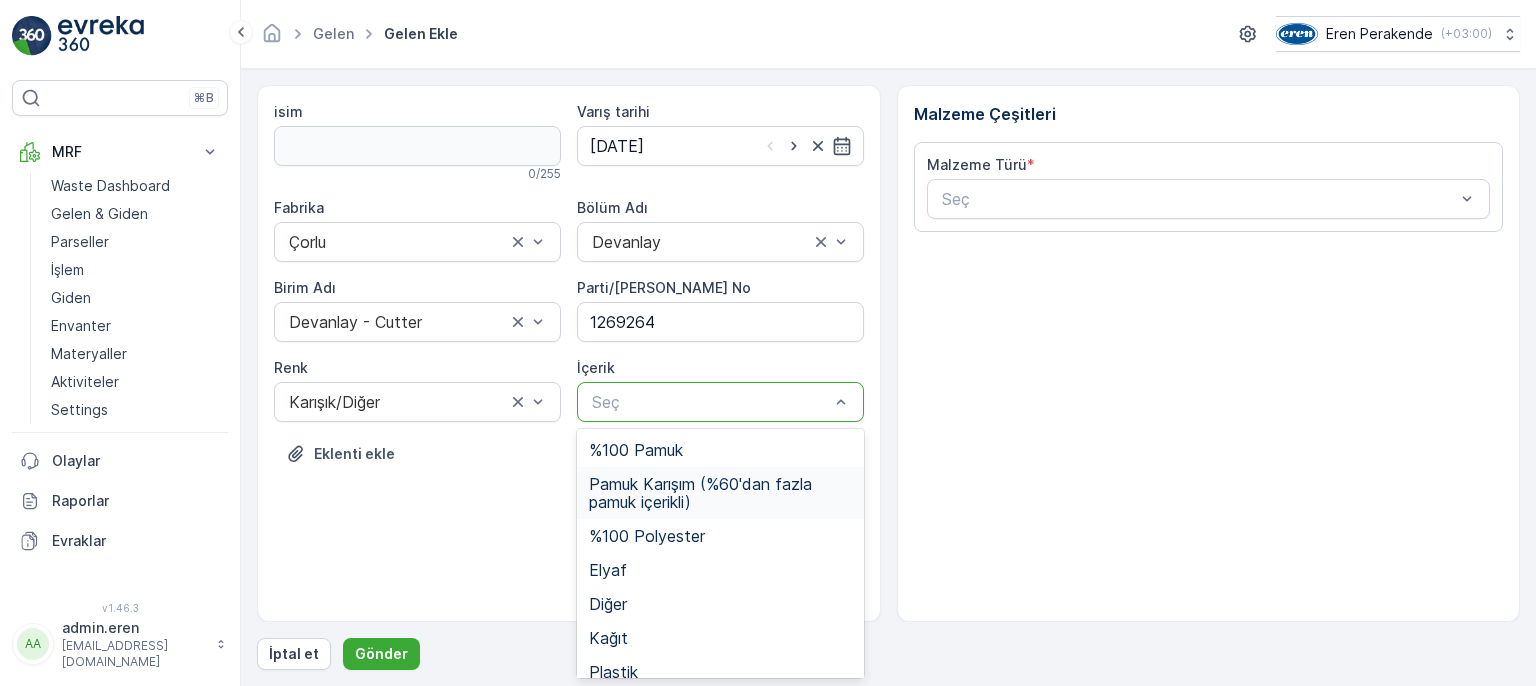 click on "Pamuk Karışım (%60'dan fazla pamuk içerikli)" at bounding box center (720, 493) 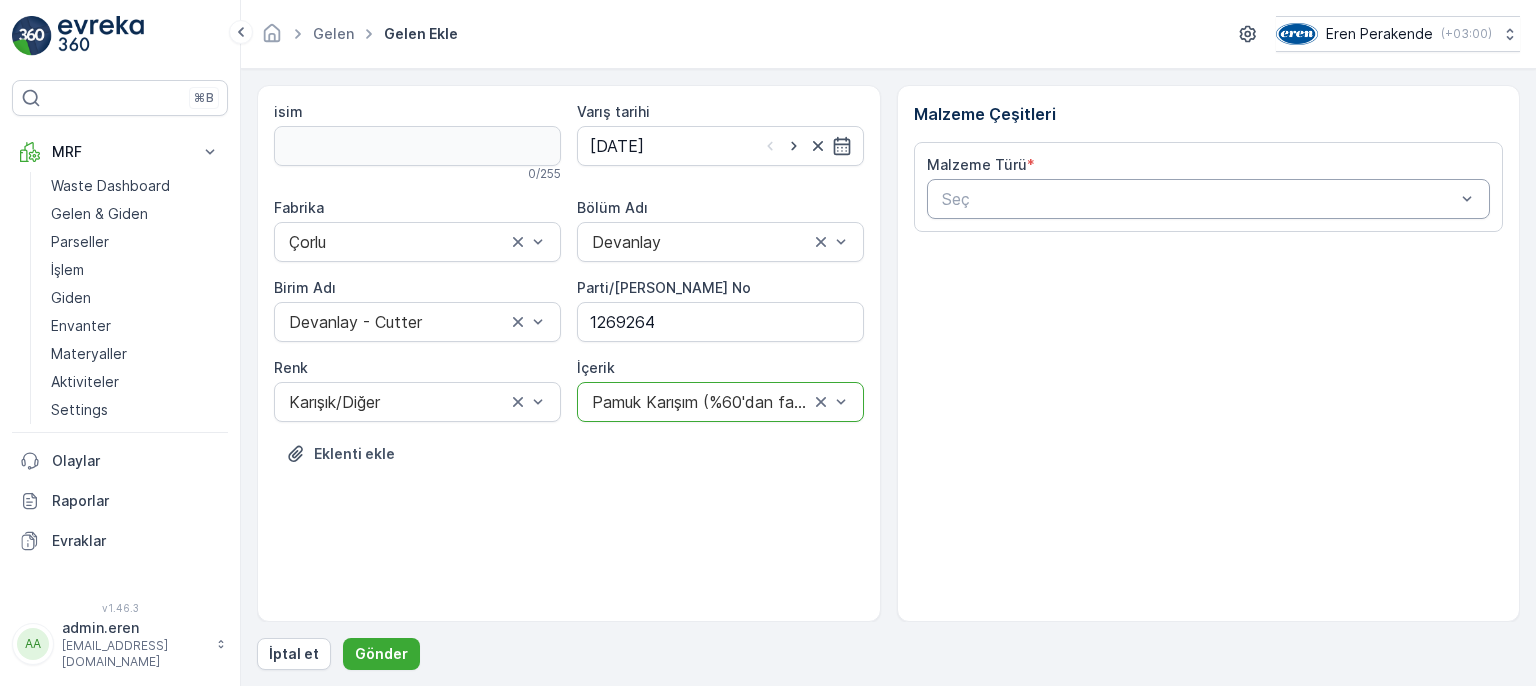click at bounding box center [1199, 199] 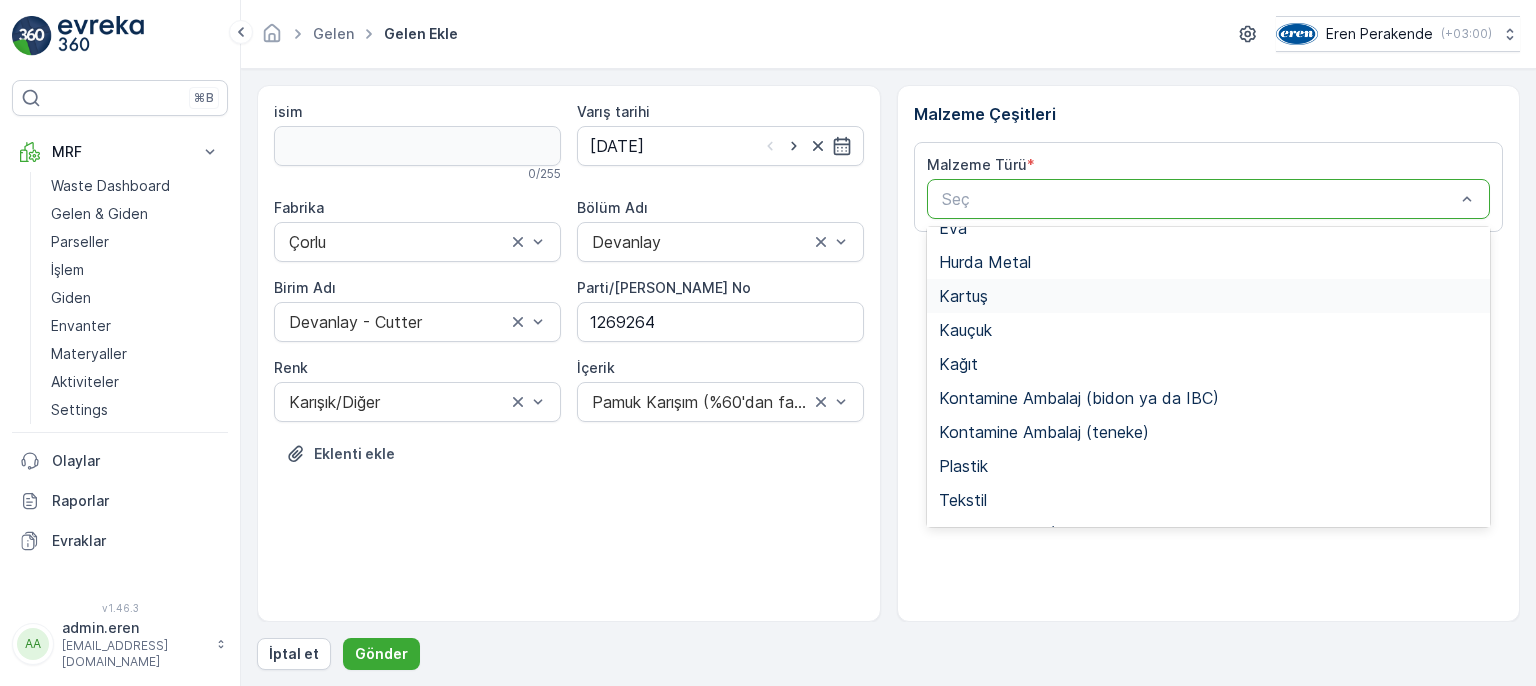 scroll, scrollTop: 388, scrollLeft: 0, axis: vertical 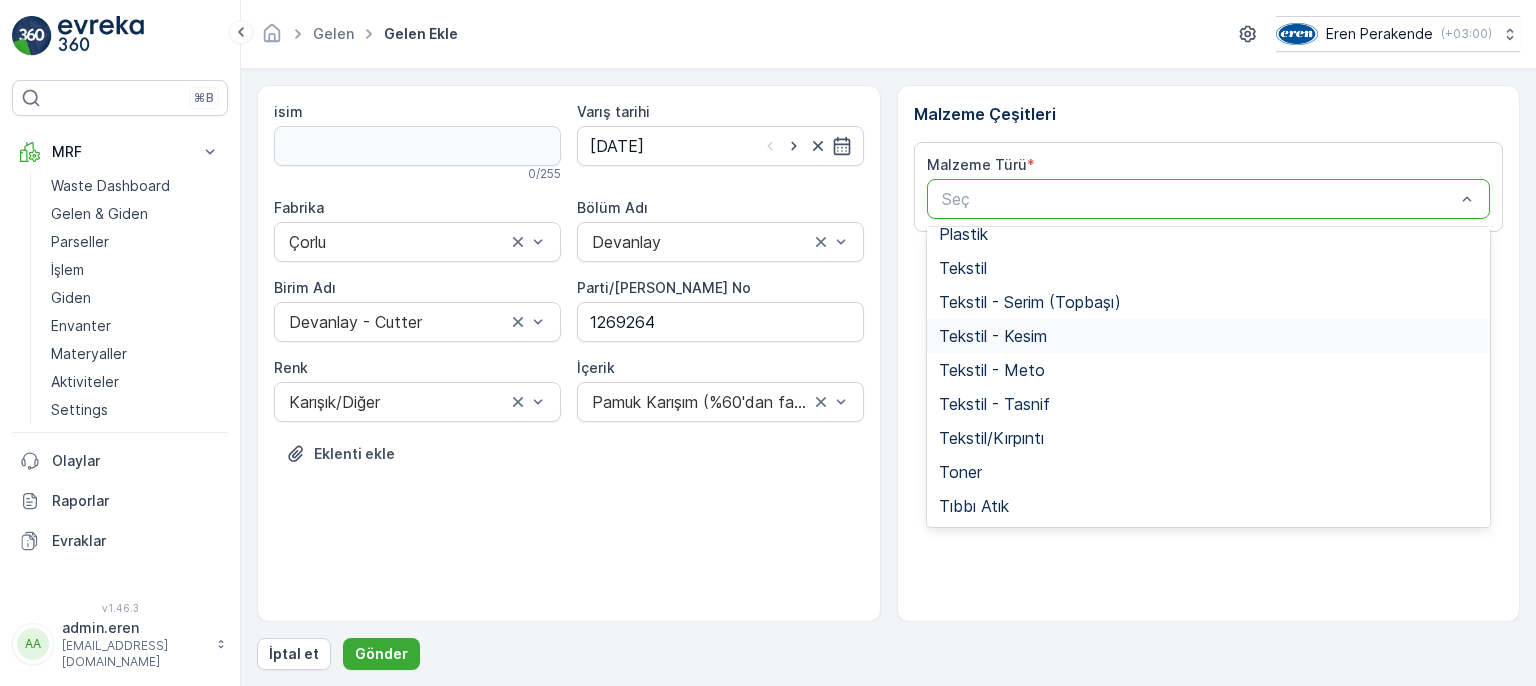 click on "Tekstil - Kesim" at bounding box center [993, 336] 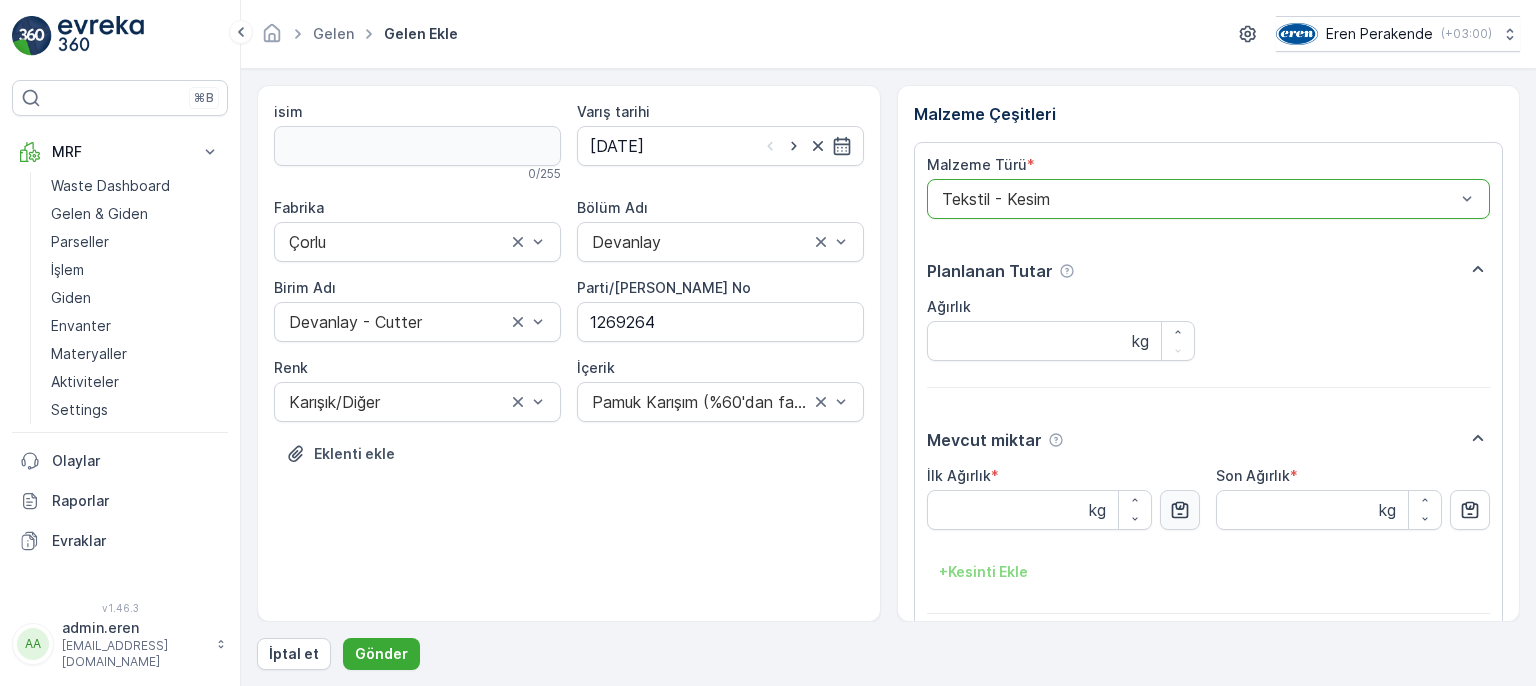click 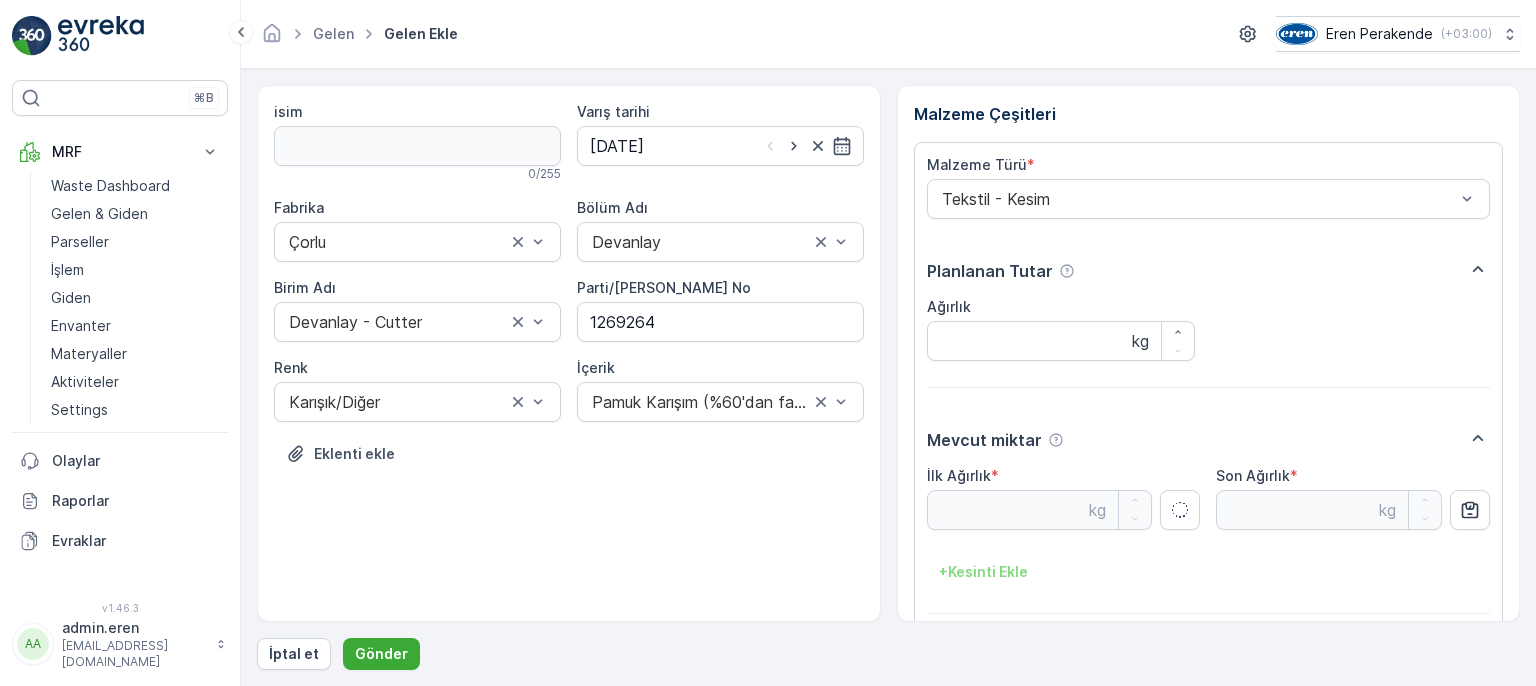 type on "14.37" 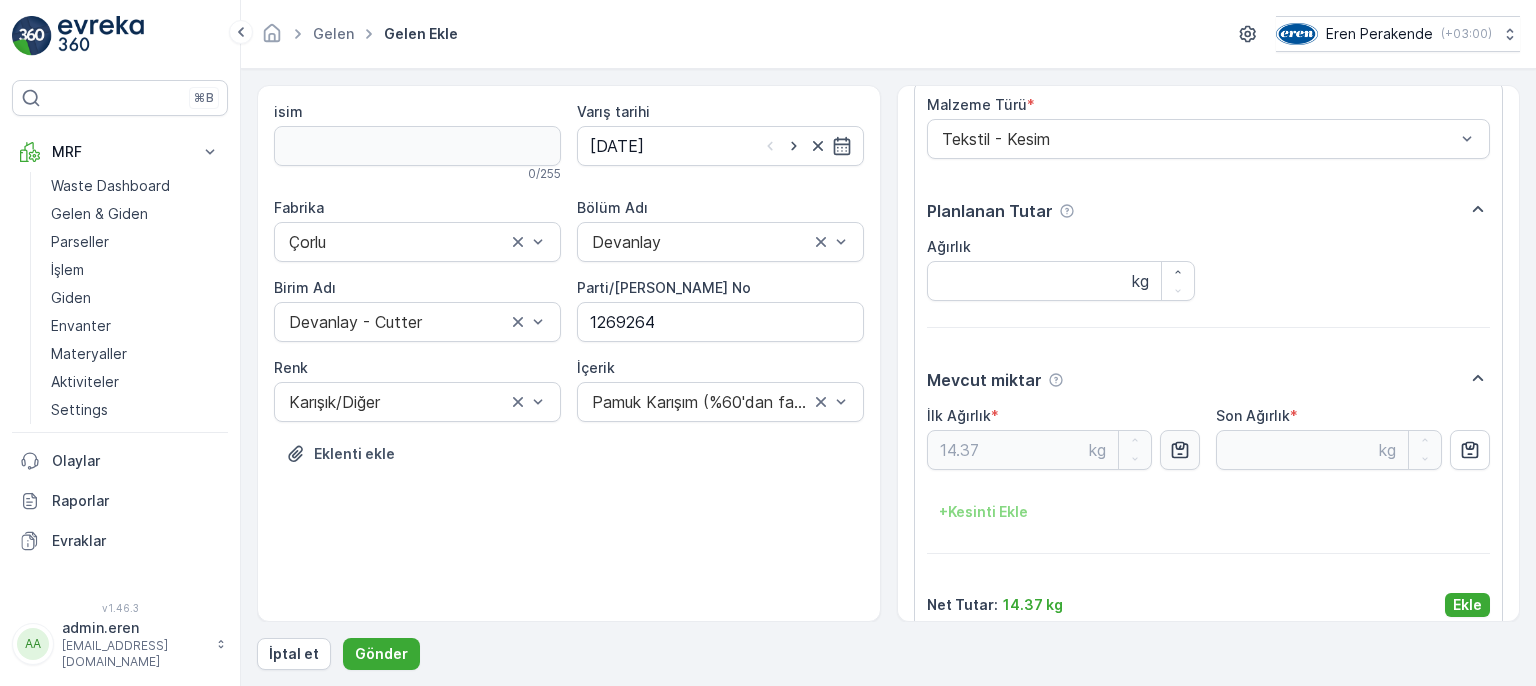 scroll, scrollTop: 84, scrollLeft: 0, axis: vertical 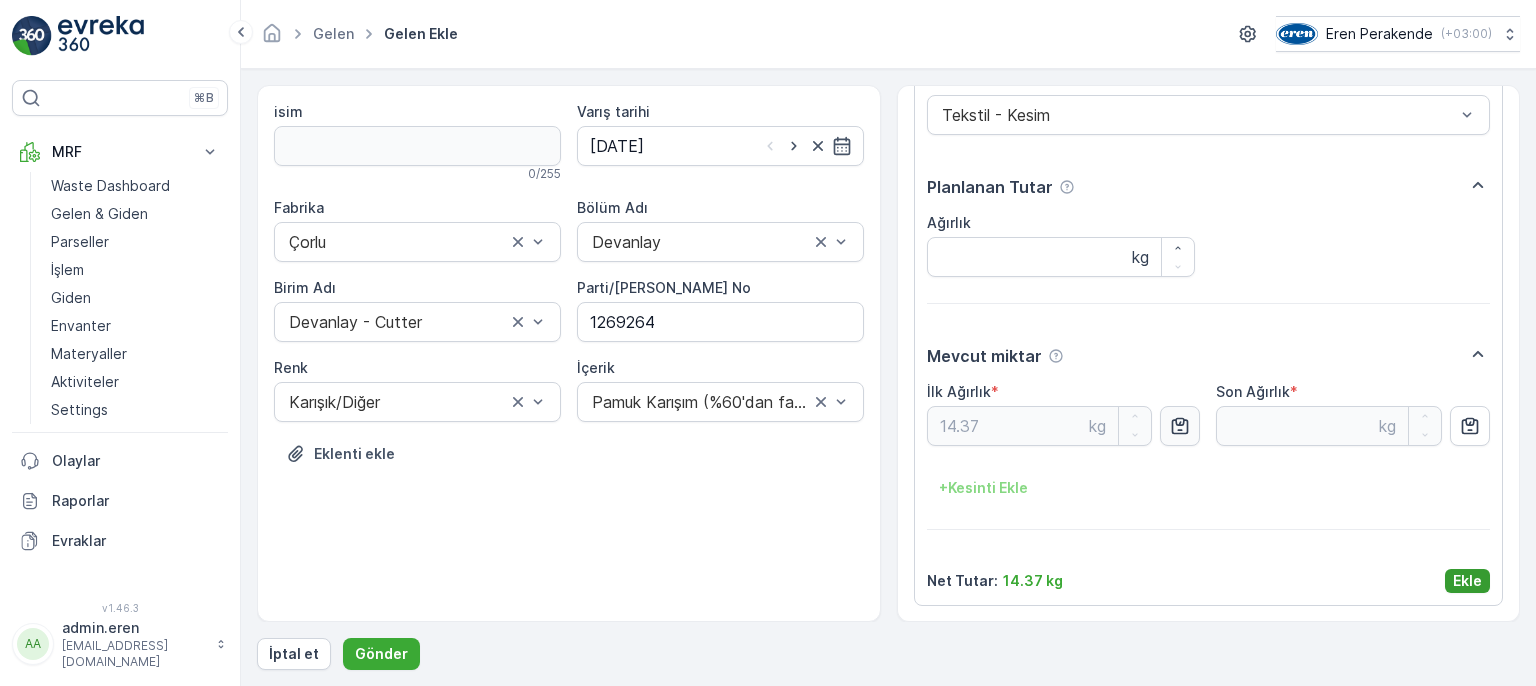 click on "Ekle" at bounding box center (1467, 581) 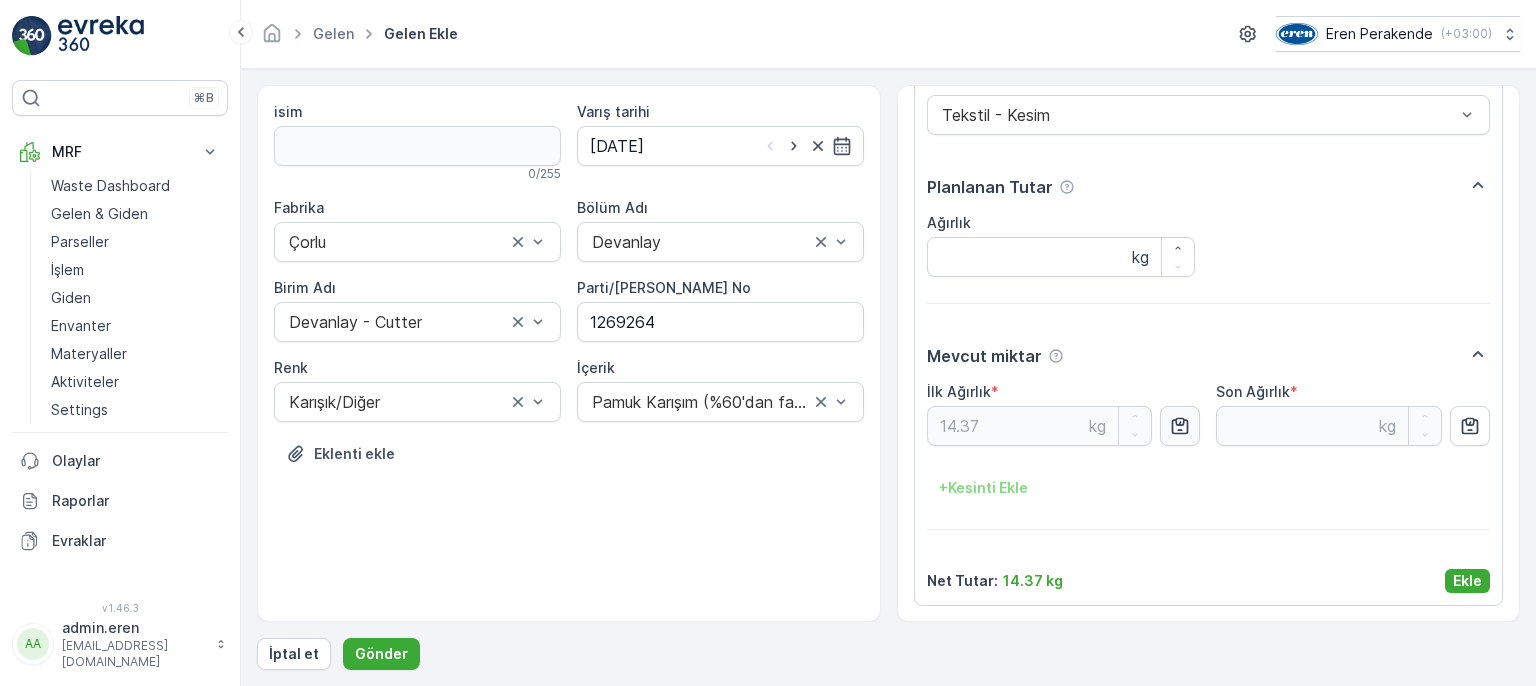 scroll, scrollTop: 0, scrollLeft: 0, axis: both 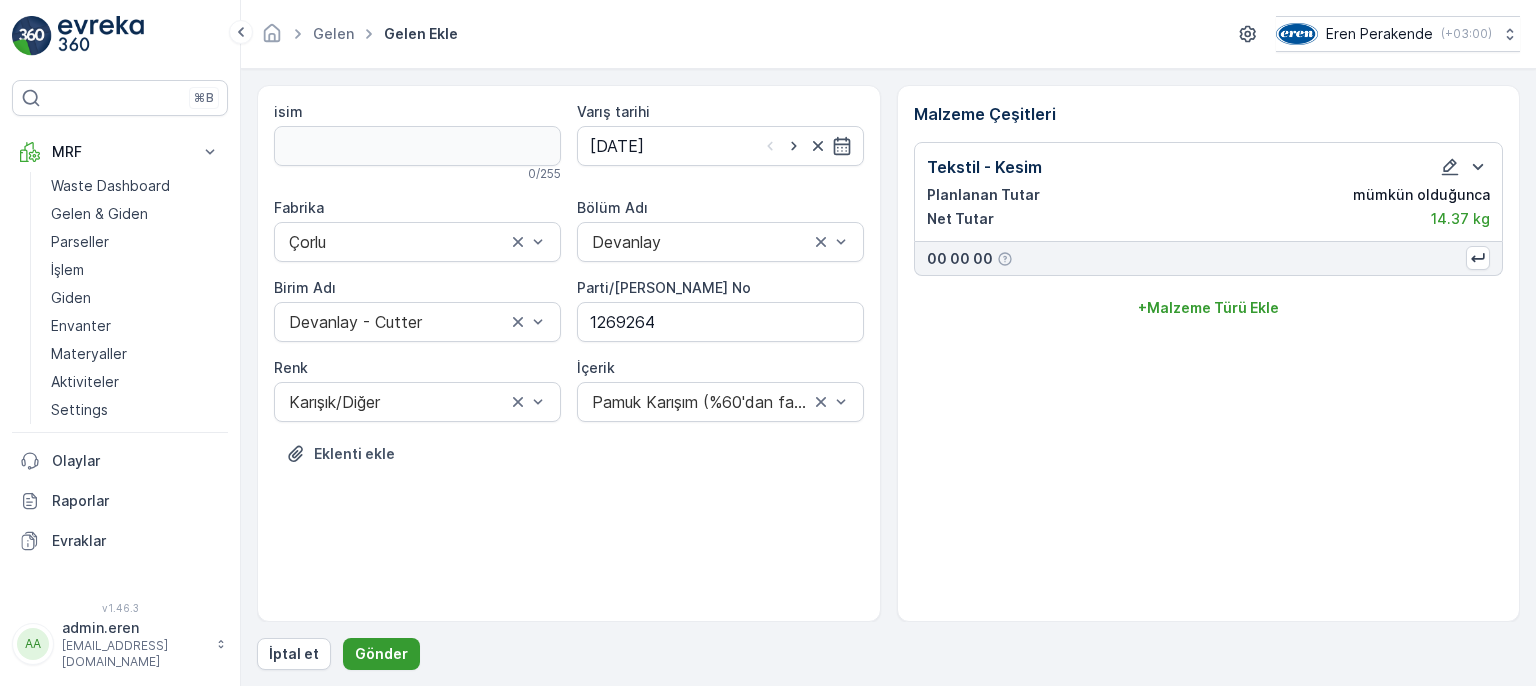 click on "Gönder" at bounding box center (381, 654) 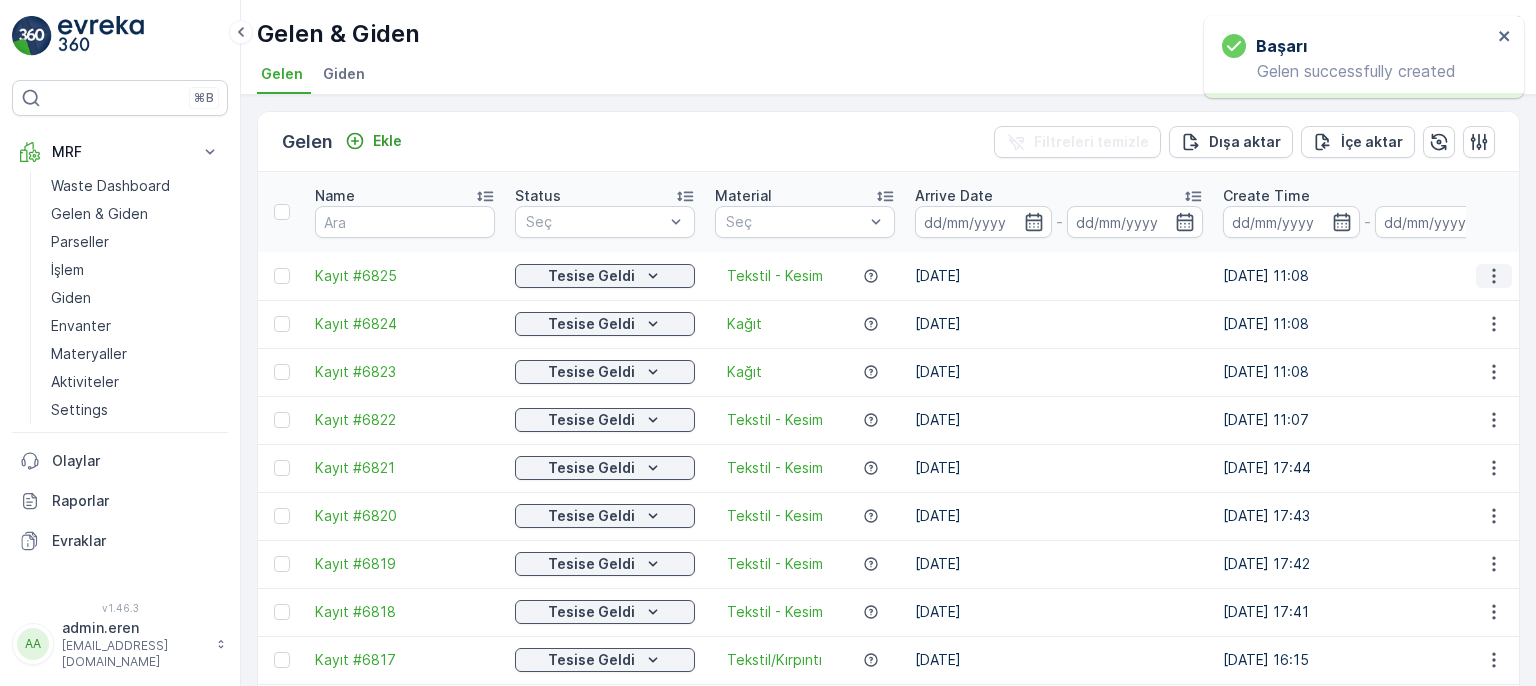 click 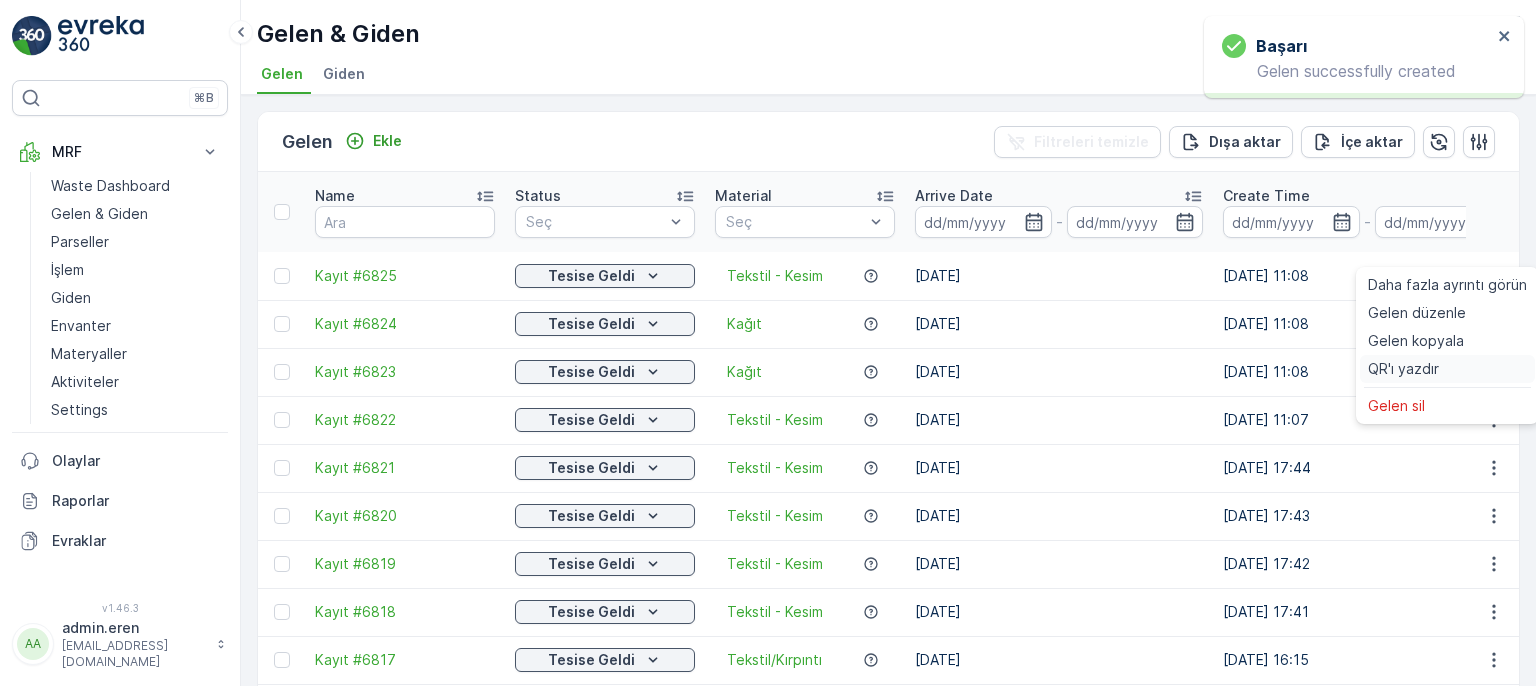 click on "QR'ı yazdır" at bounding box center (1403, 369) 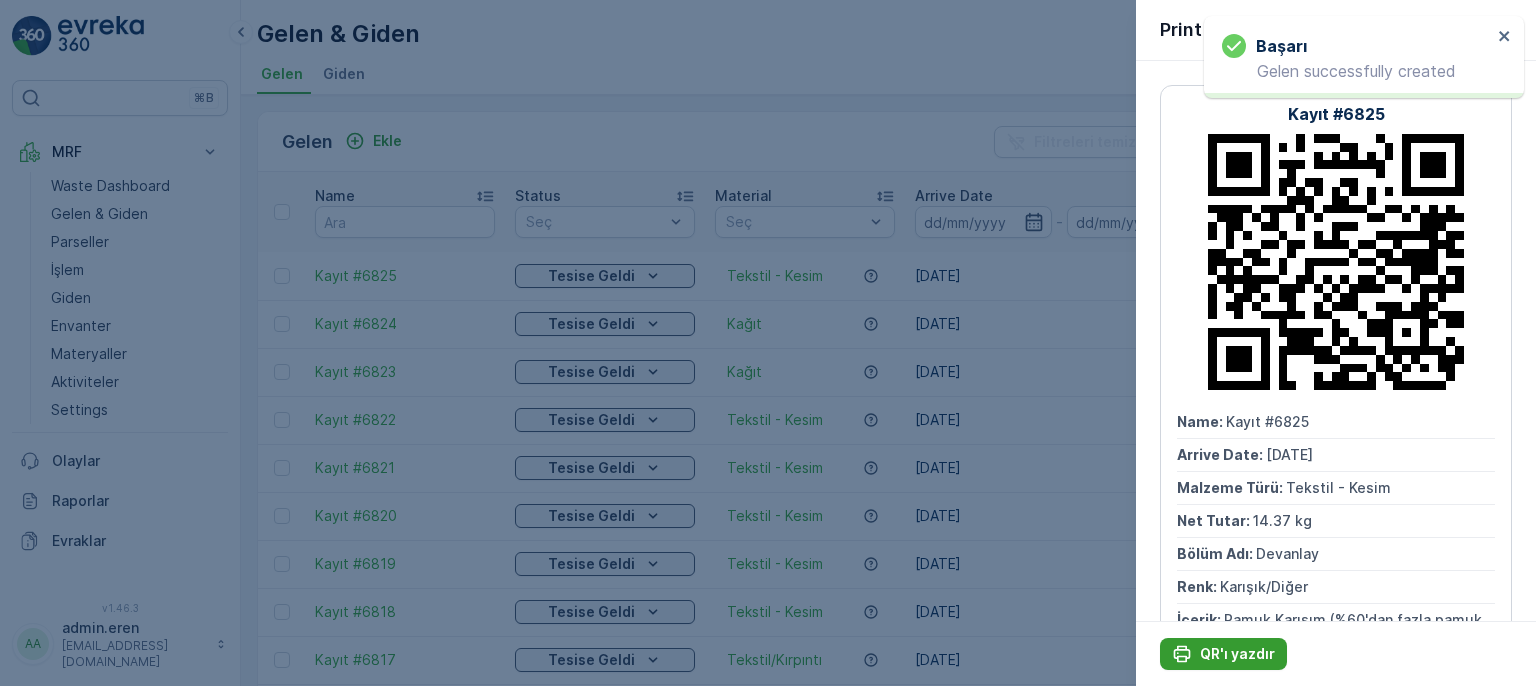 click on "QR'ı yazdır" at bounding box center [1237, 654] 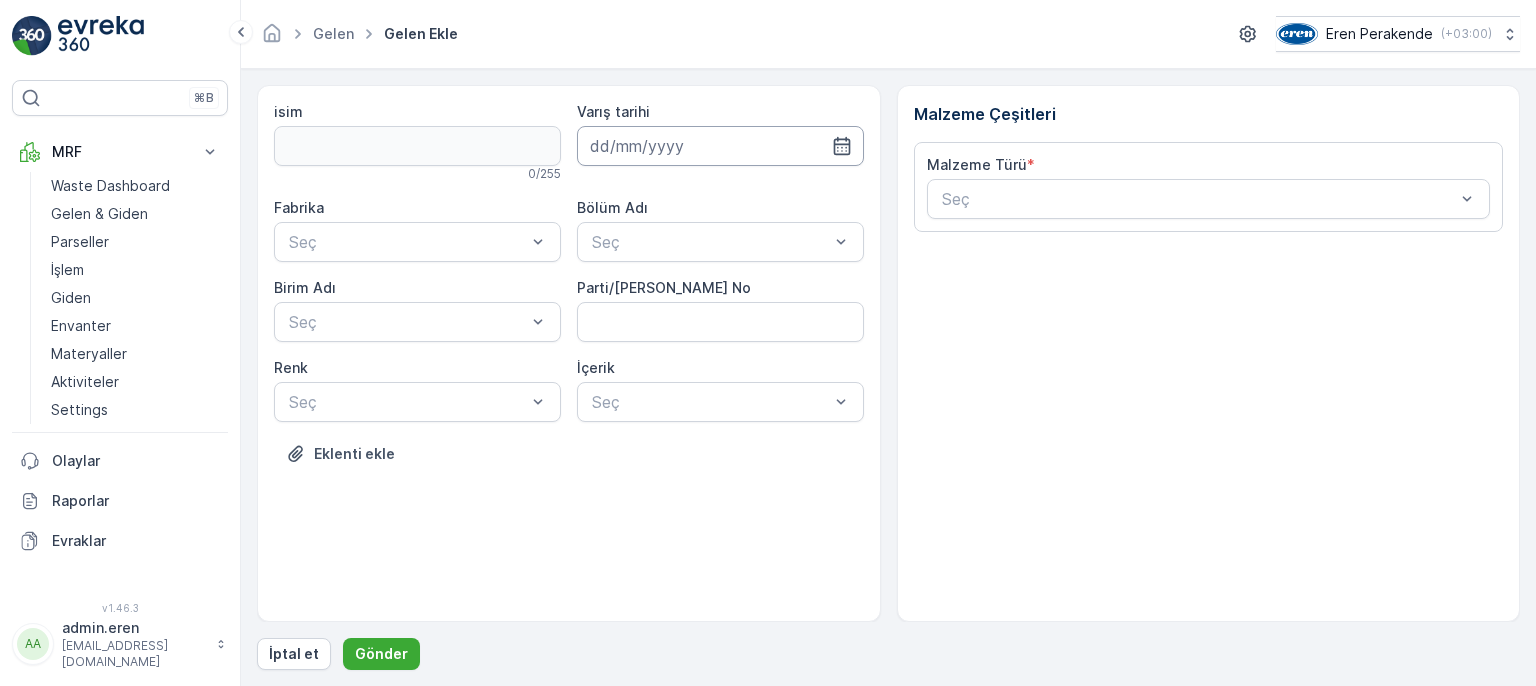 click at bounding box center (720, 146) 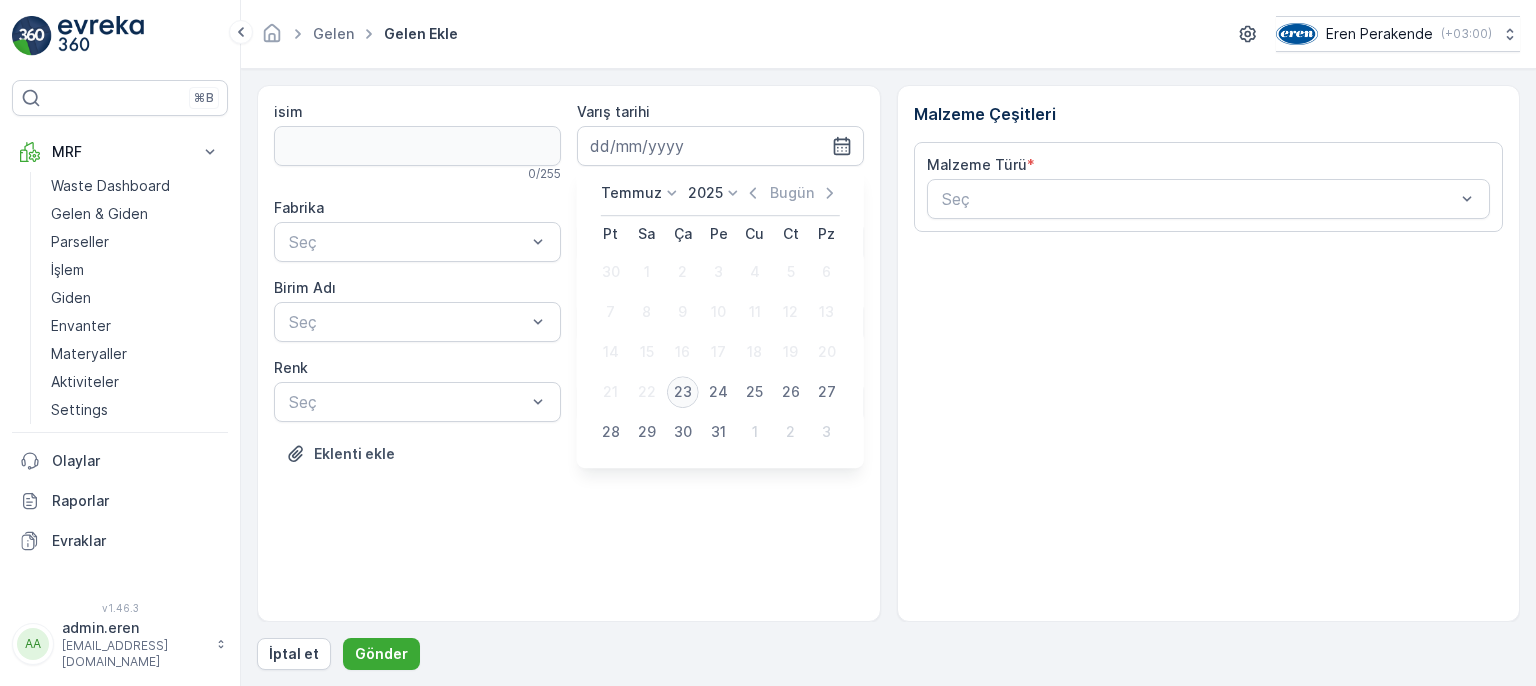click on "23" at bounding box center (683, 392) 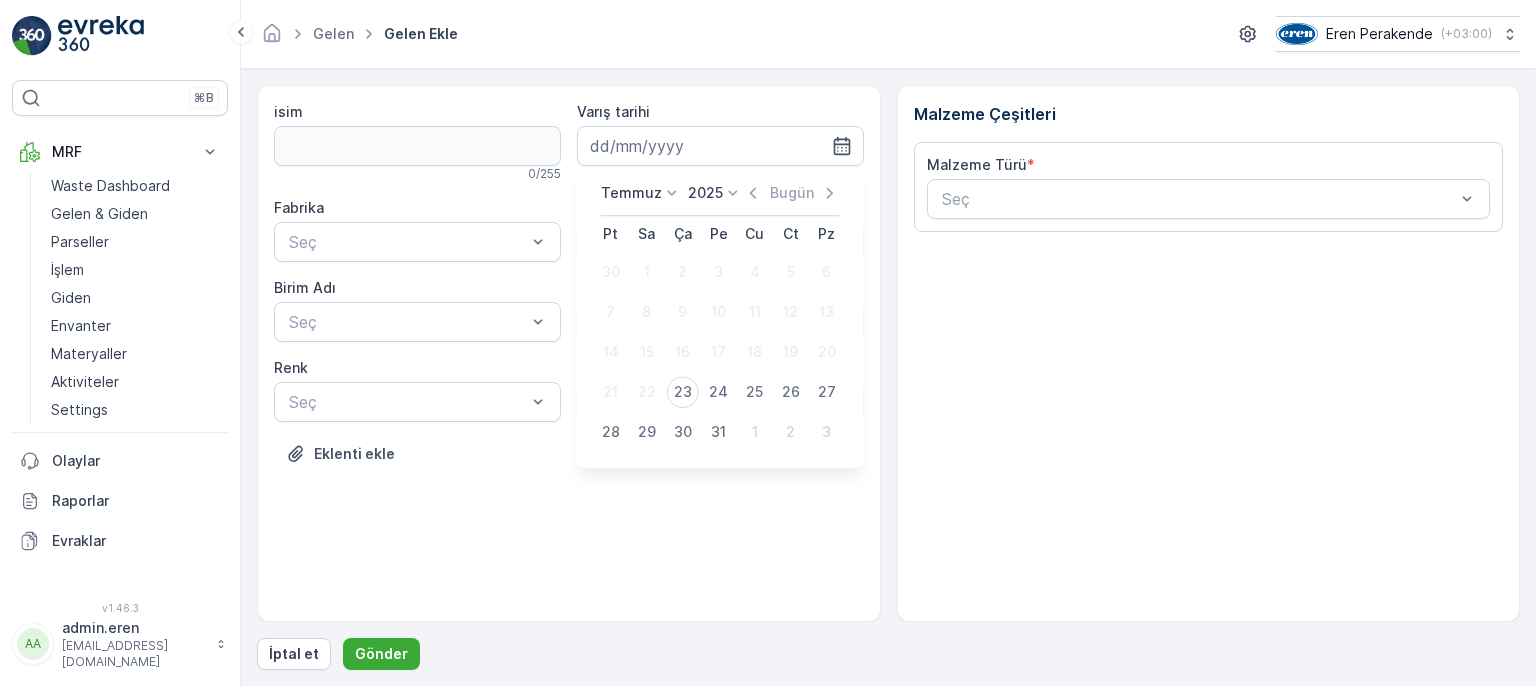 type on "[DATE]" 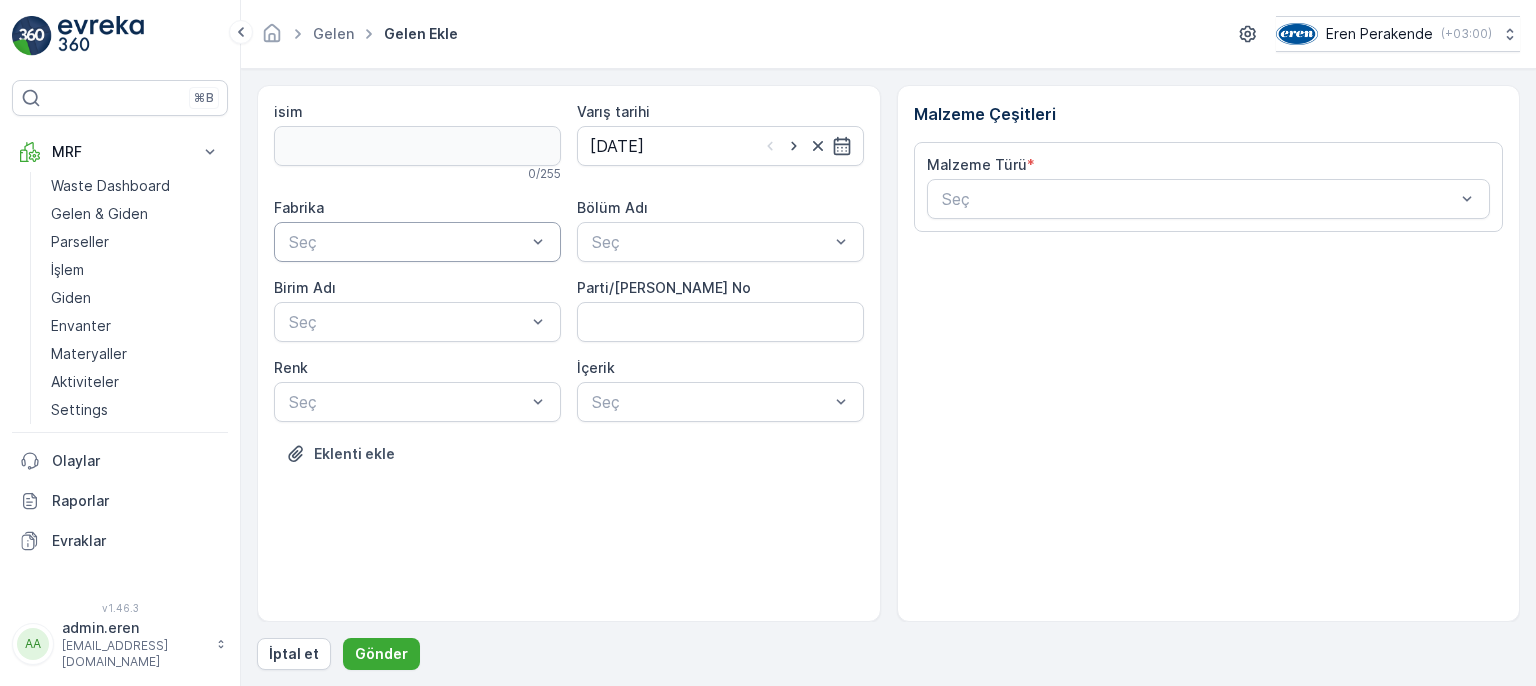 click at bounding box center (407, 242) 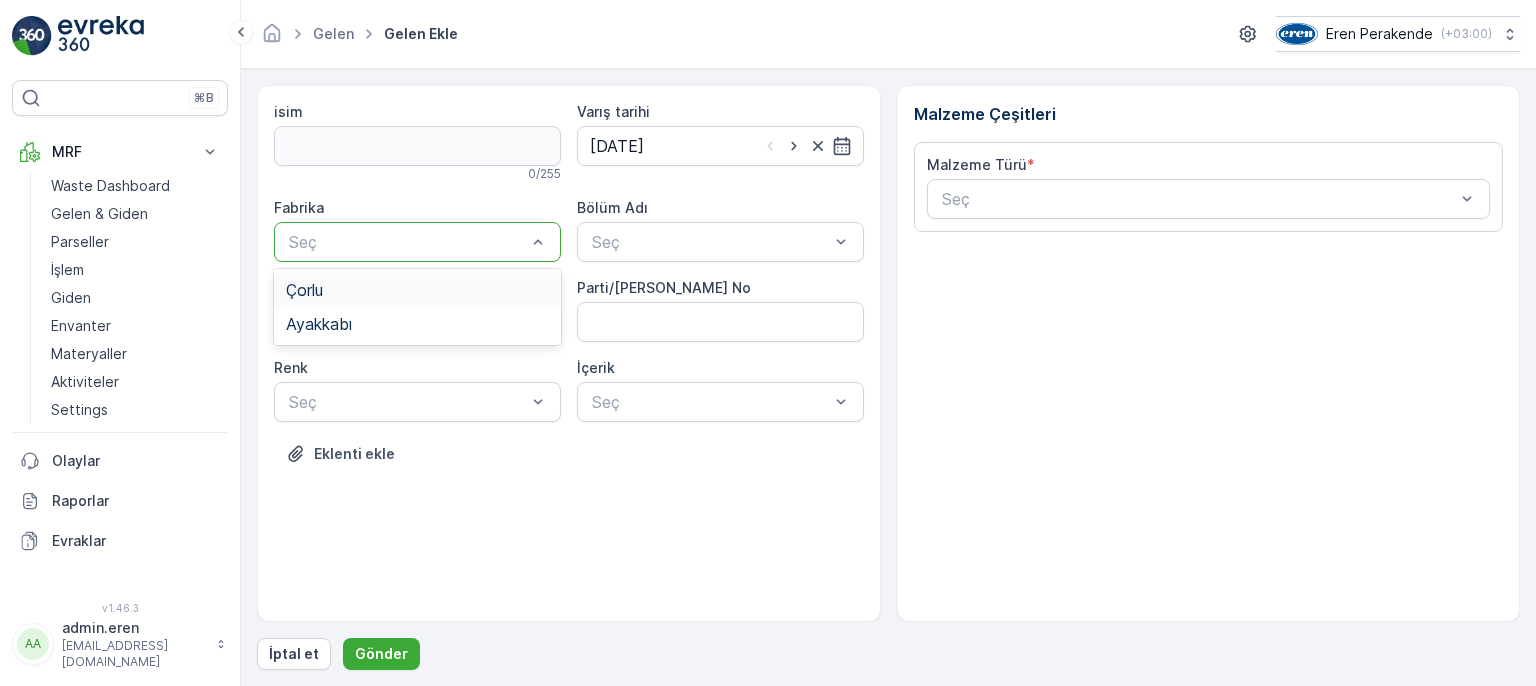 click on "Çorlu" at bounding box center [417, 290] 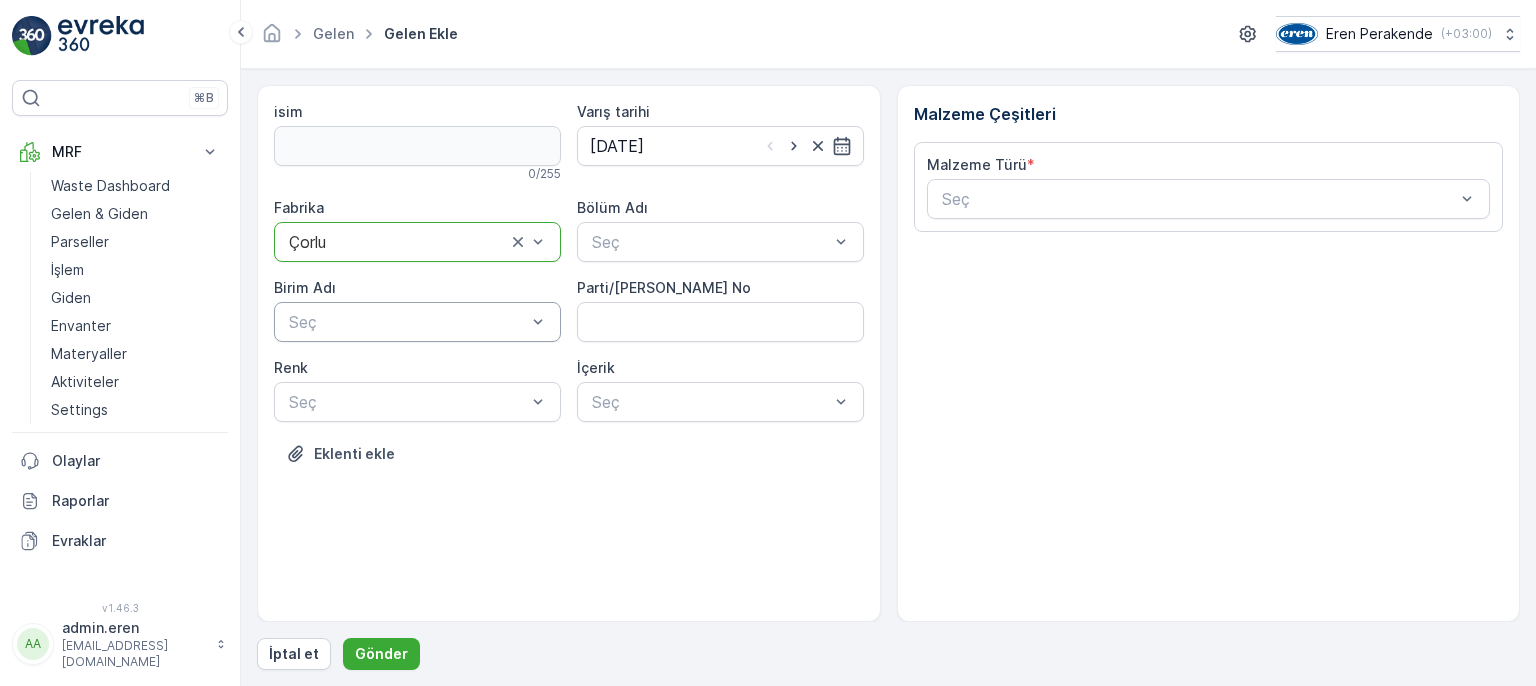 click at bounding box center [407, 322] 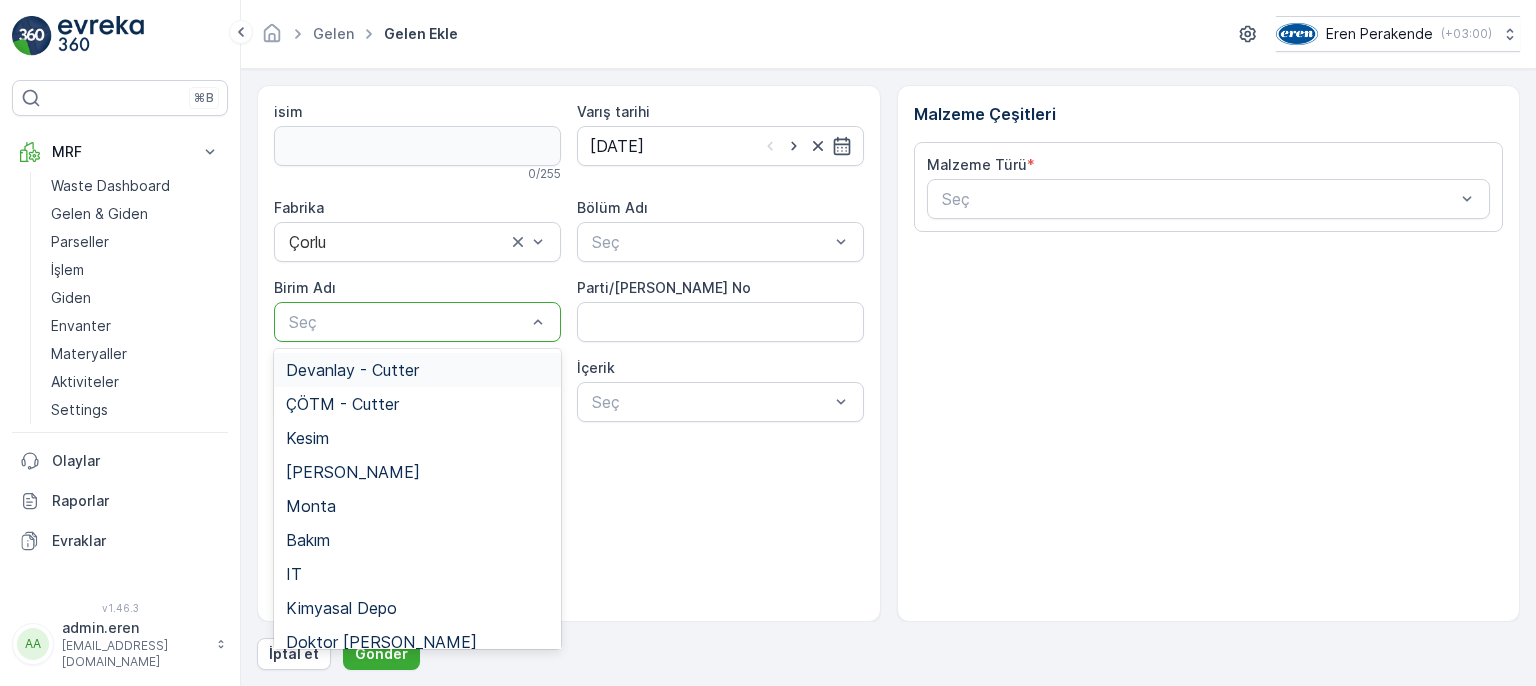click on "Devanlay  - Cutter" at bounding box center (417, 370) 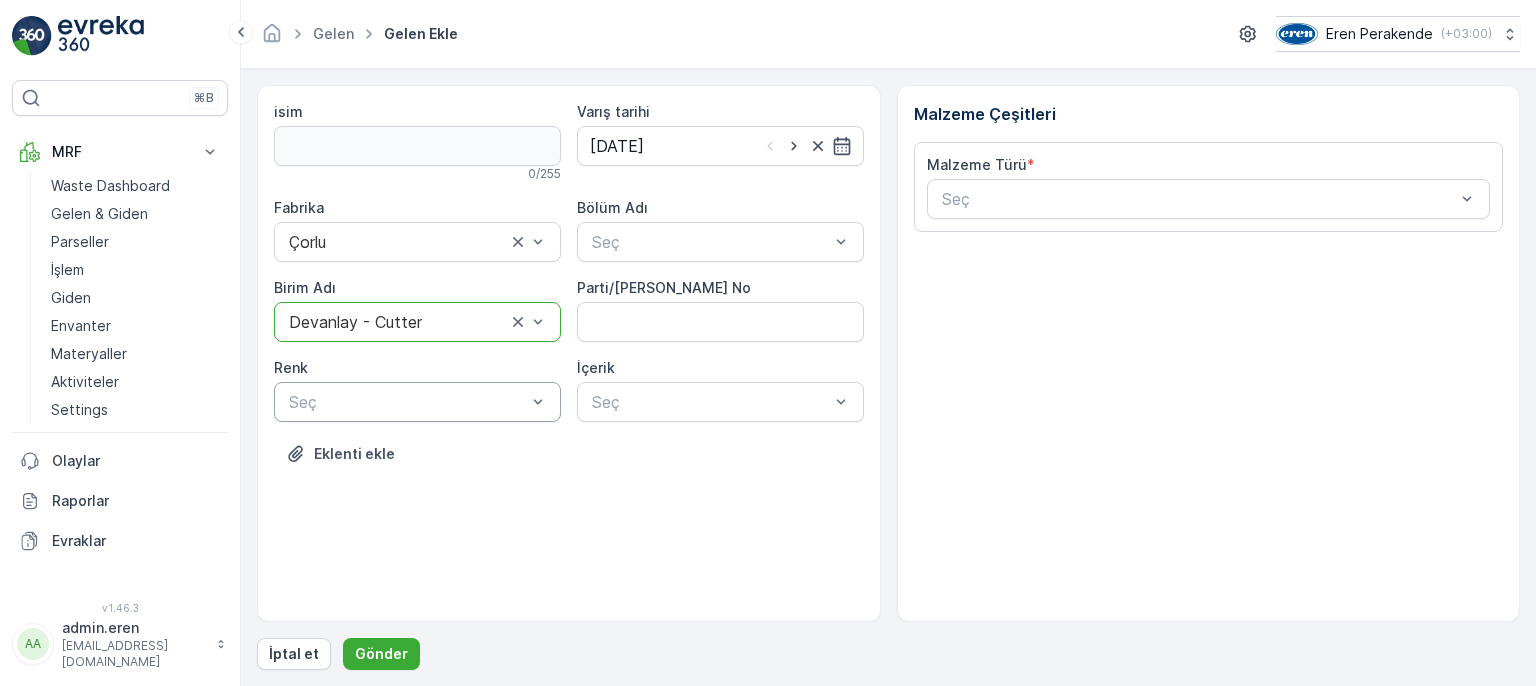 click at bounding box center [407, 402] 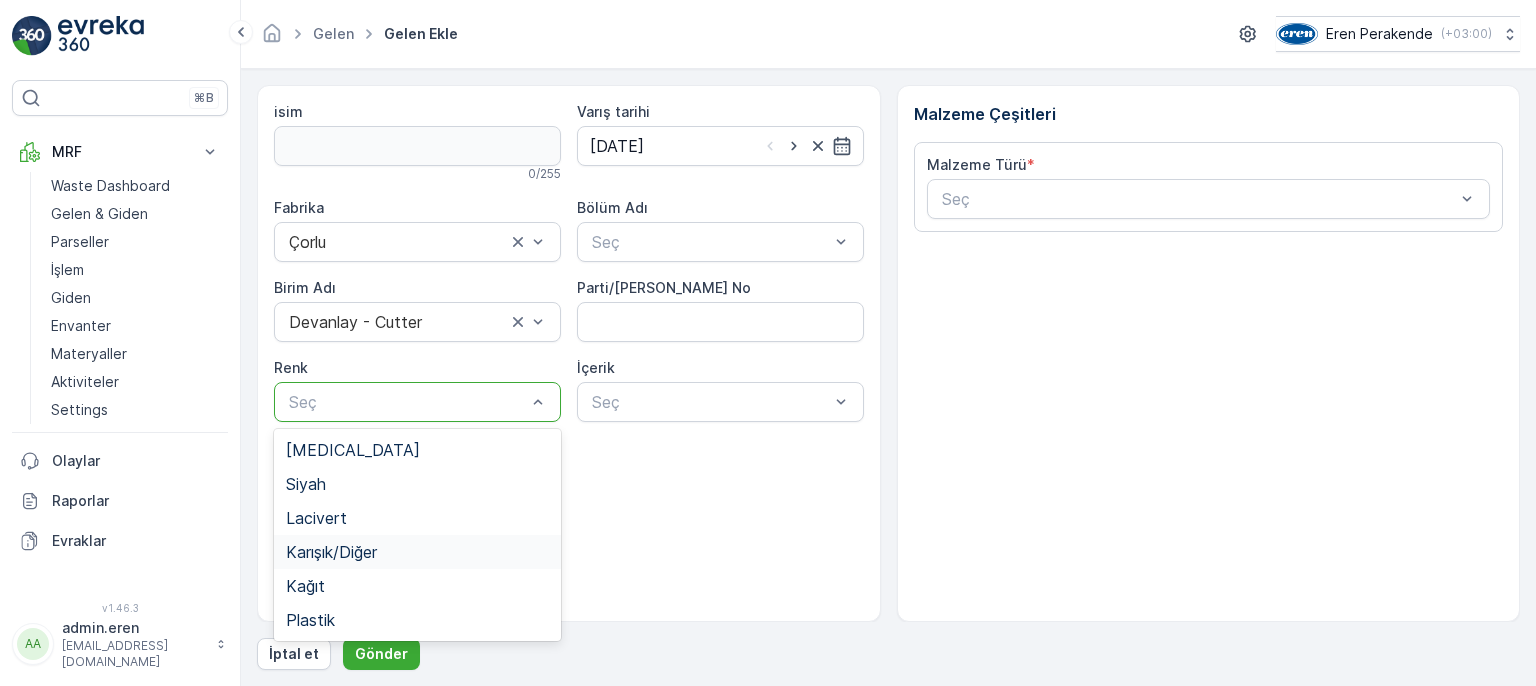 click on "Karışık/Diğer" at bounding box center [417, 552] 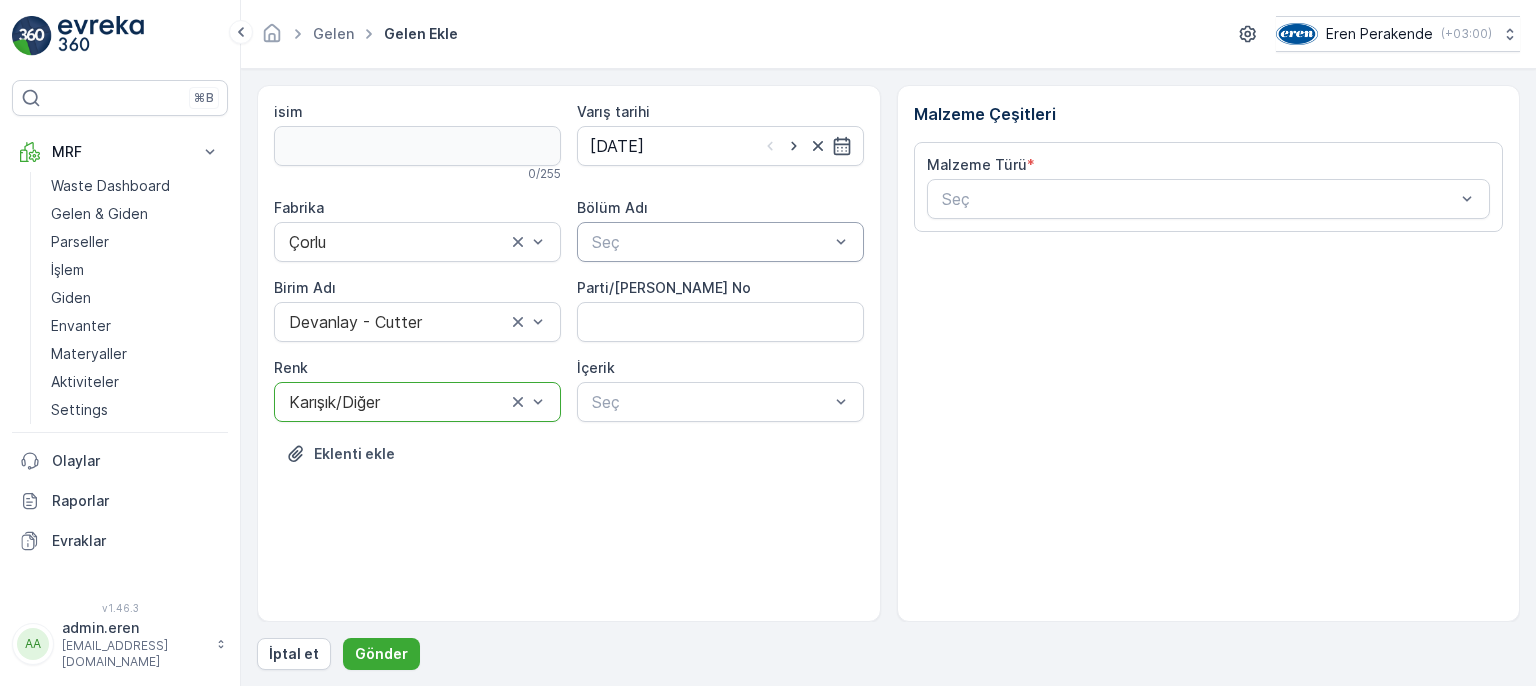 click at bounding box center (710, 242) 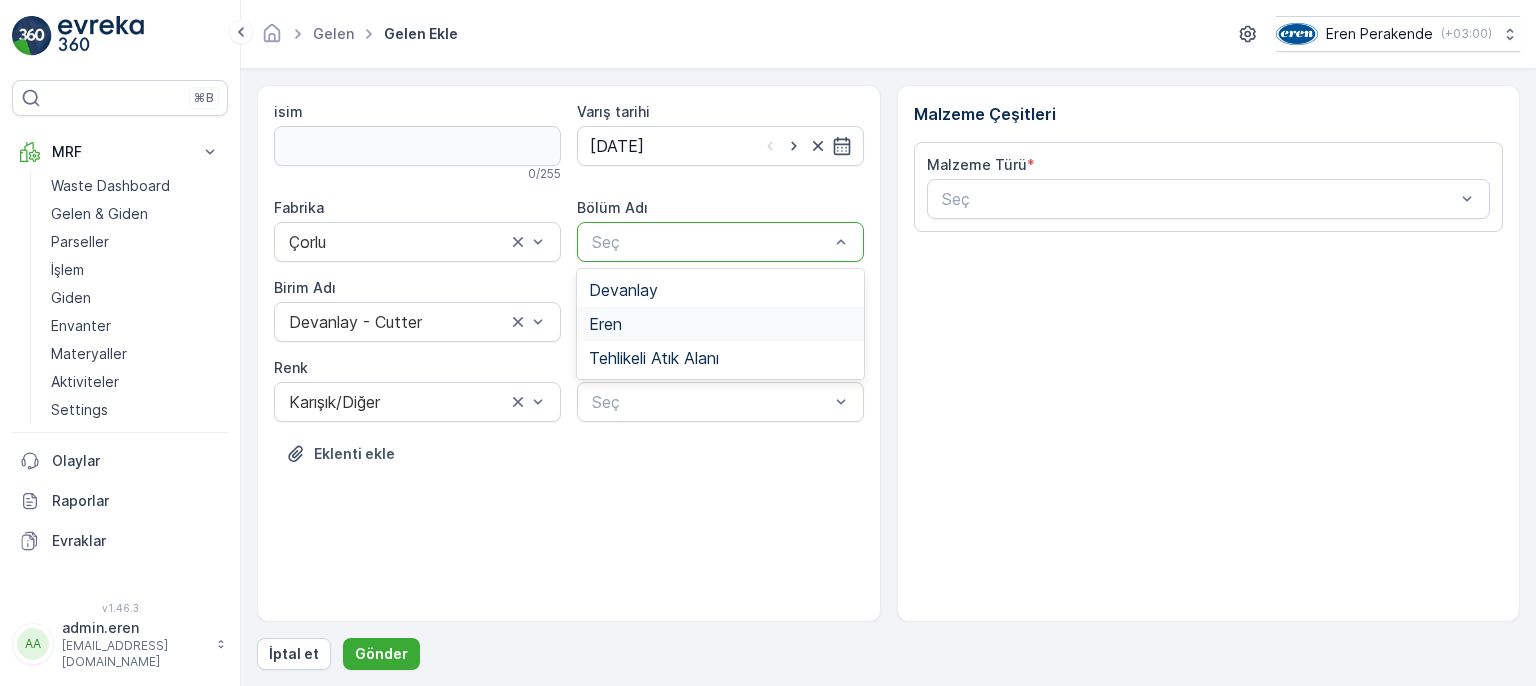 click on "Eren" at bounding box center [720, 324] 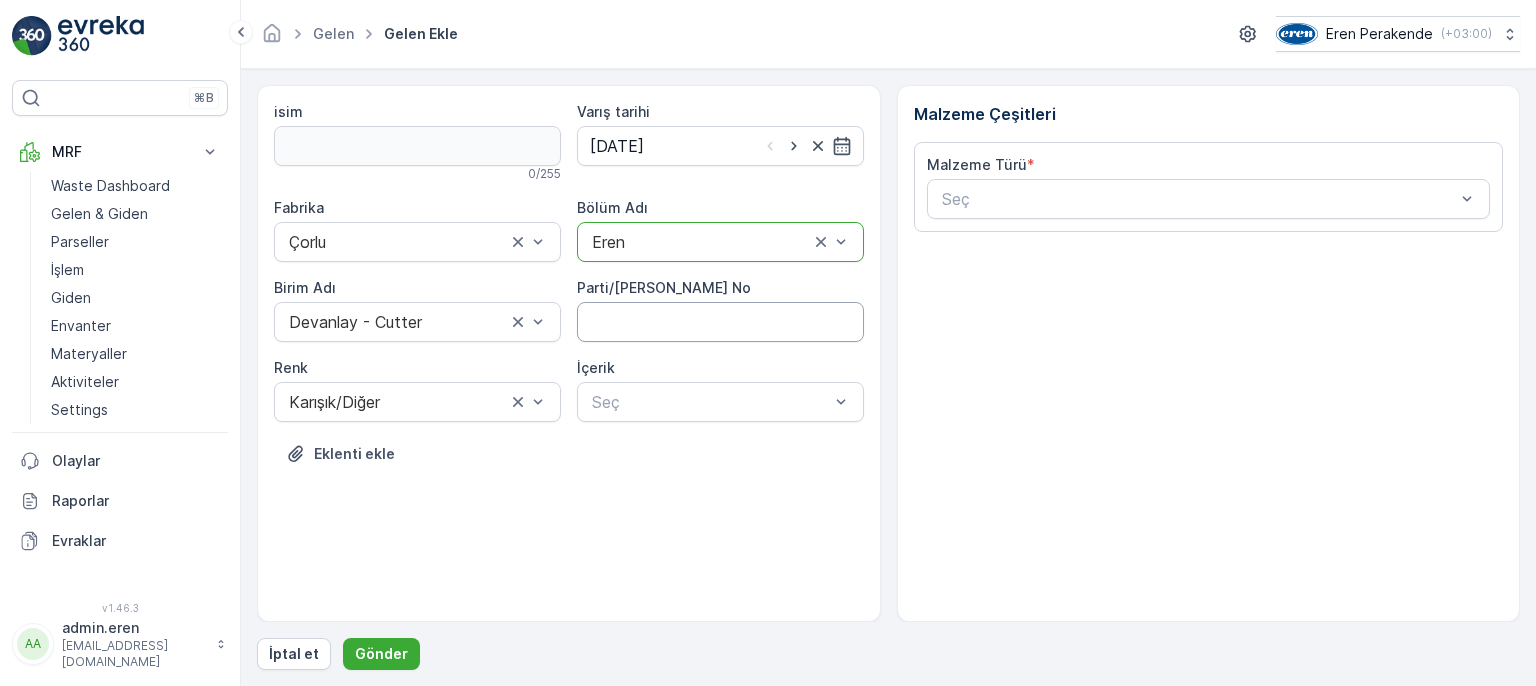 click on "Parti/[PERSON_NAME] No" at bounding box center [720, 322] 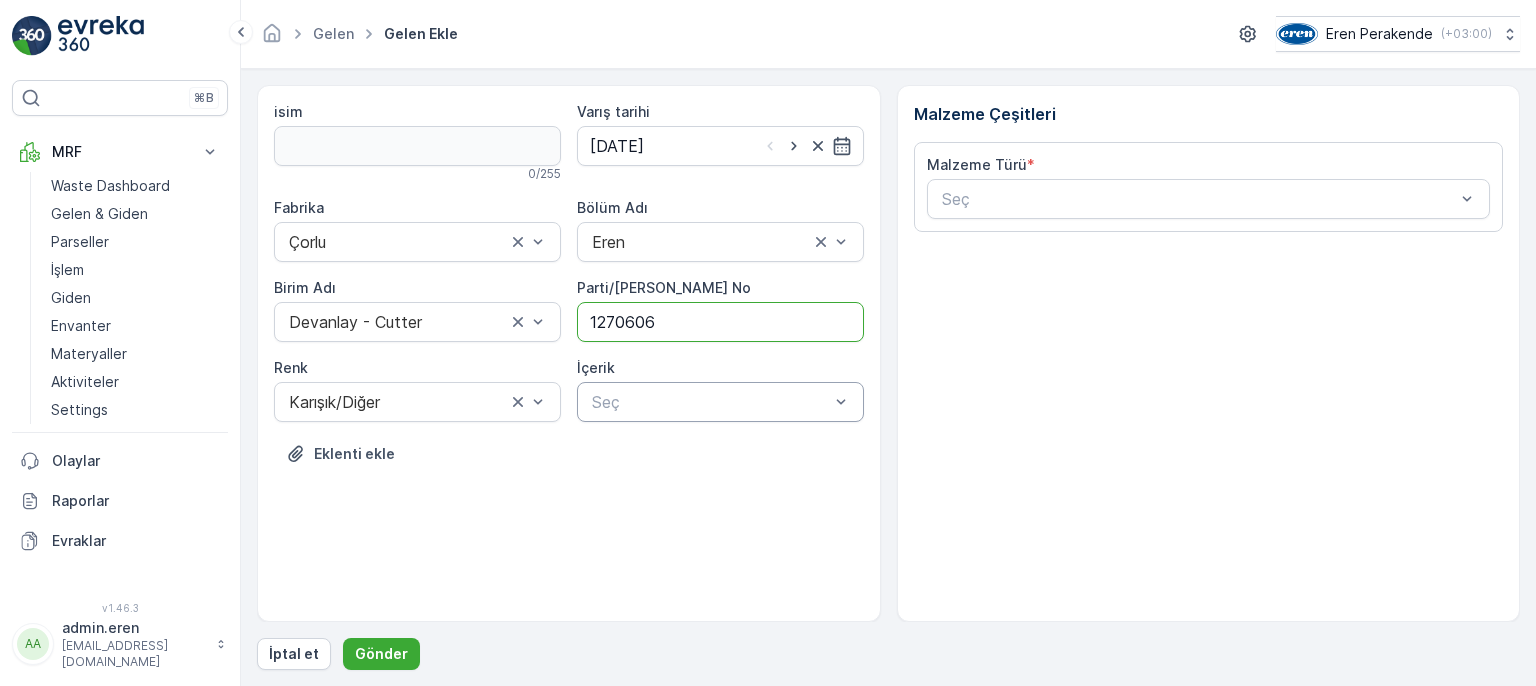 type on "1270606" 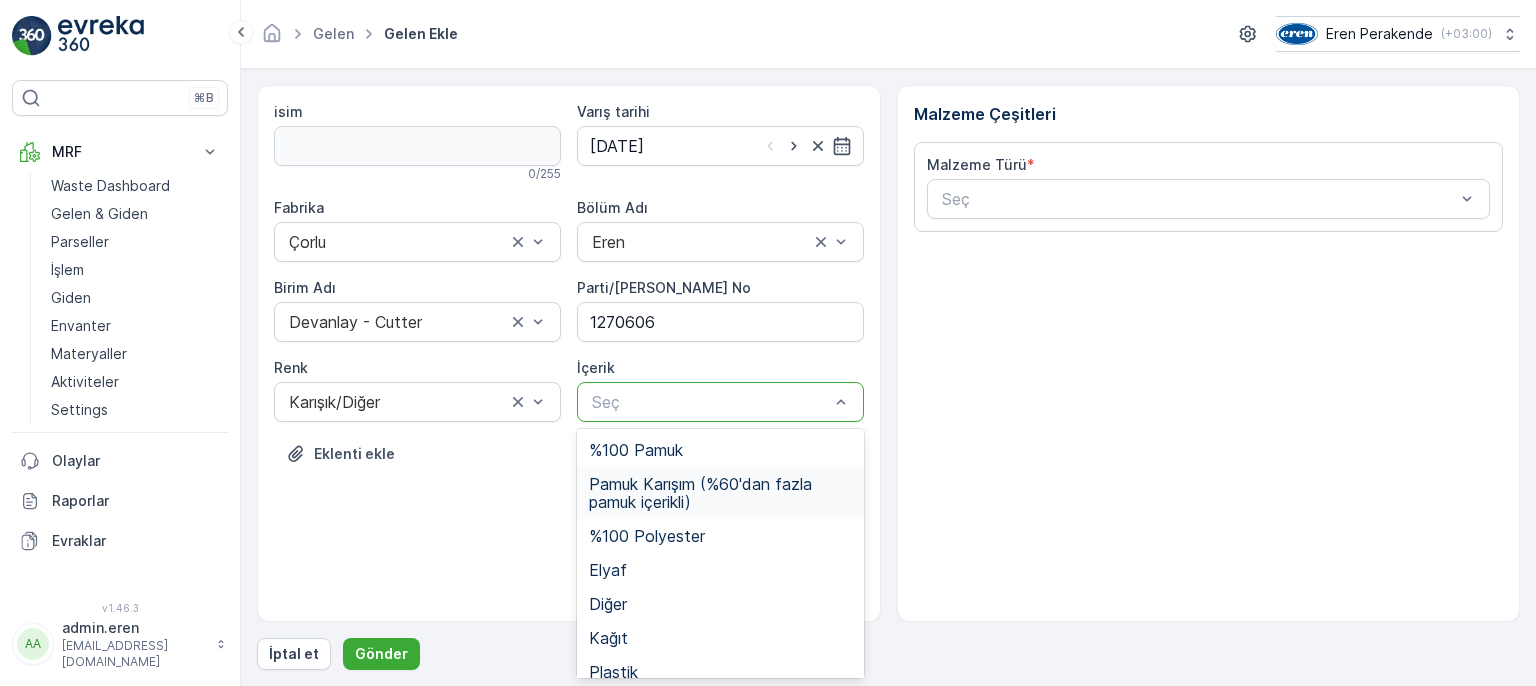 click on "Pamuk Karışım (%60'dan fazla pamuk içerikli)" at bounding box center (720, 493) 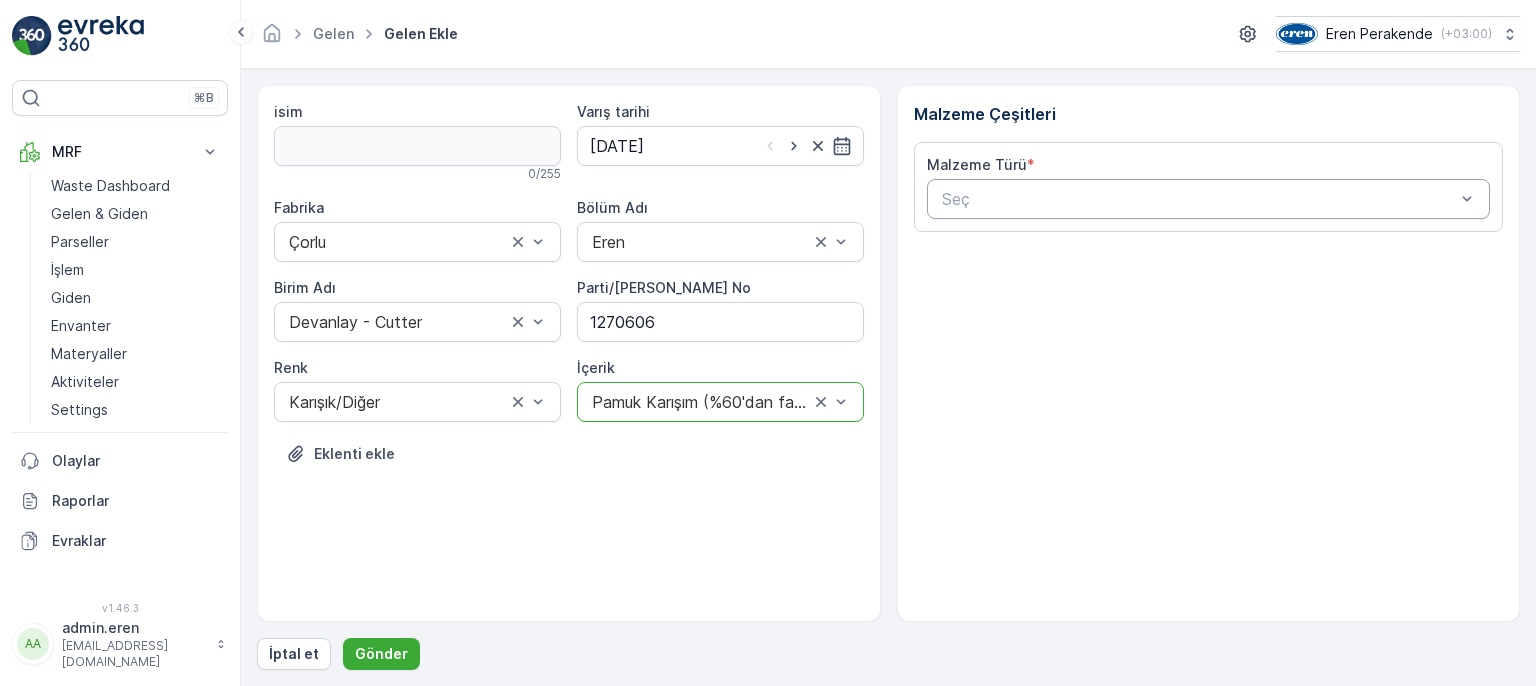 click at bounding box center [1199, 199] 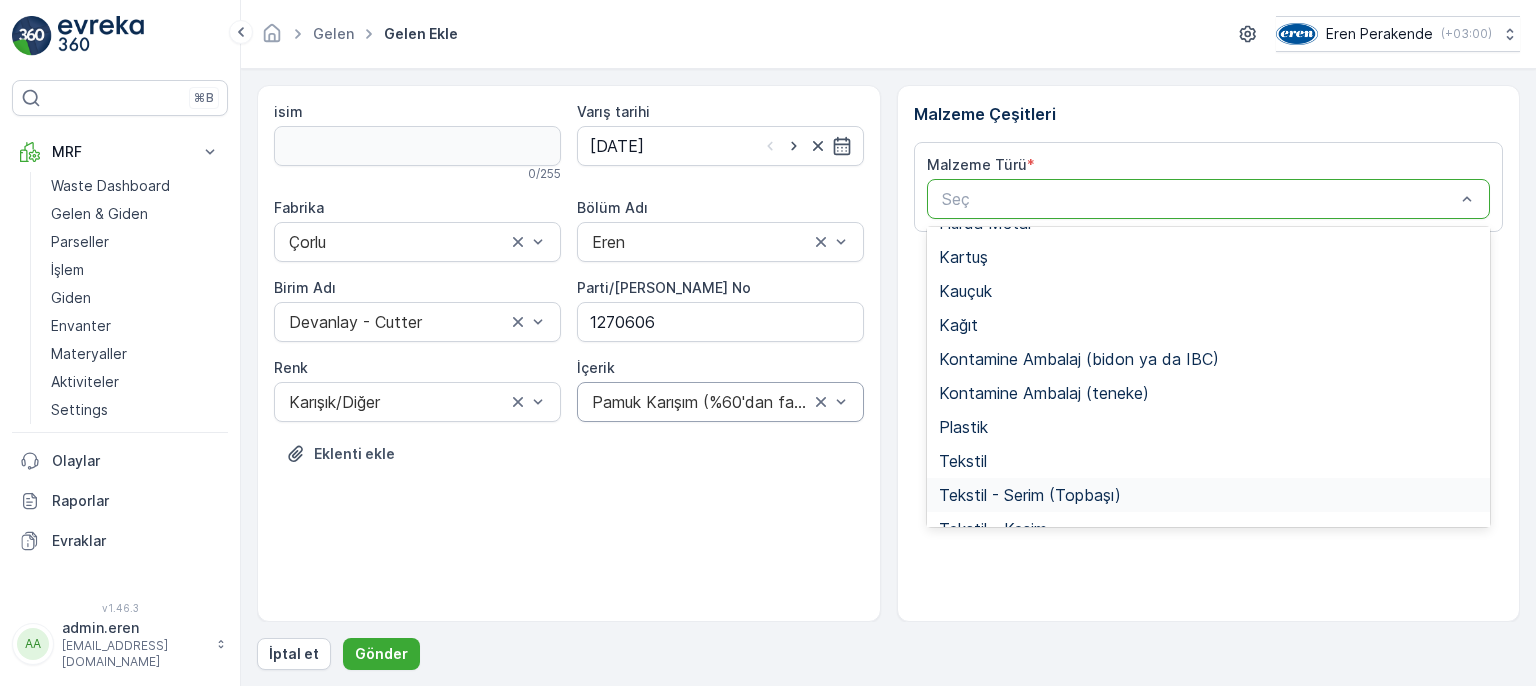 scroll, scrollTop: 388, scrollLeft: 0, axis: vertical 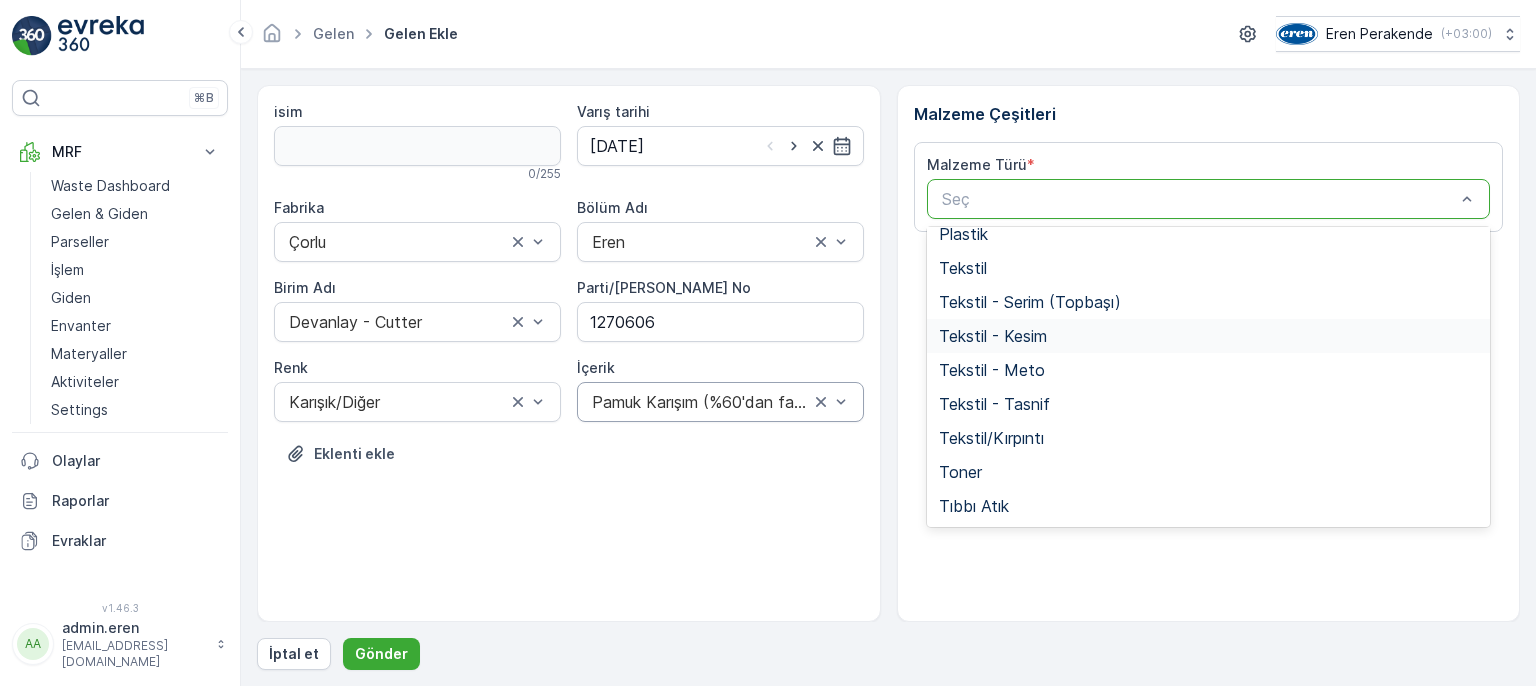 click on "Tekstil - Kesim" at bounding box center (993, 336) 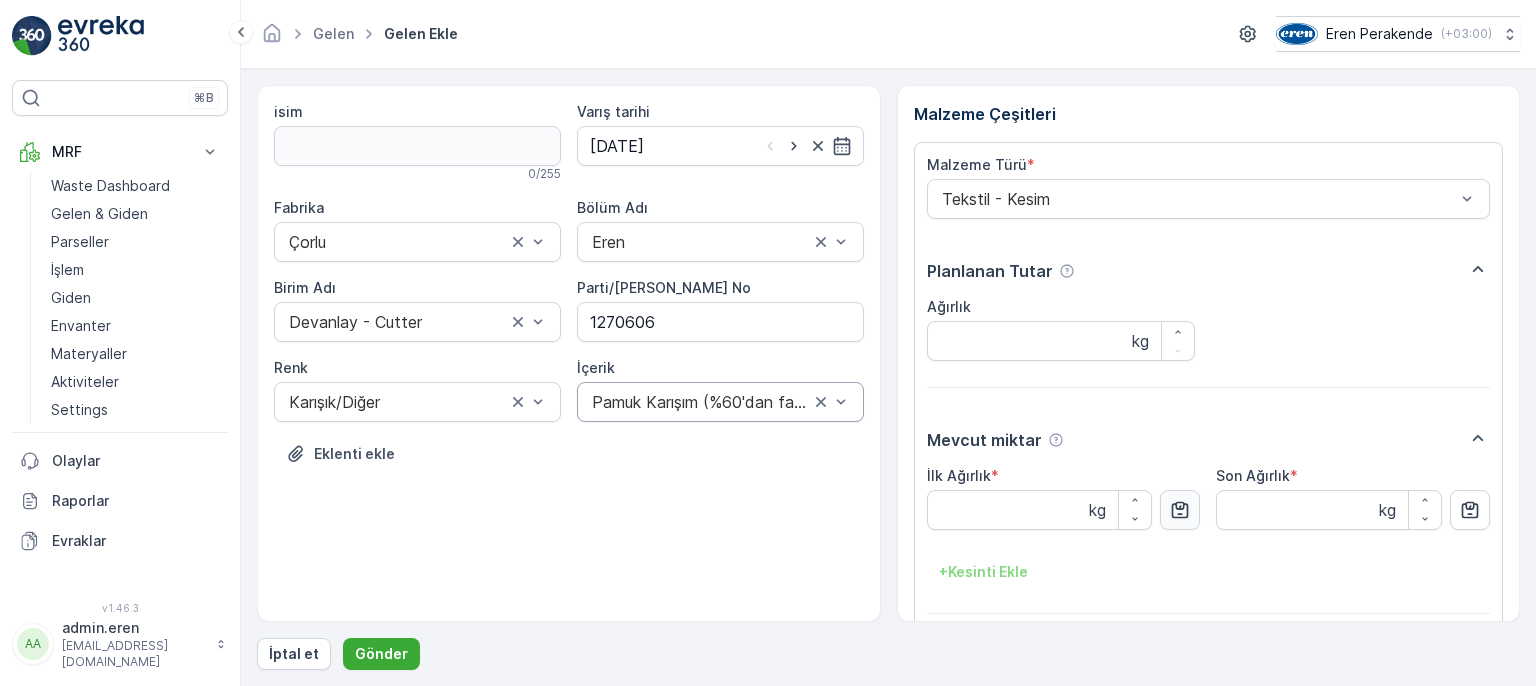click 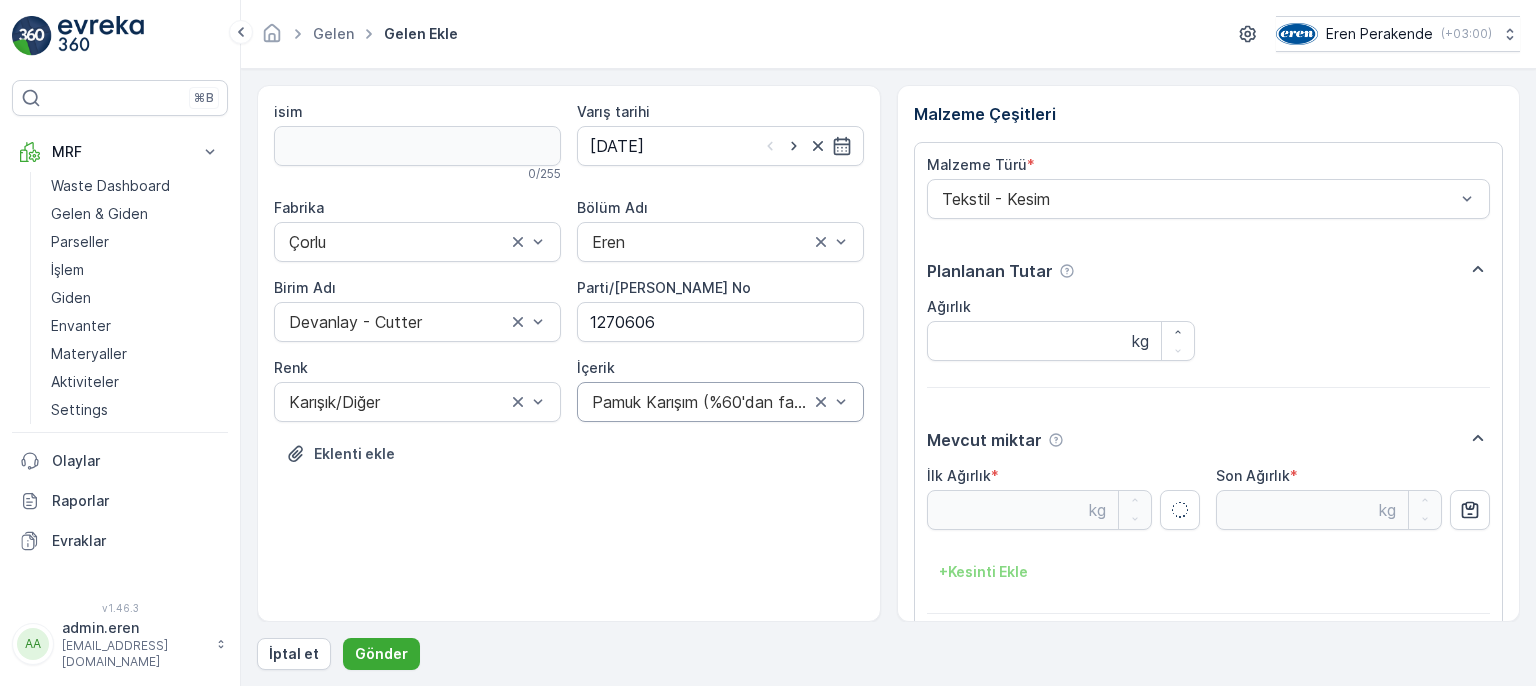 type on "16.24" 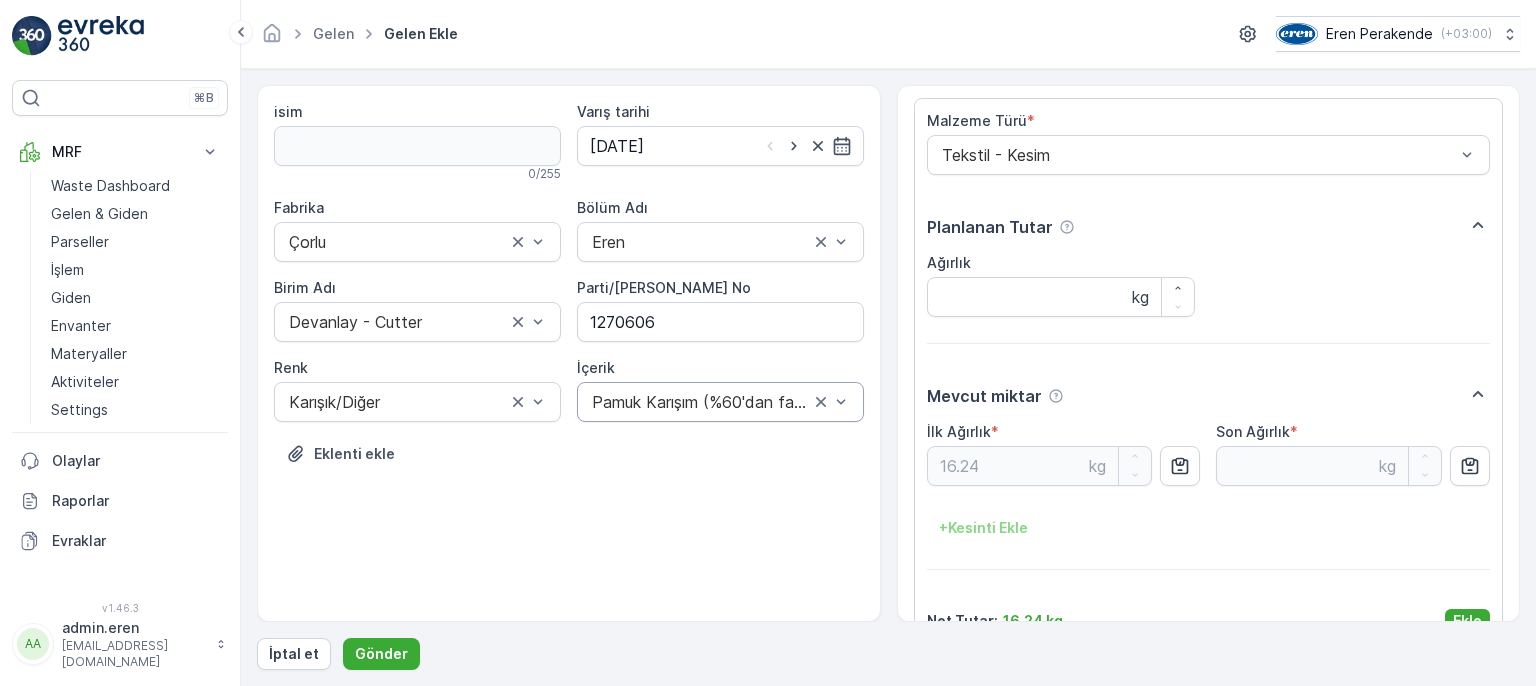 scroll, scrollTop: 84, scrollLeft: 0, axis: vertical 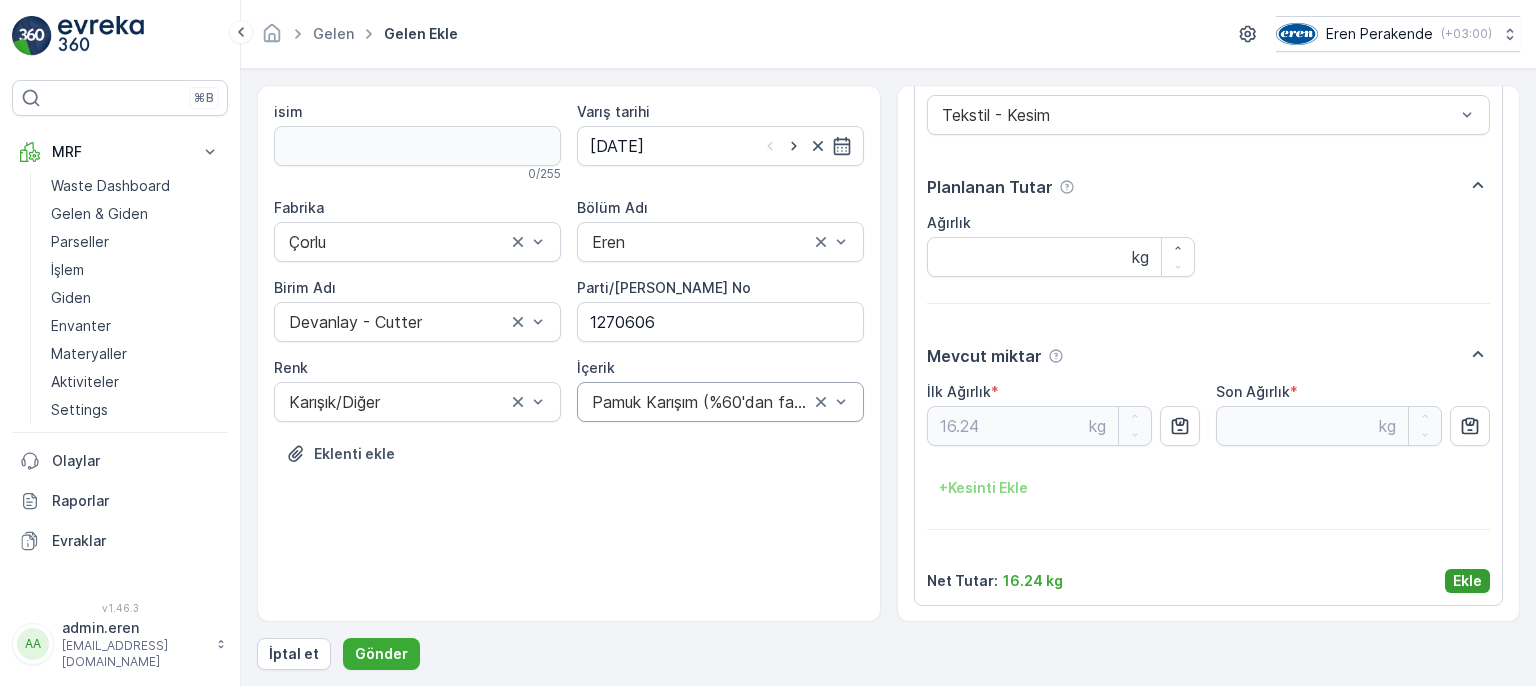 click on "Ekle" at bounding box center [1467, 581] 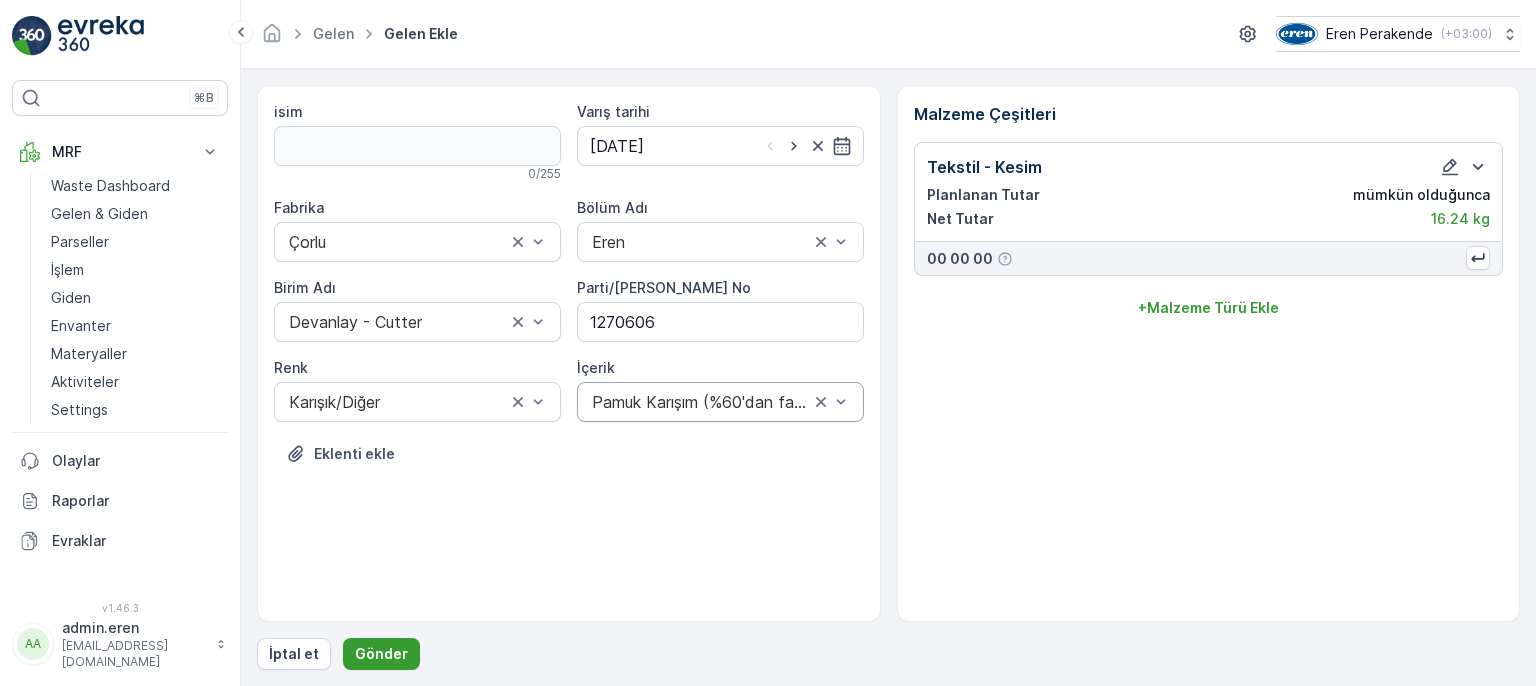 click on "Gönder" at bounding box center (381, 654) 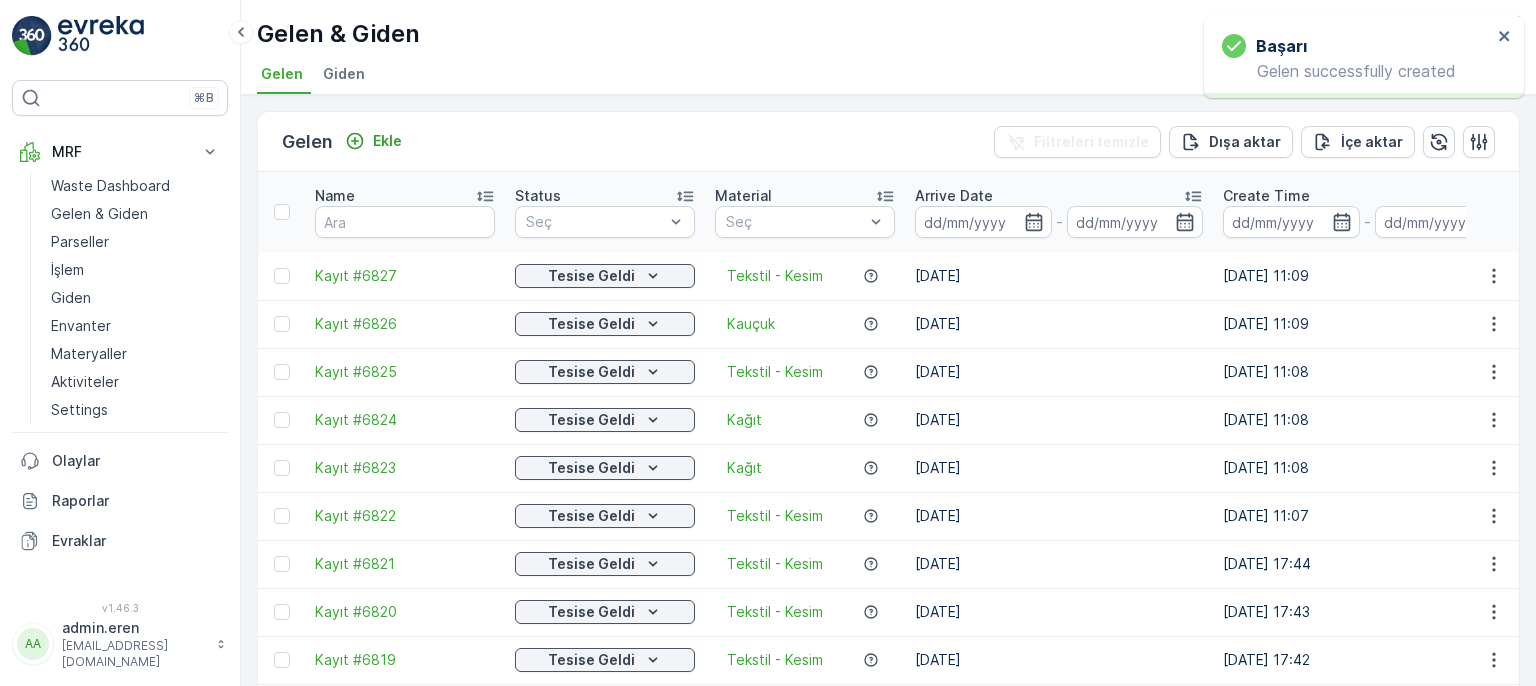 click at bounding box center [1493, 276] 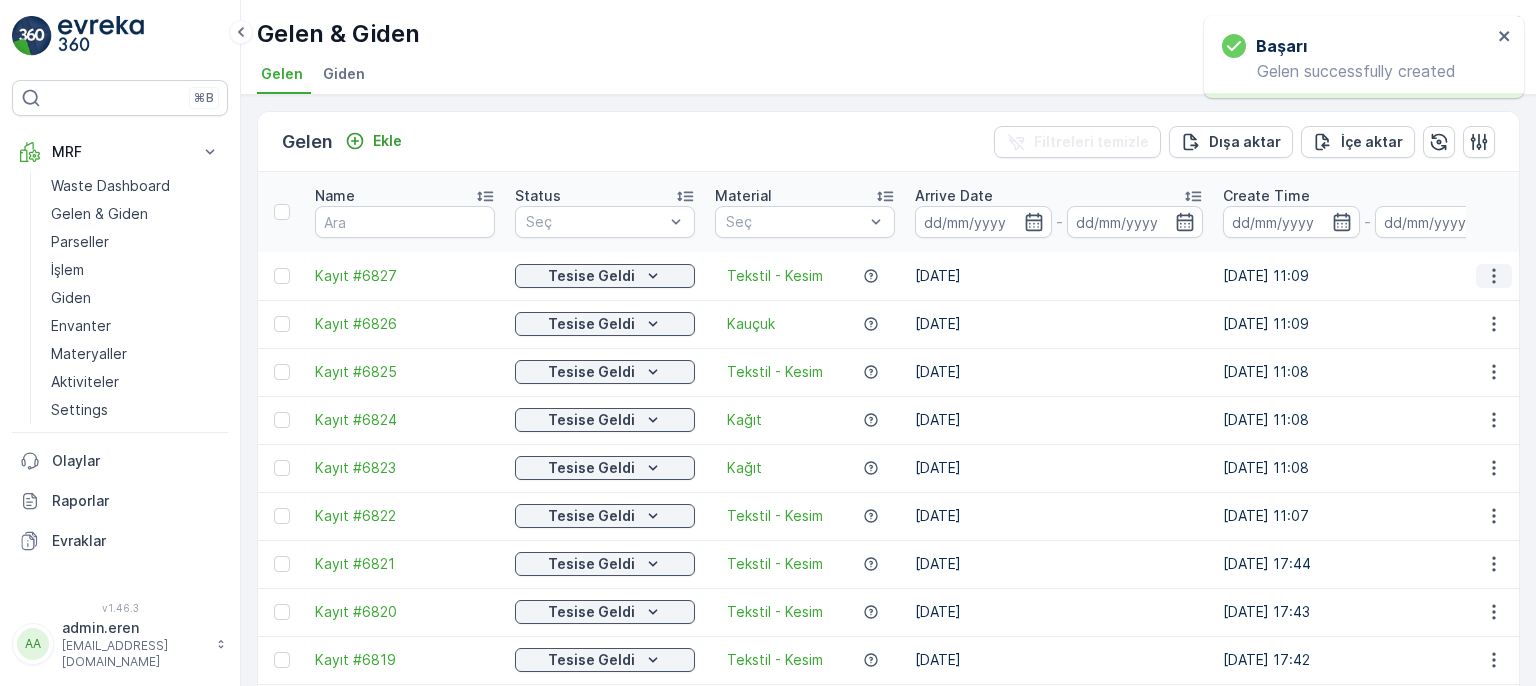 click 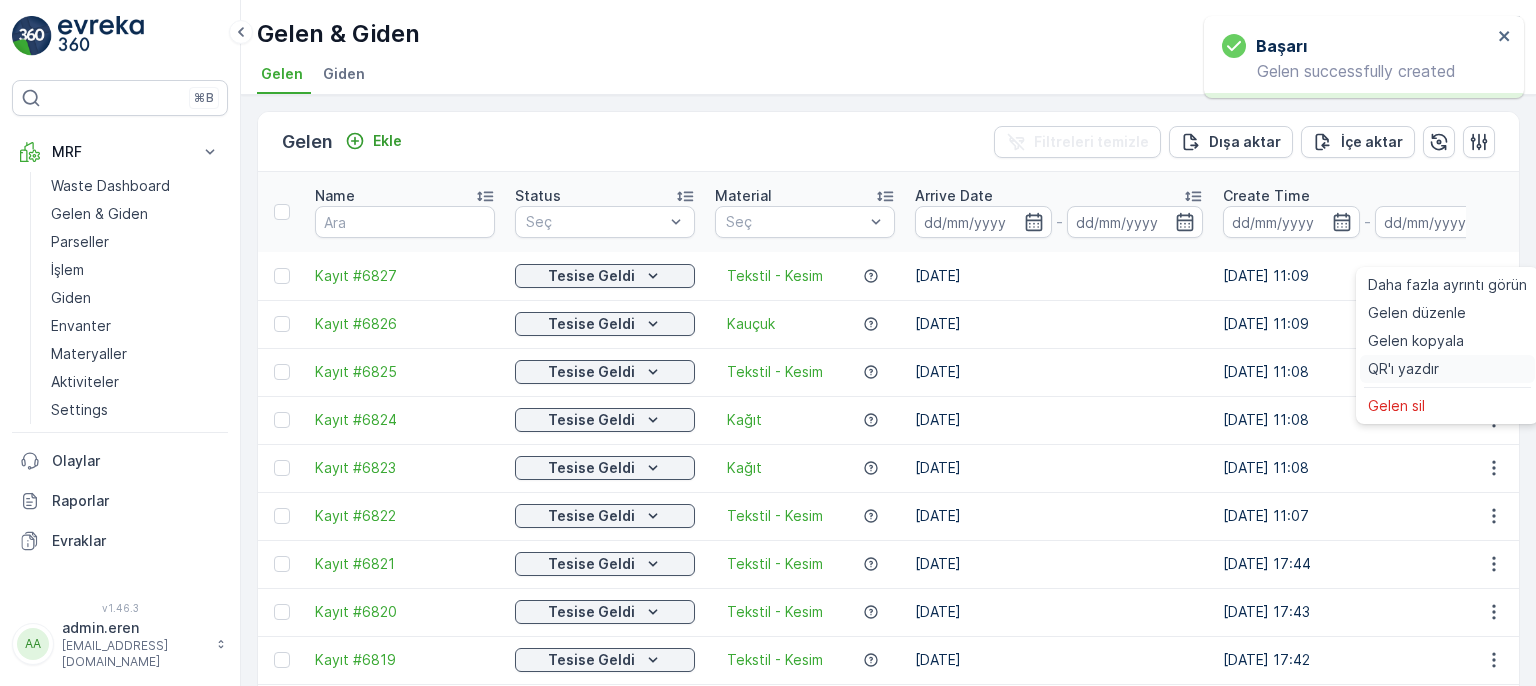 click on "QR'ı yazdır" at bounding box center [1403, 369] 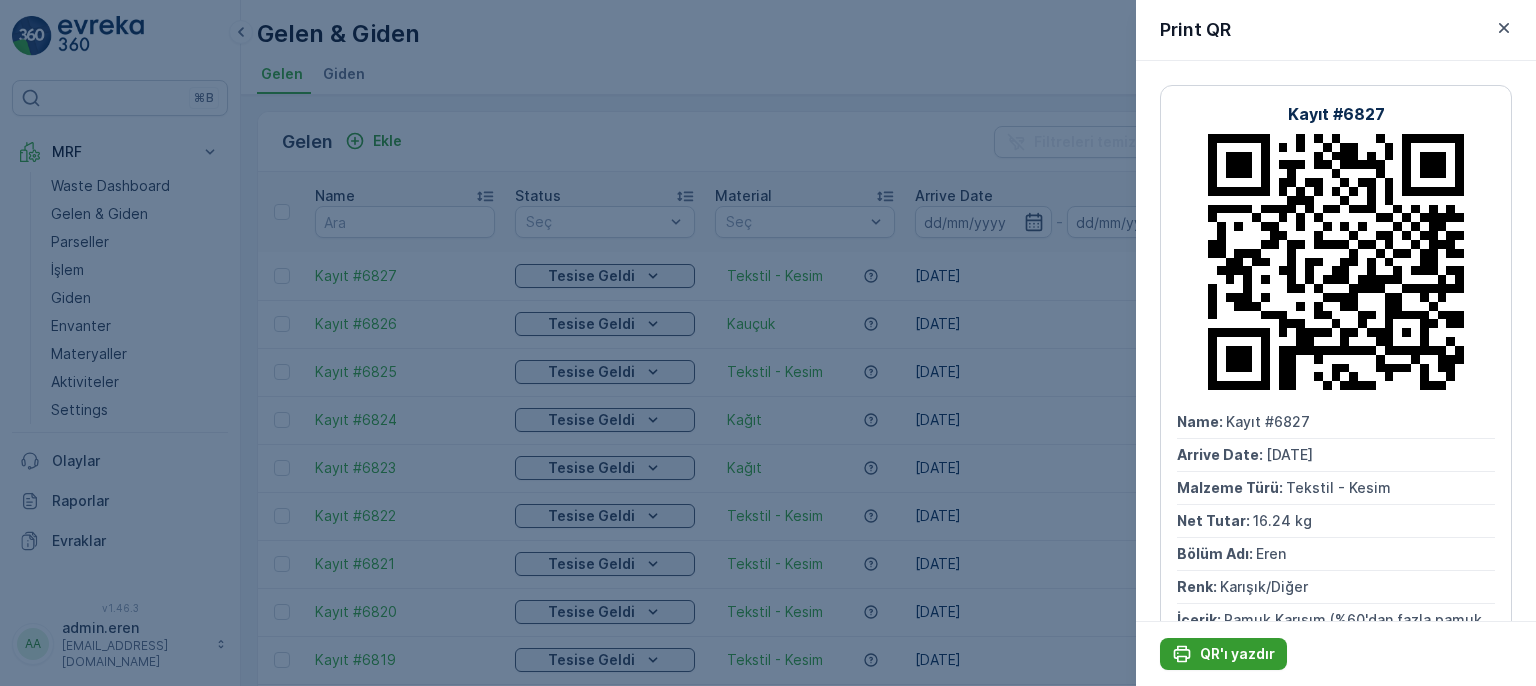 click on "QR'ı yazdır" at bounding box center (1237, 654) 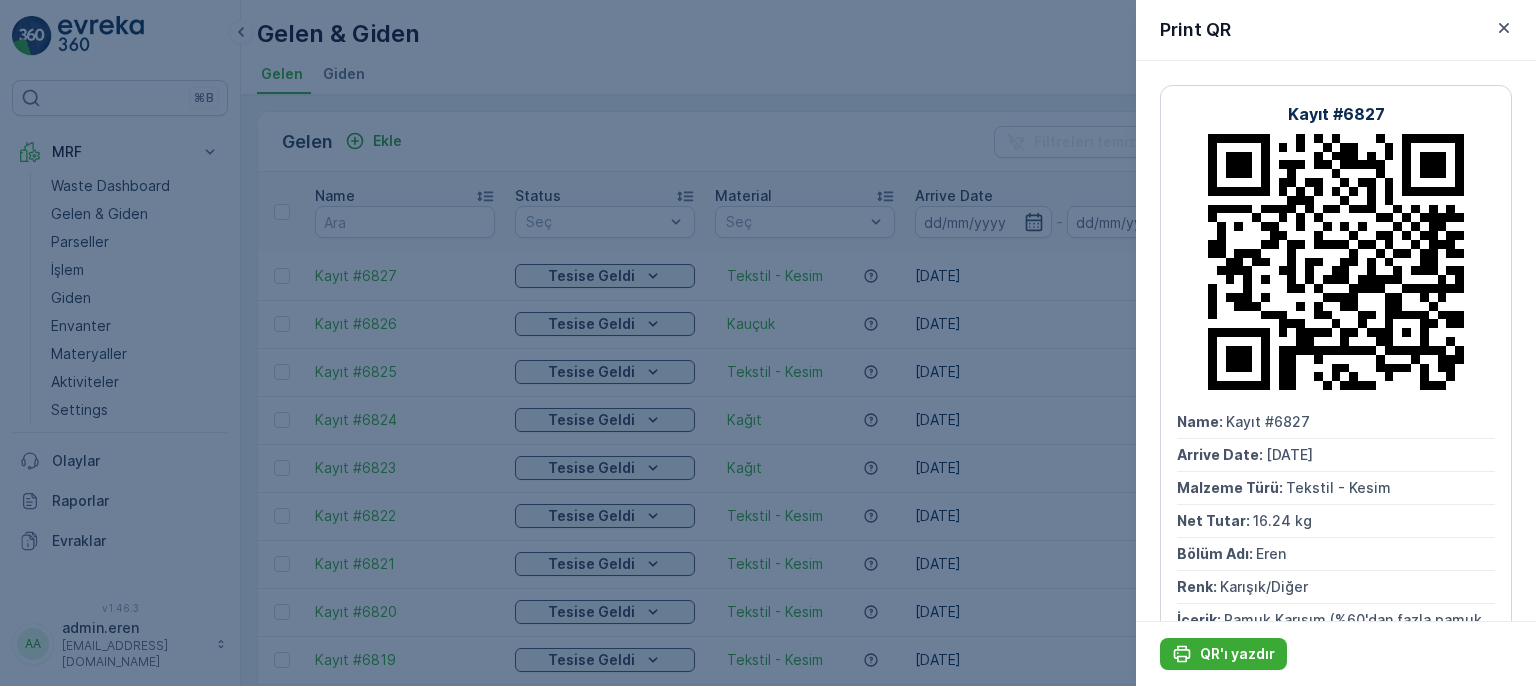 scroll, scrollTop: 0, scrollLeft: 0, axis: both 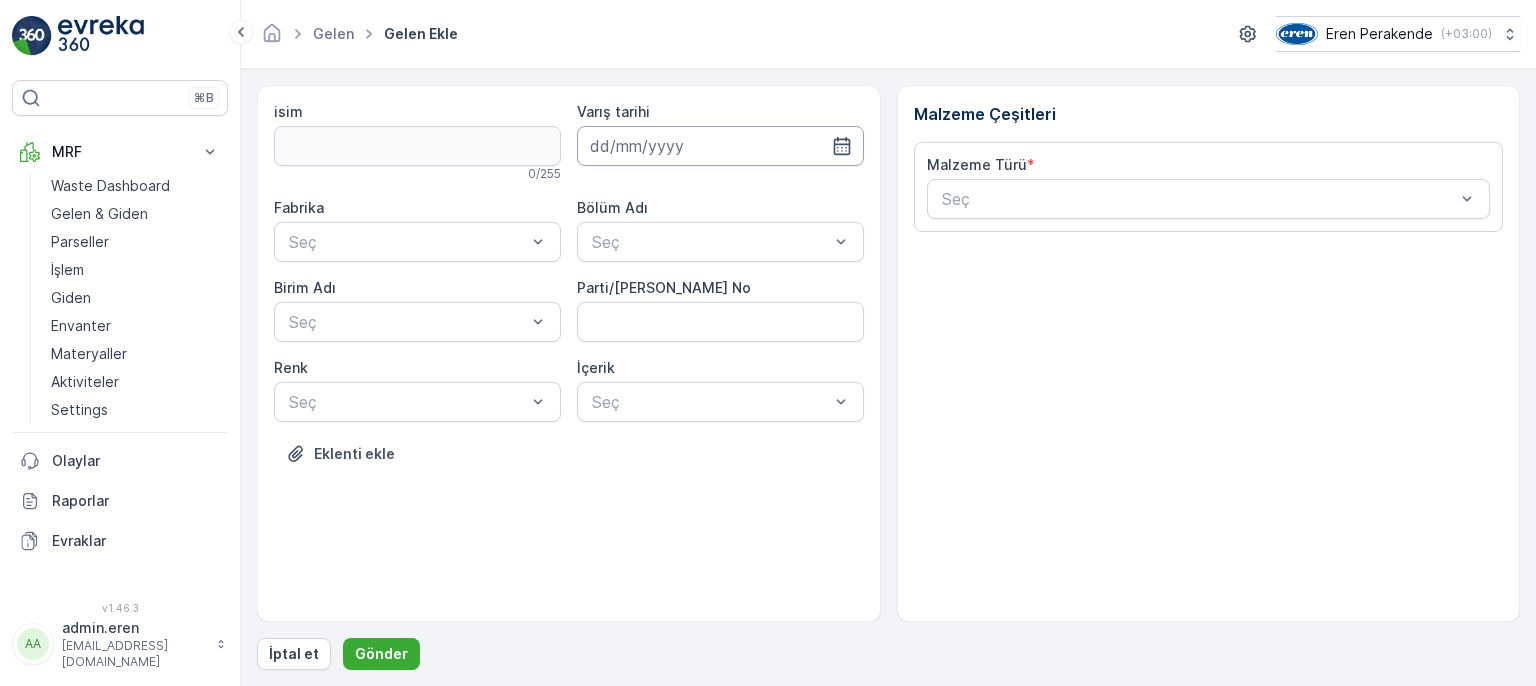 click at bounding box center (720, 146) 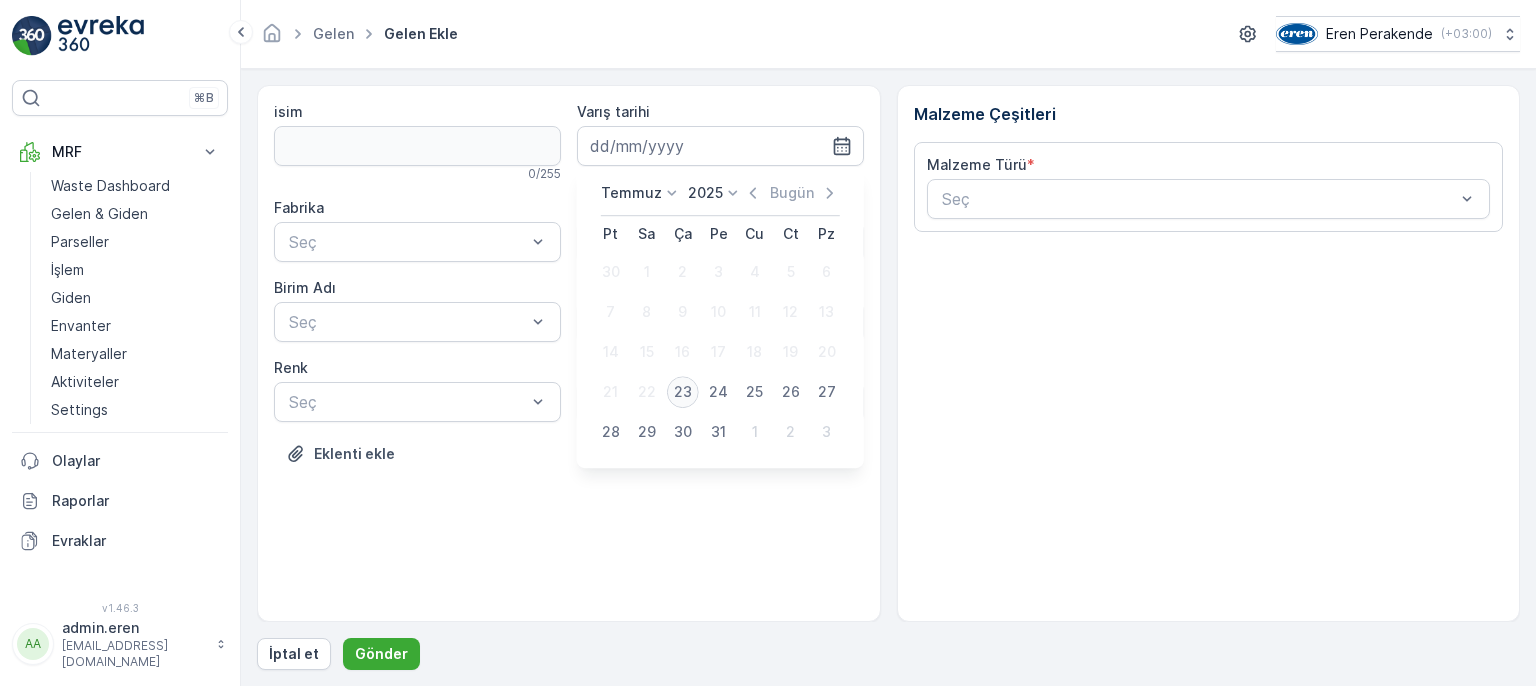 click on "23" at bounding box center (683, 392) 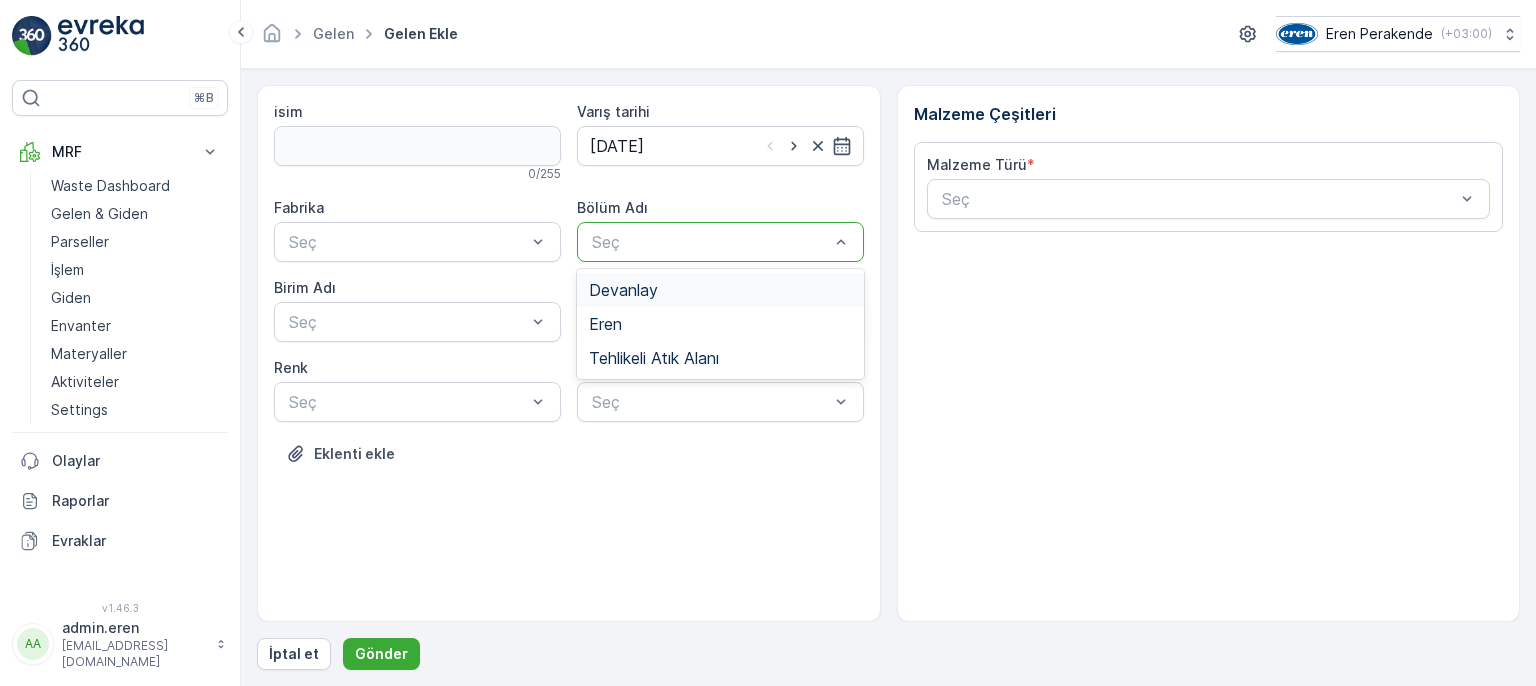 drag, startPoint x: 660, startPoint y: 290, endPoint x: 590, endPoint y: 261, distance: 75.76939 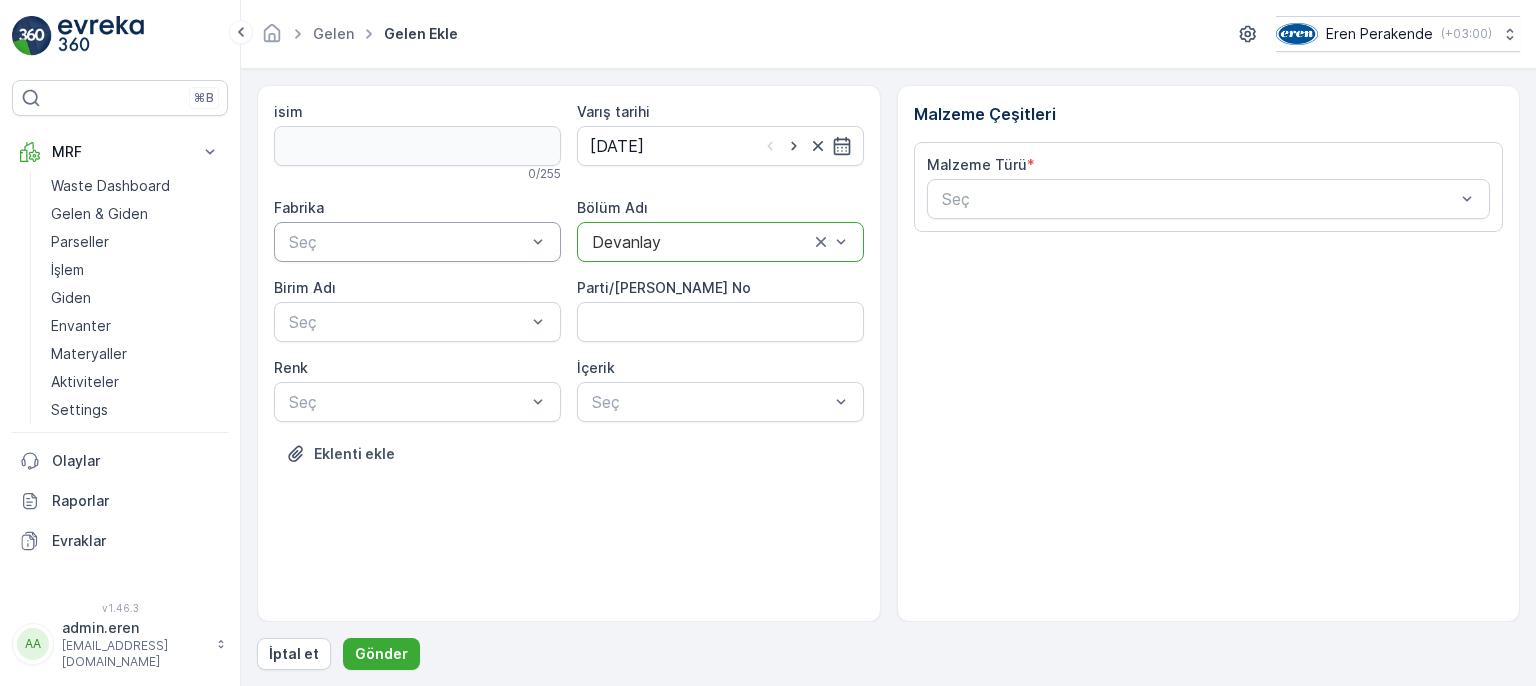 click at bounding box center (538, 242) 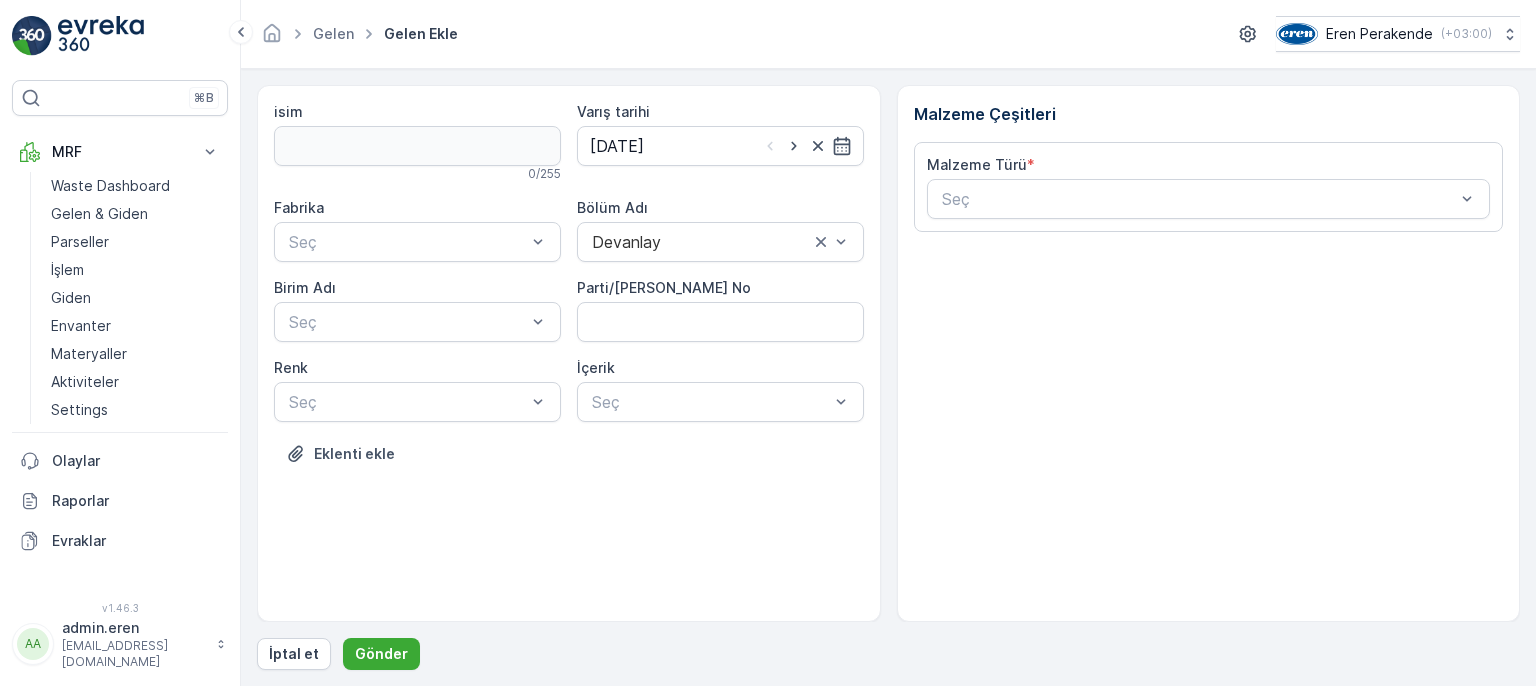 click on "Fabrika Seç Bölüm Adı Devanlay [PERSON_NAME] Adı Seç Parti/Kesim Föyü No [PERSON_NAME] Seç İçerik Seç" at bounding box center [569, 310] 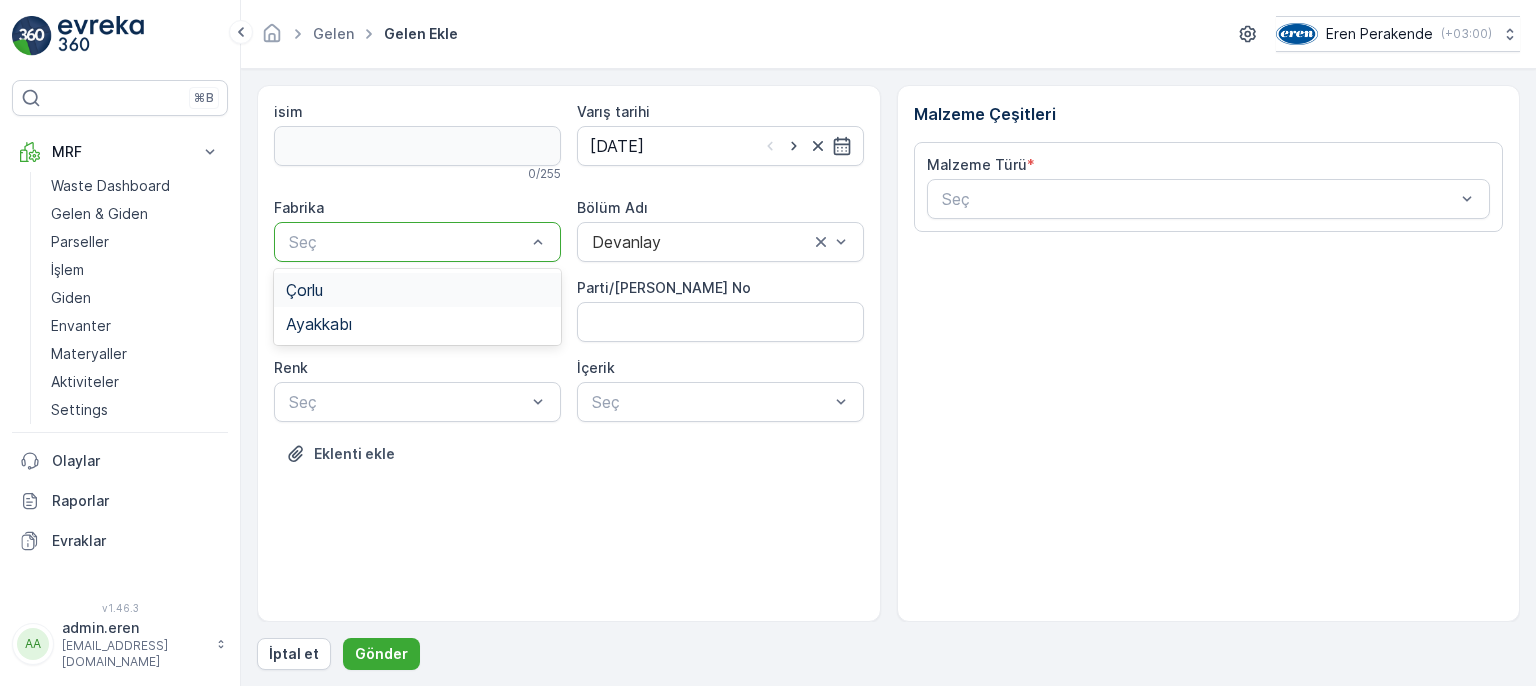 click on "Çorlu" at bounding box center (417, 290) 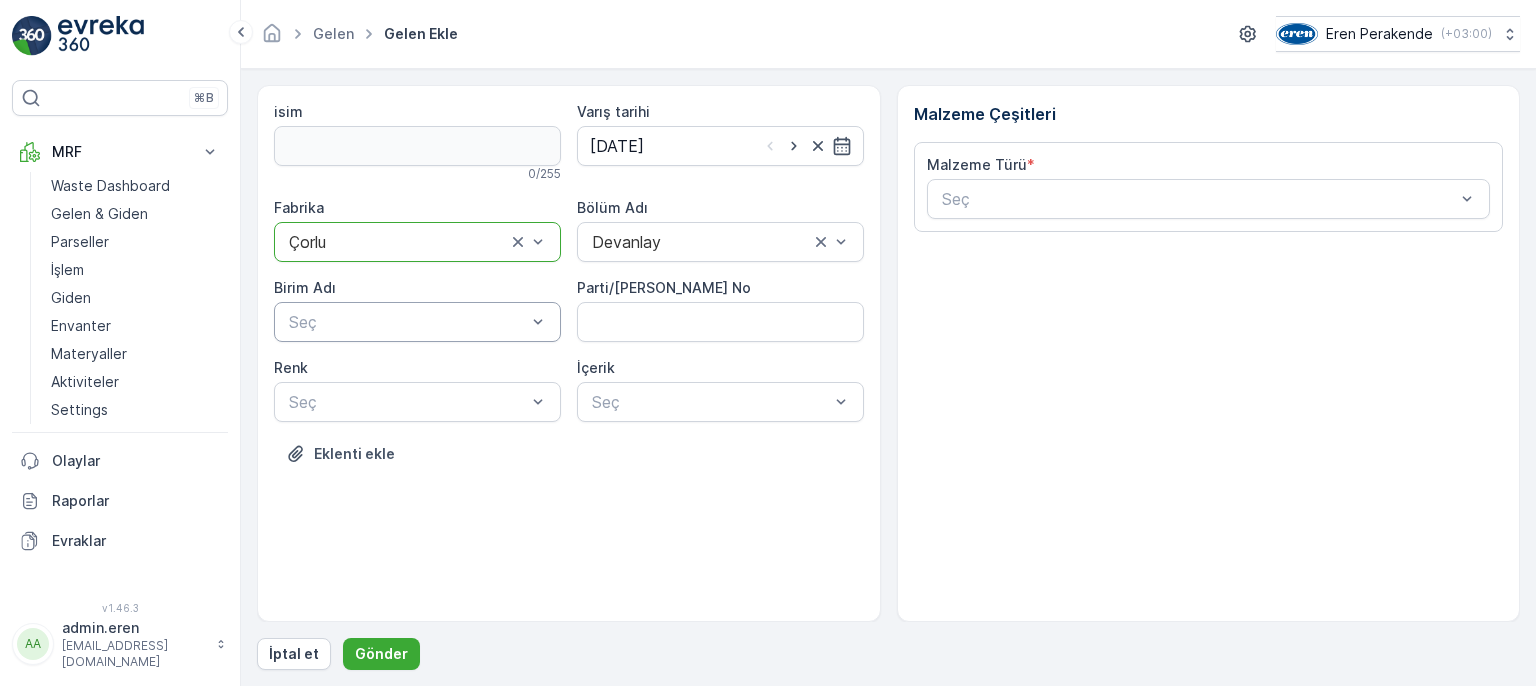 click at bounding box center [407, 322] 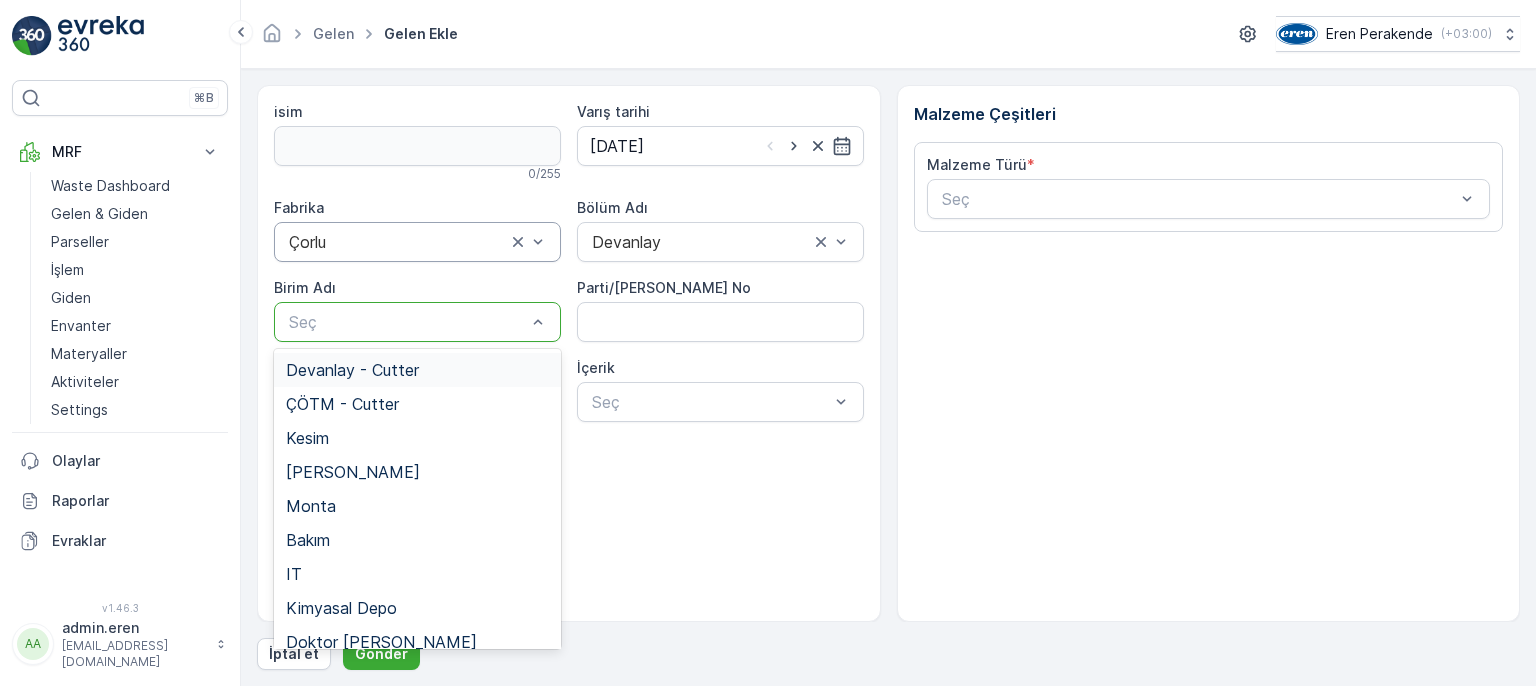 click on "Devanlay  - Cutter" at bounding box center [417, 370] 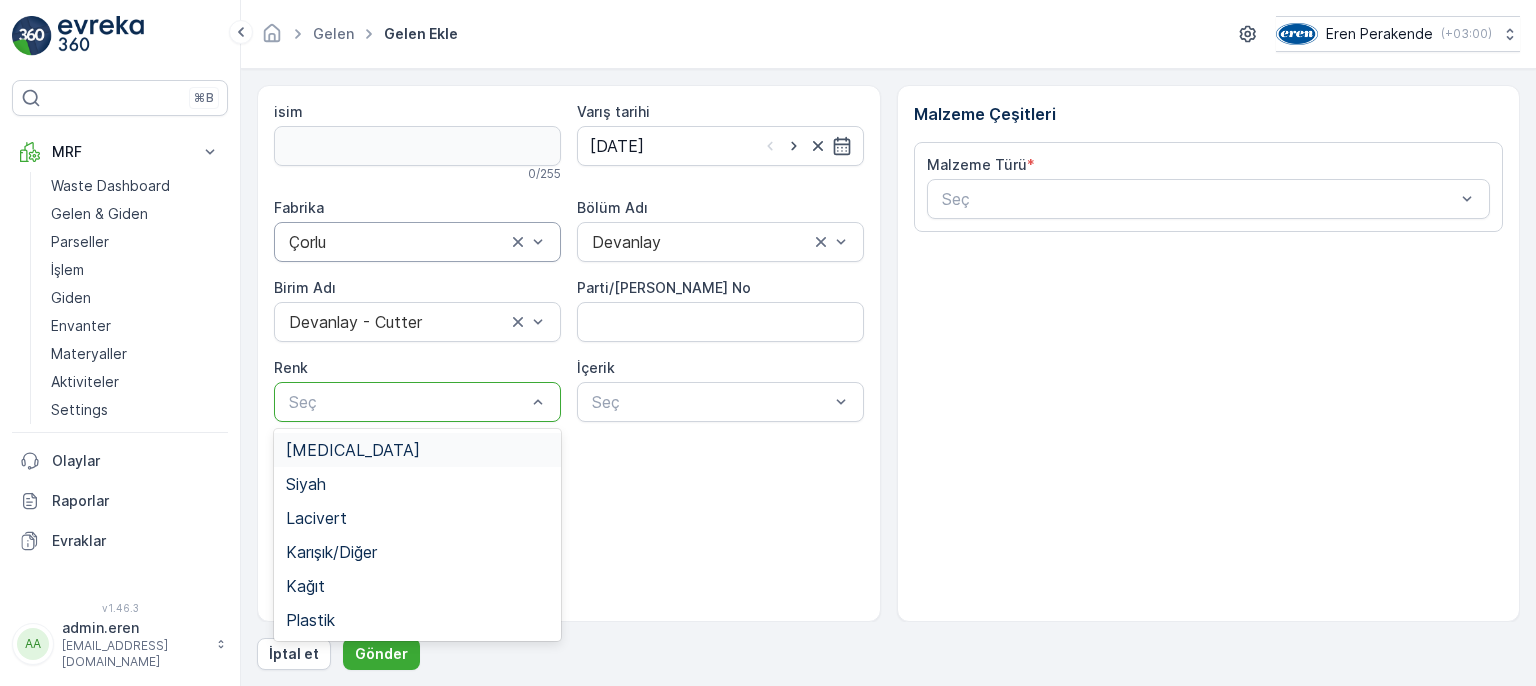 click on "Seç" at bounding box center (417, 402) 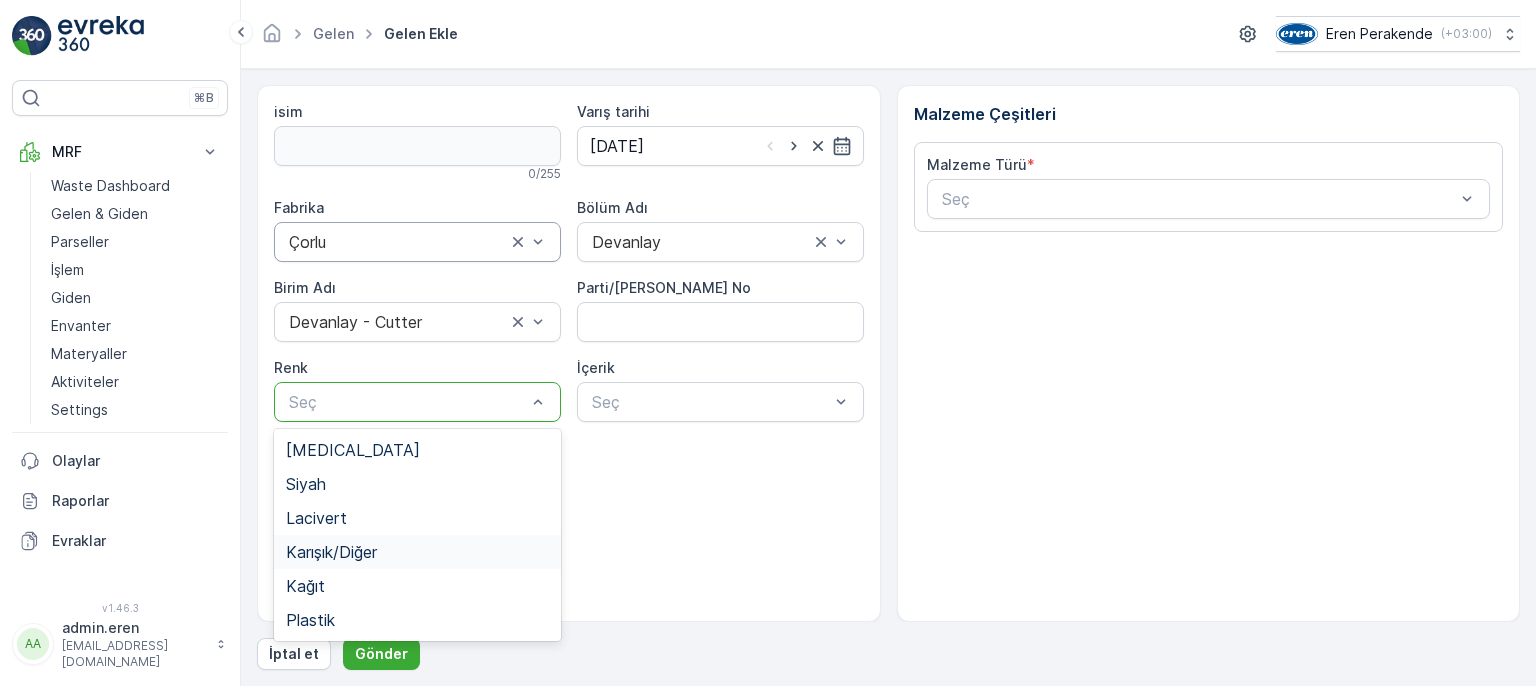 click on "Karışık/Diğer" at bounding box center [417, 552] 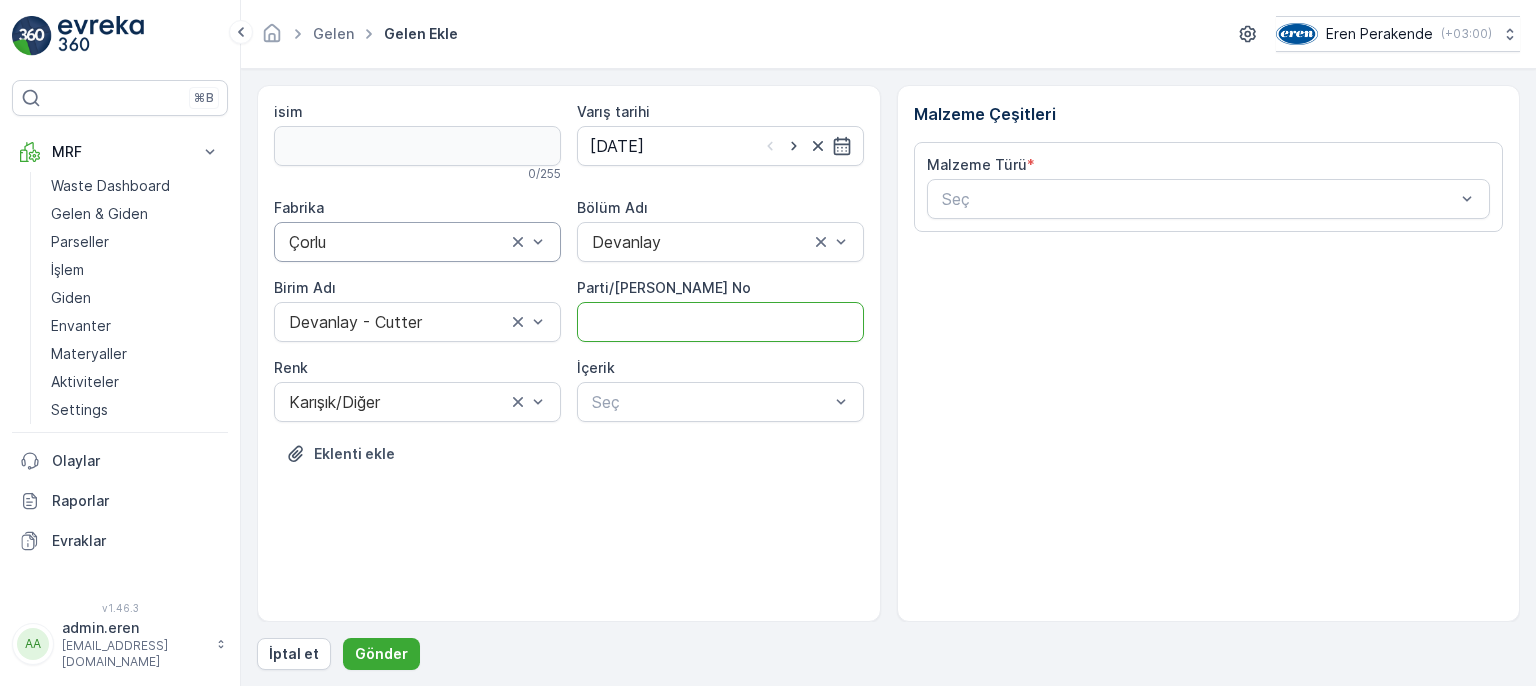 click on "Parti/[PERSON_NAME] No" at bounding box center [720, 322] 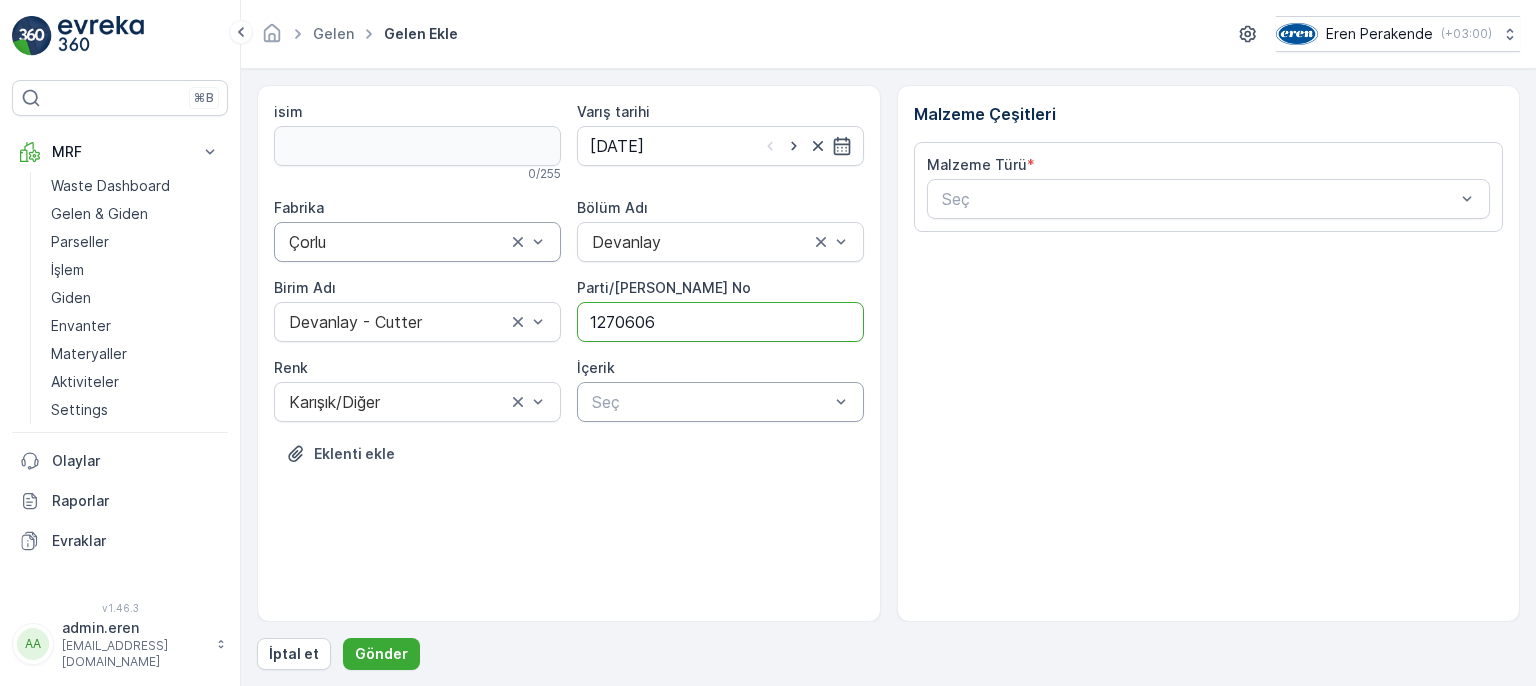 type on "1270606" 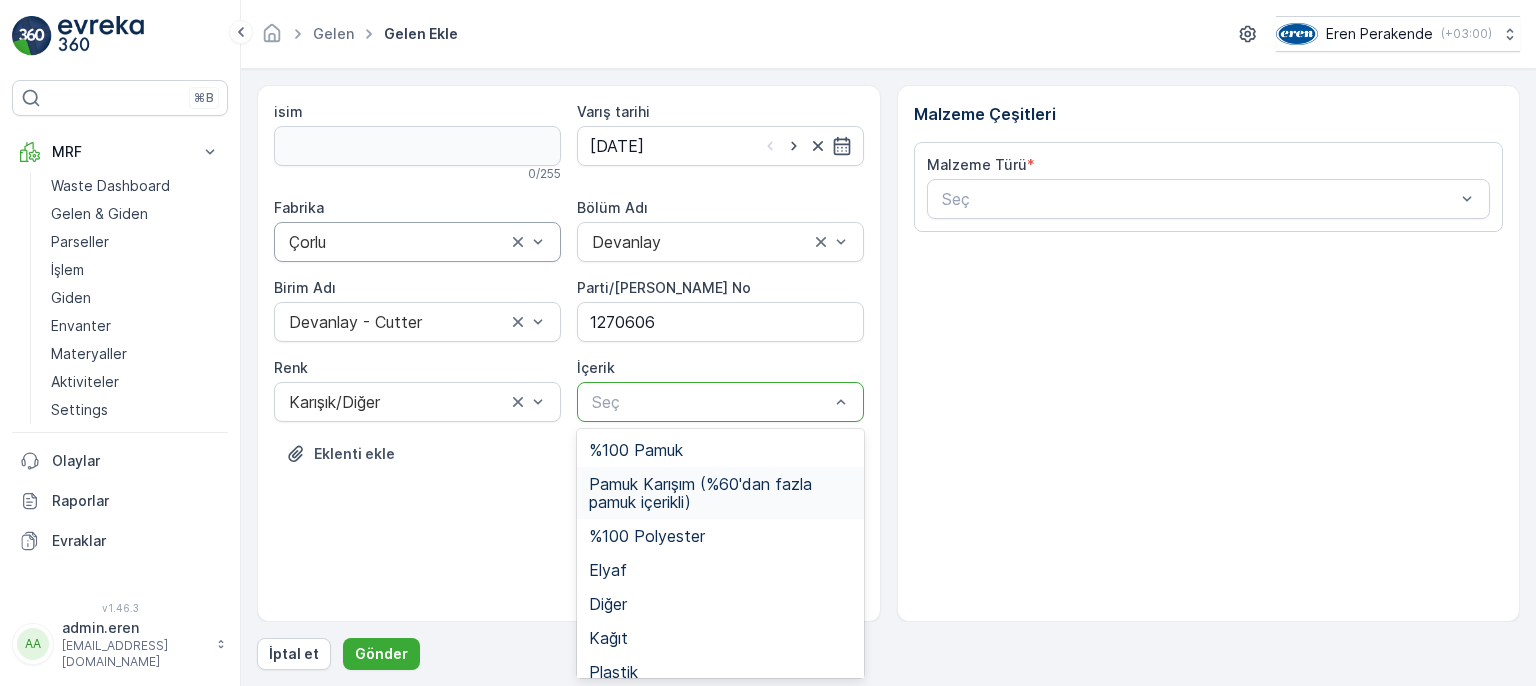 click on "Pamuk Karışım (%60'dan fazla pamuk içerikli)" at bounding box center (720, 493) 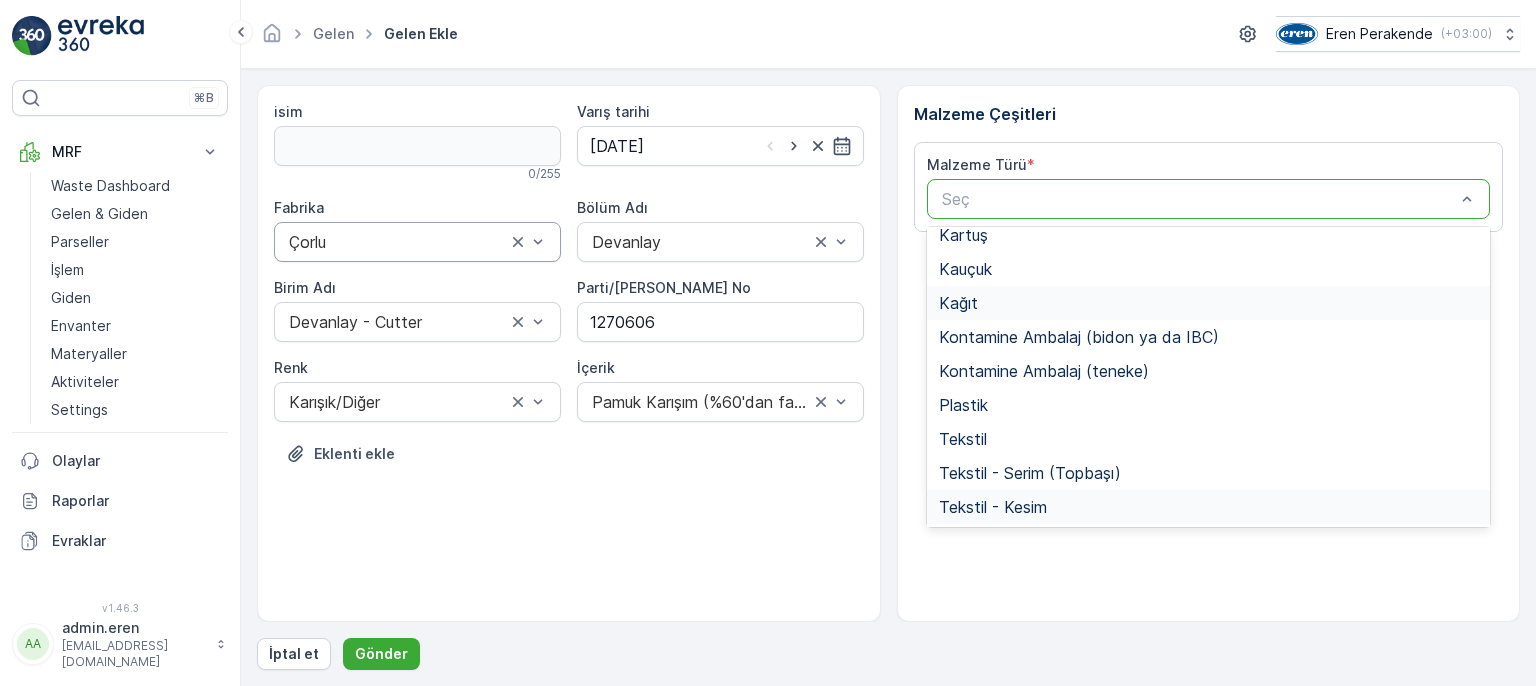 scroll, scrollTop: 388, scrollLeft: 0, axis: vertical 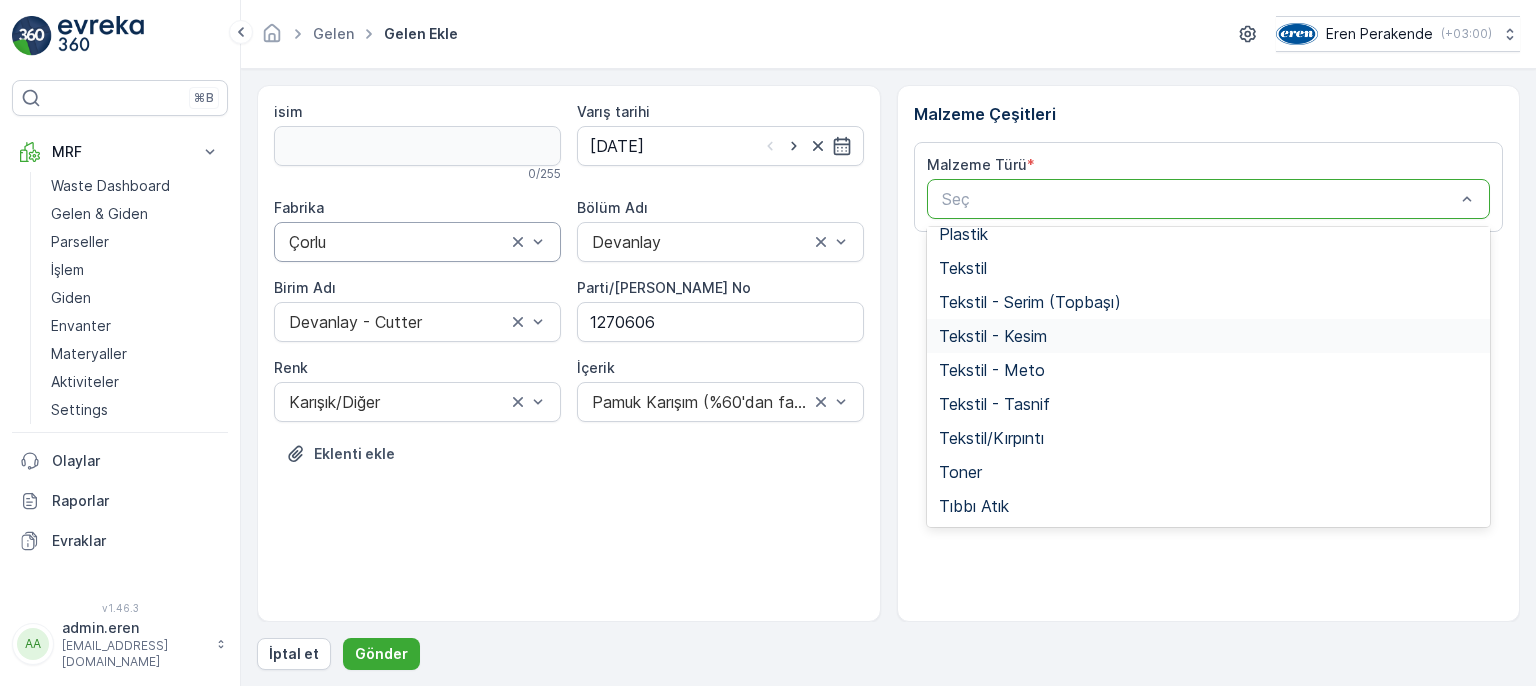 click on "Tekstil - Kesim" at bounding box center (993, 336) 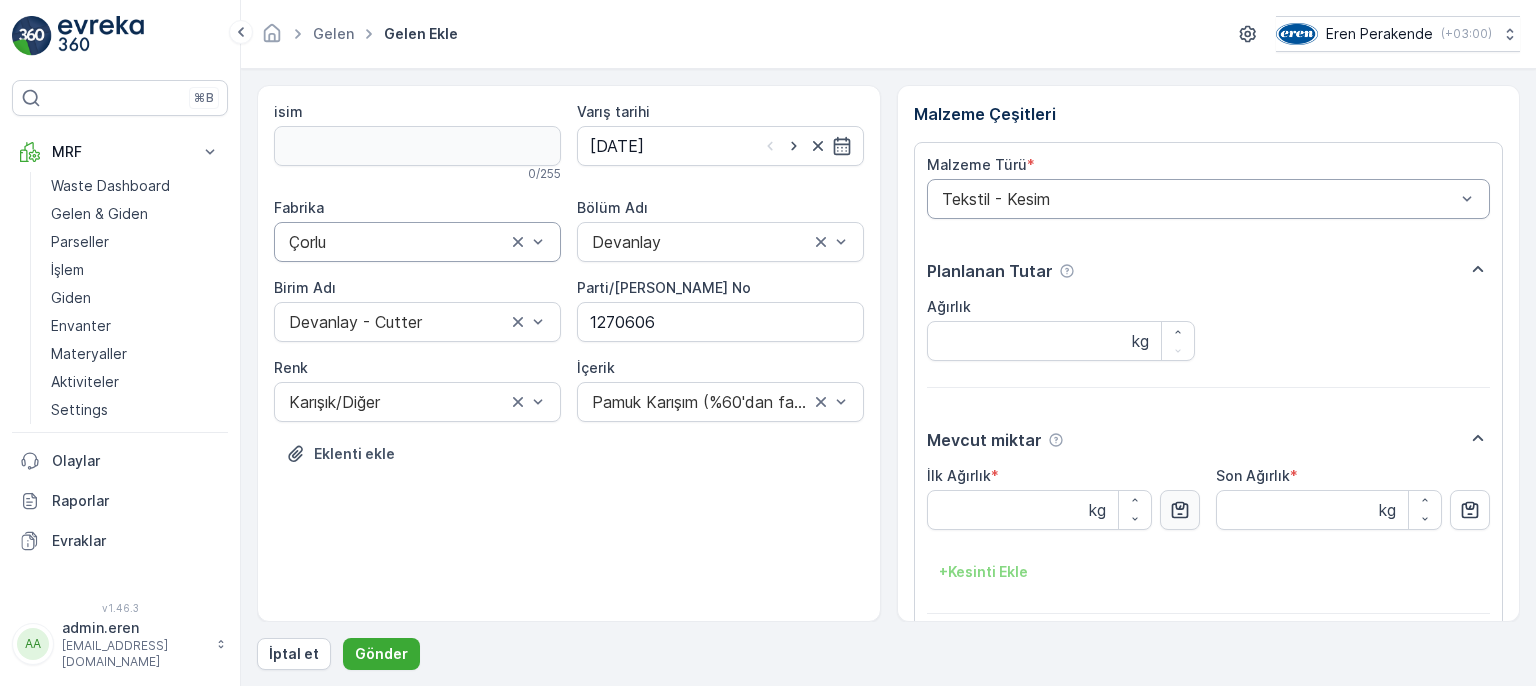 click 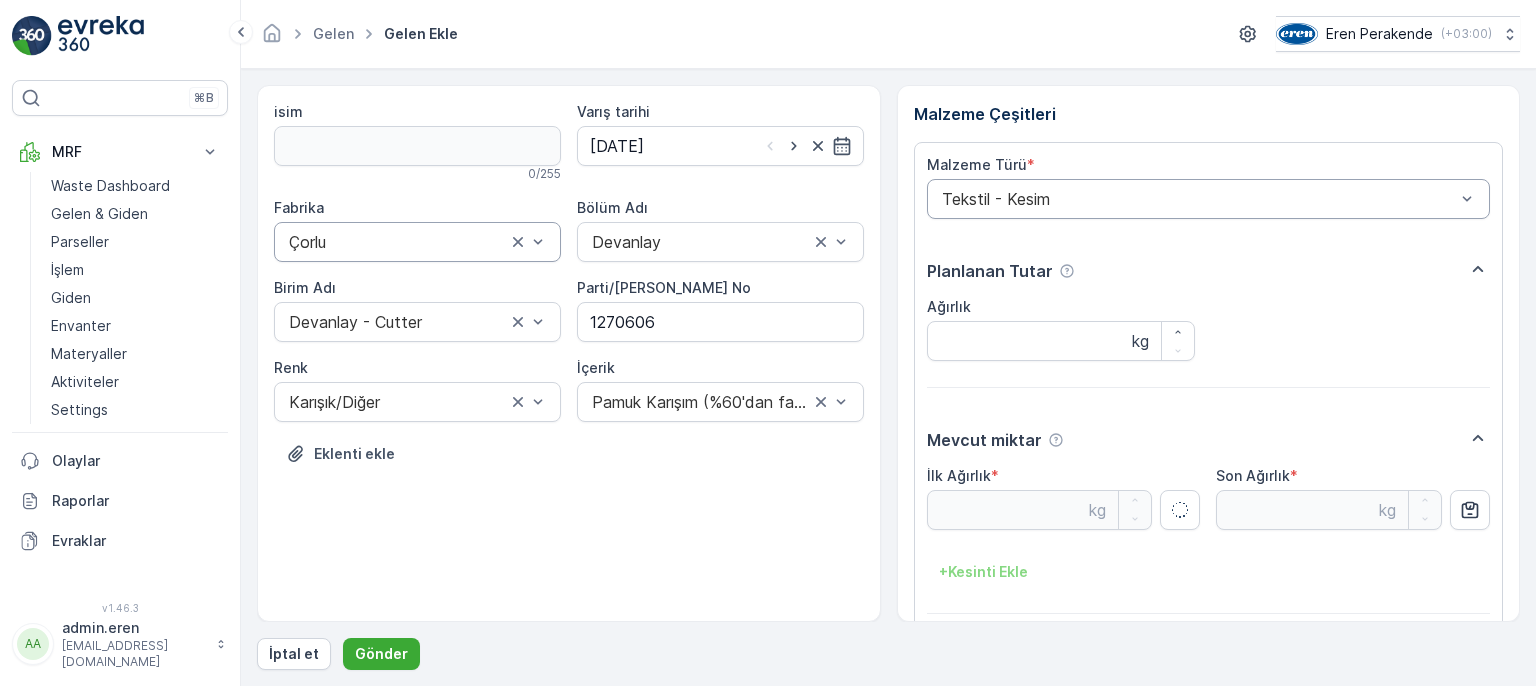 type on "9.01" 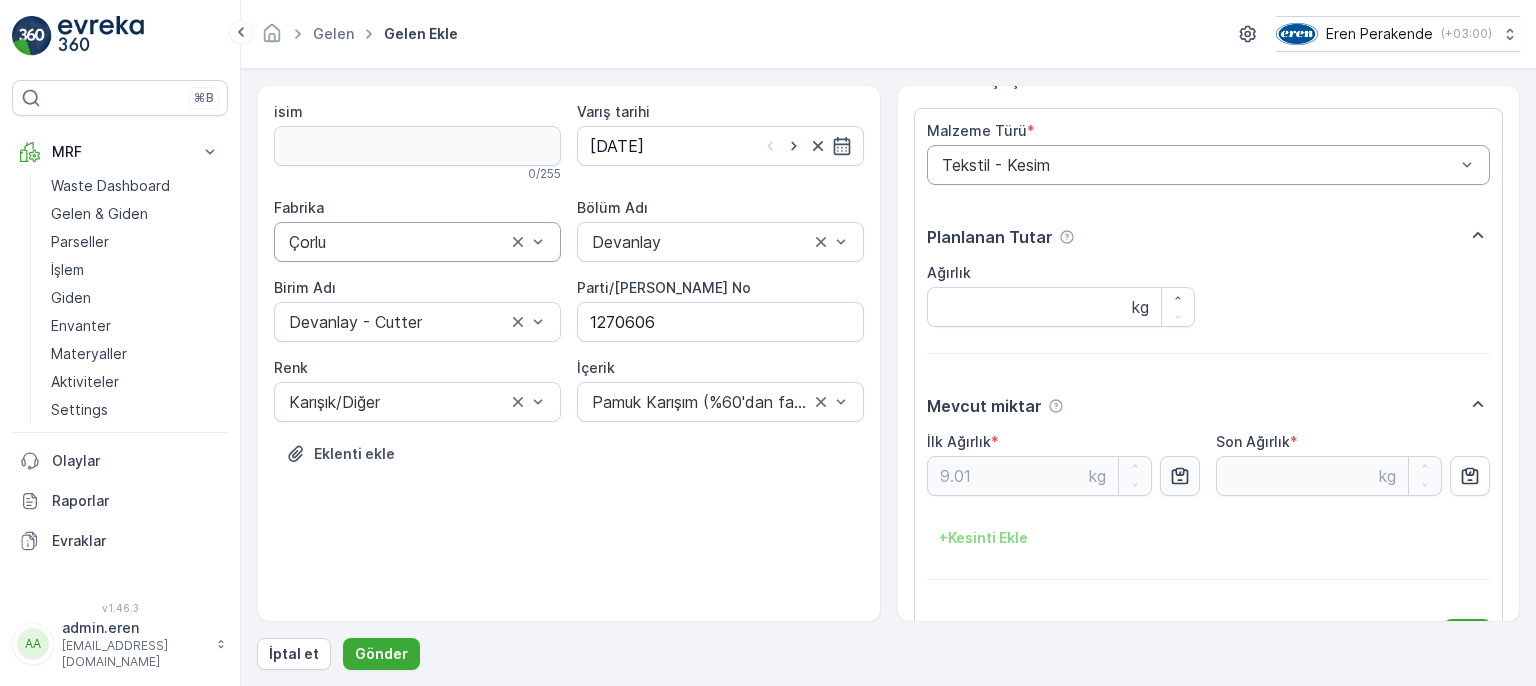 scroll, scrollTop: 84, scrollLeft: 0, axis: vertical 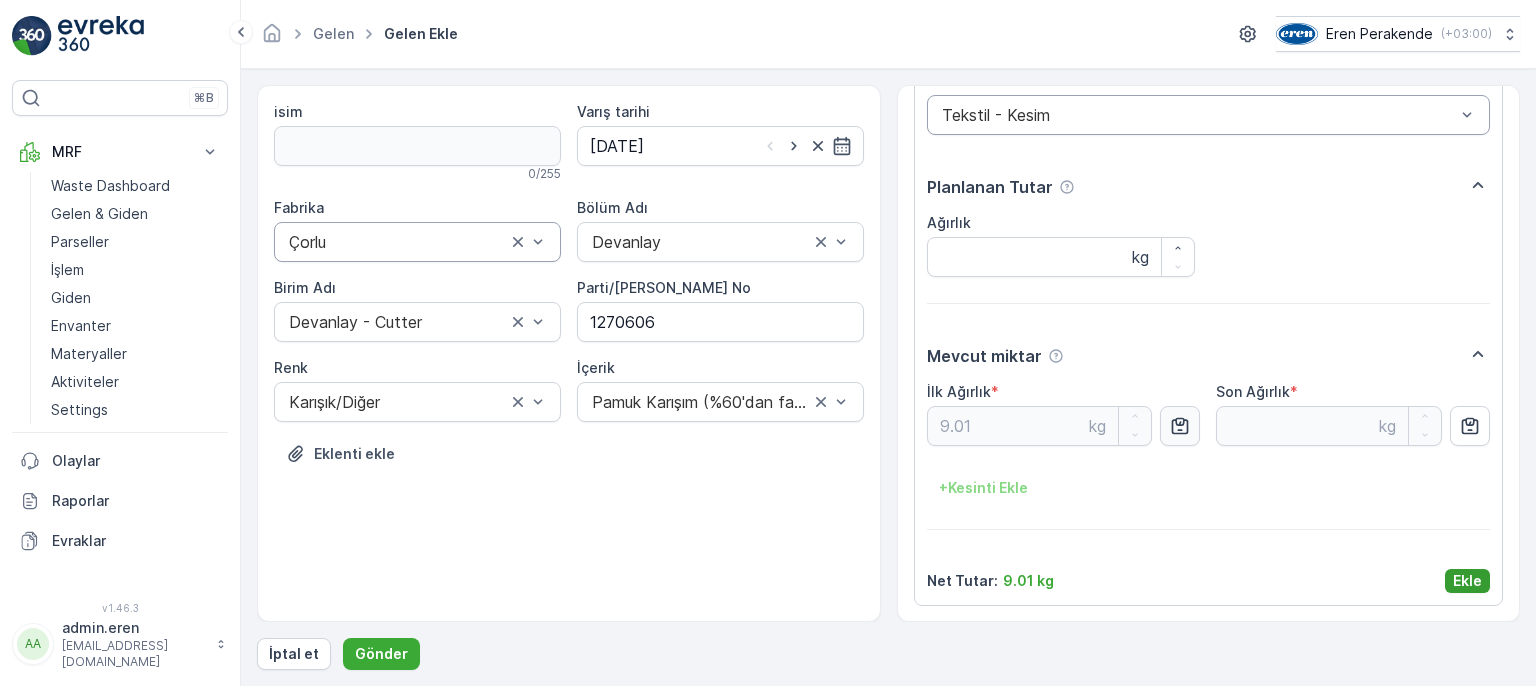 click on "Ekle" at bounding box center (1467, 581) 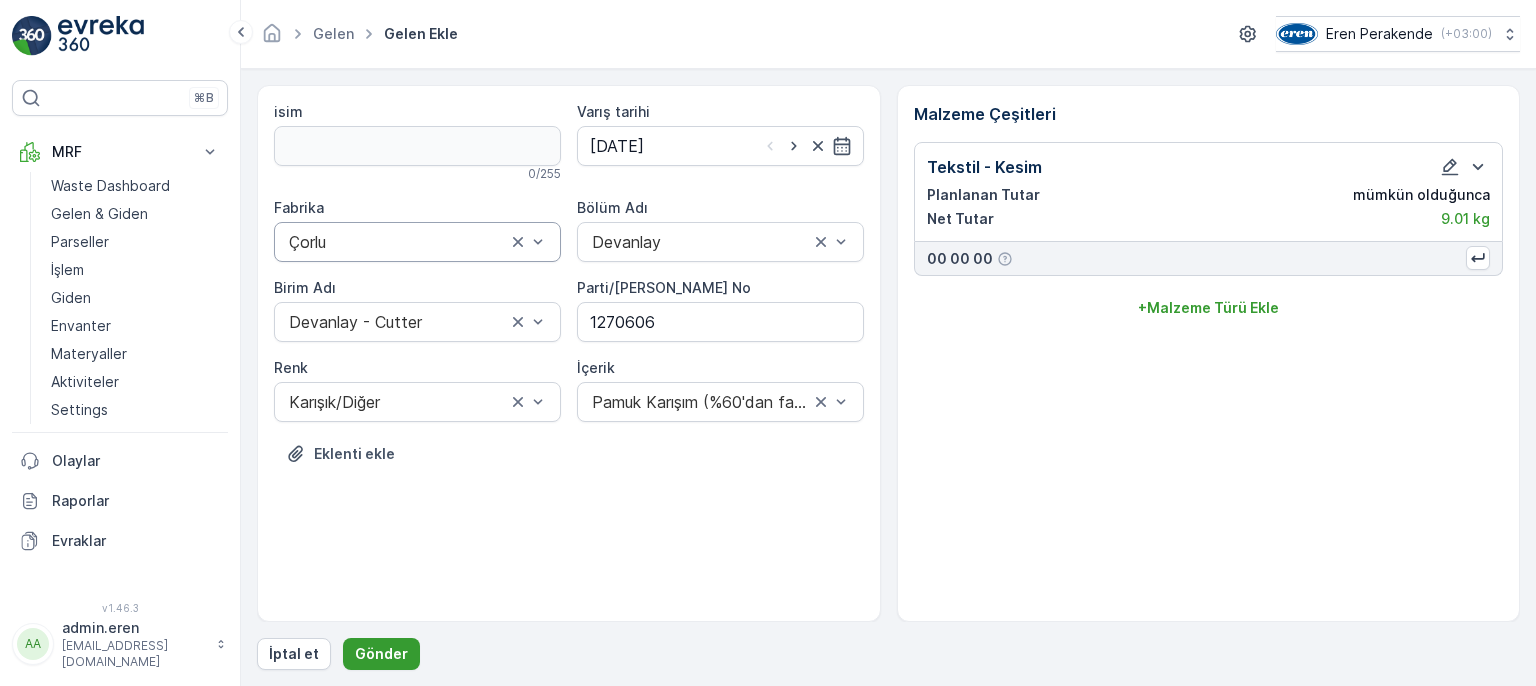 click on "Gönder" at bounding box center (381, 654) 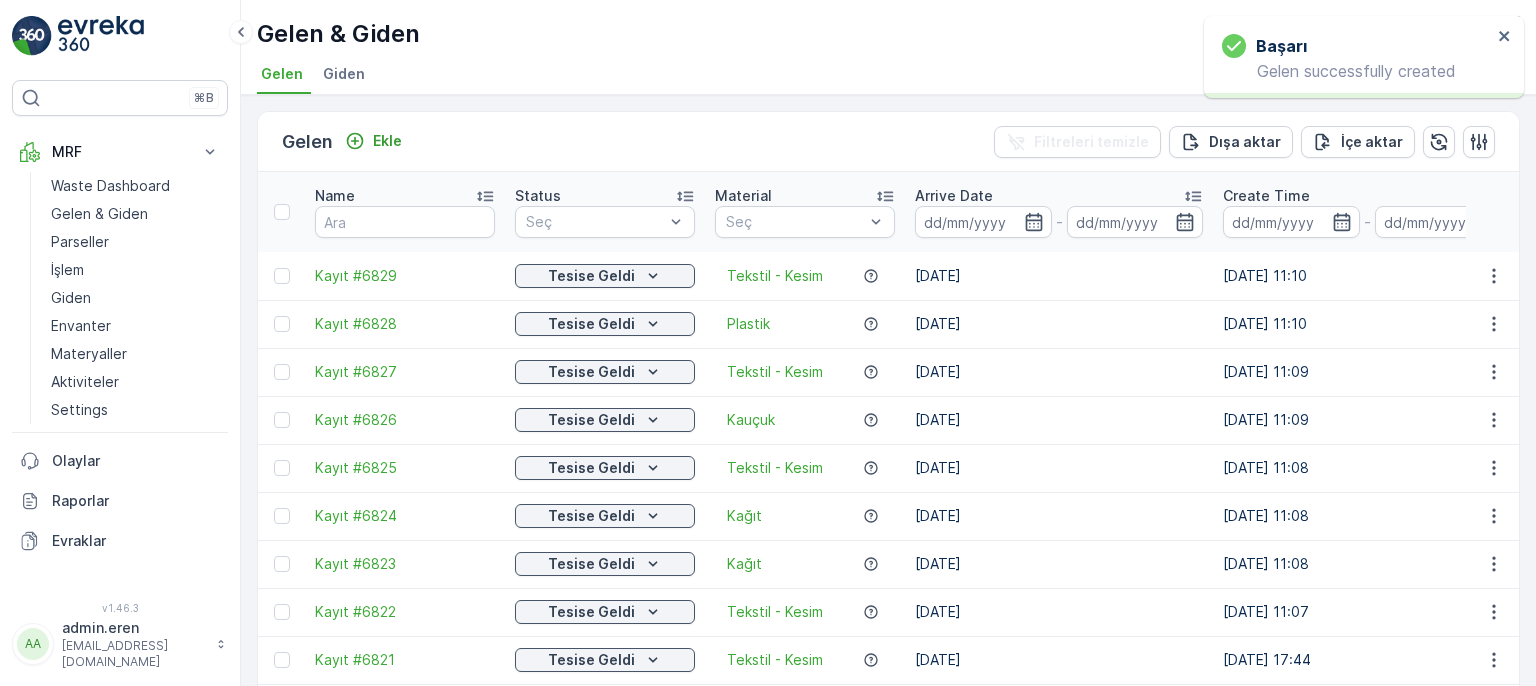 click at bounding box center (1493, 276) 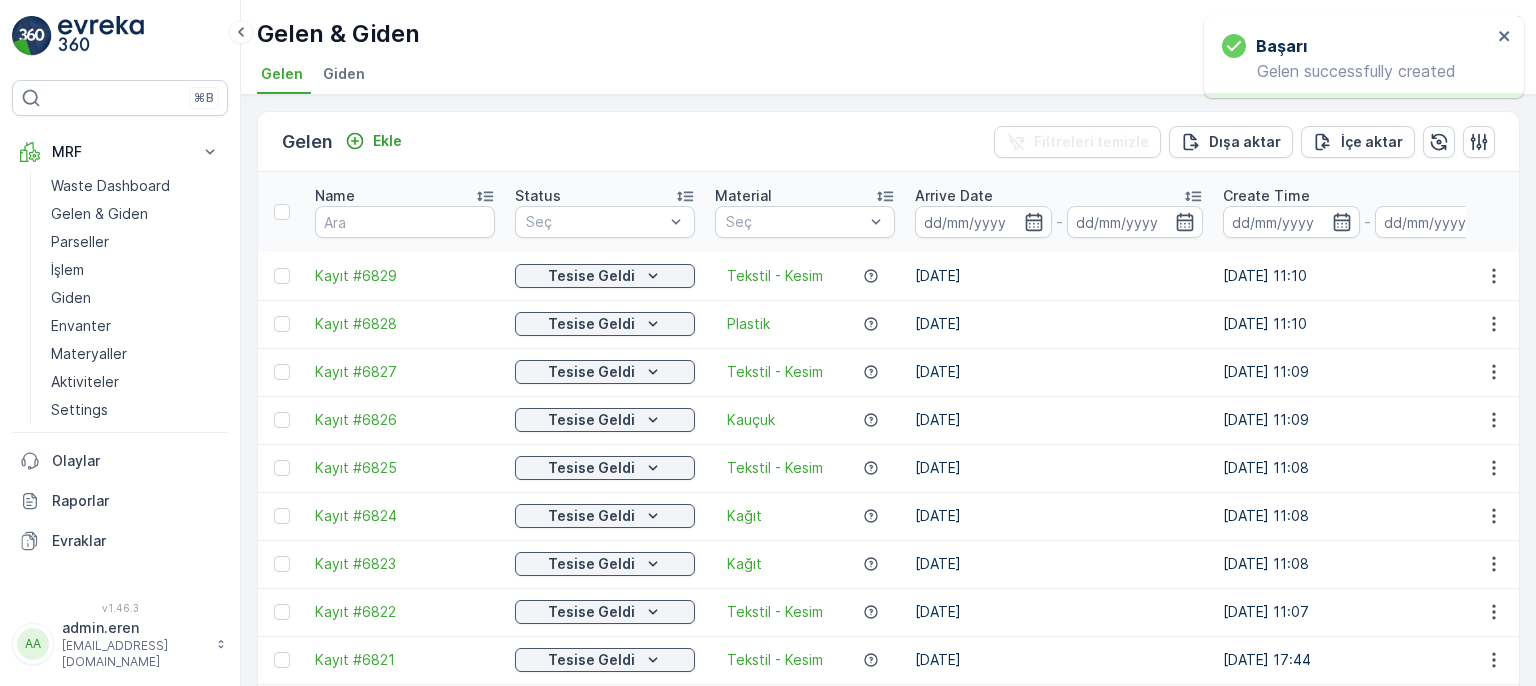 click at bounding box center [1493, 276] 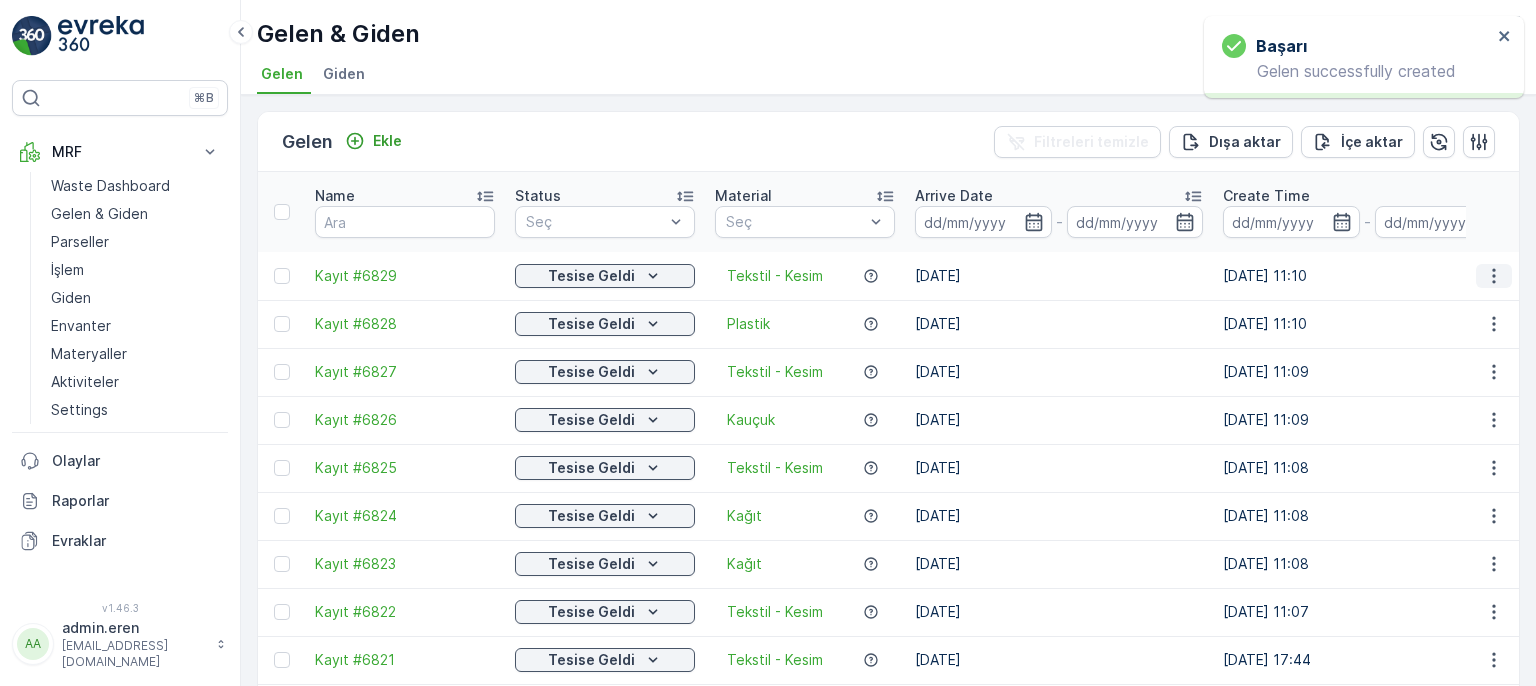click 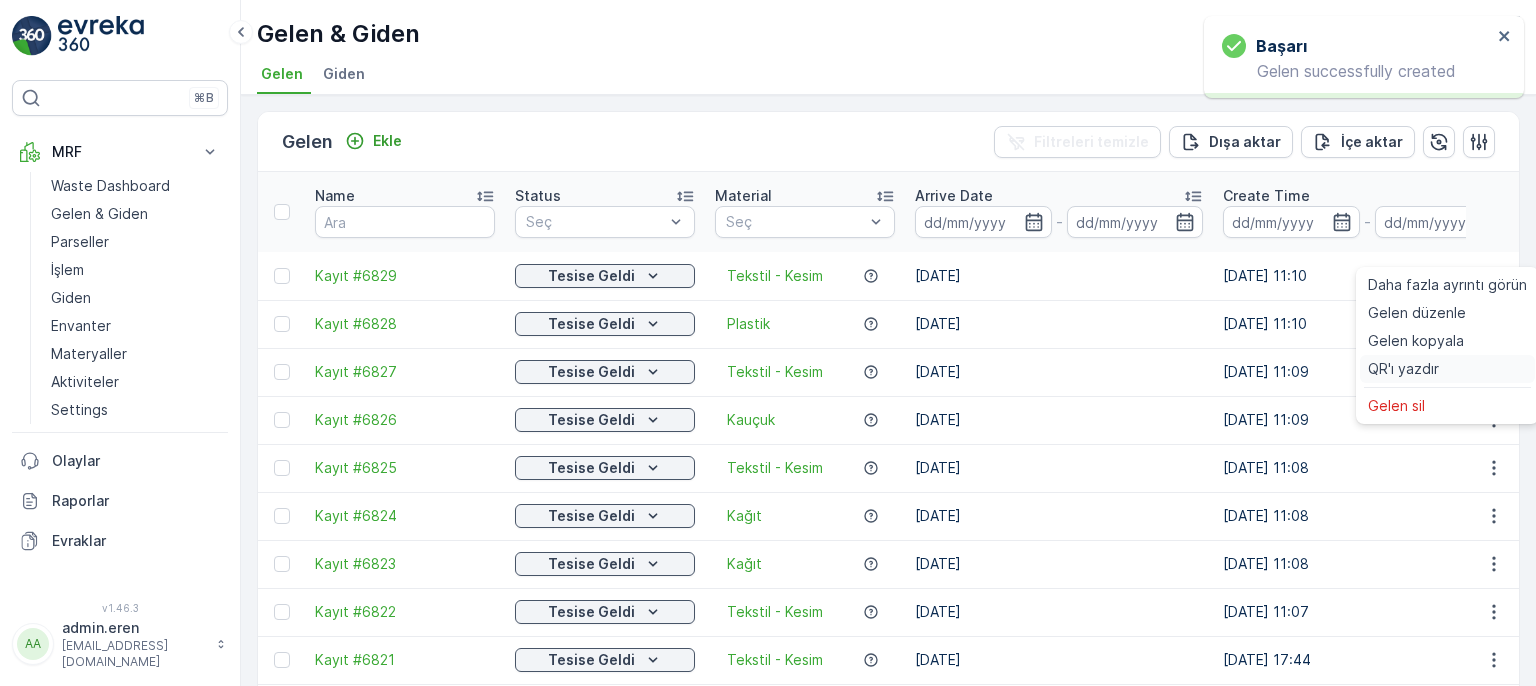 click on "QR'ı yazdır" at bounding box center [1403, 369] 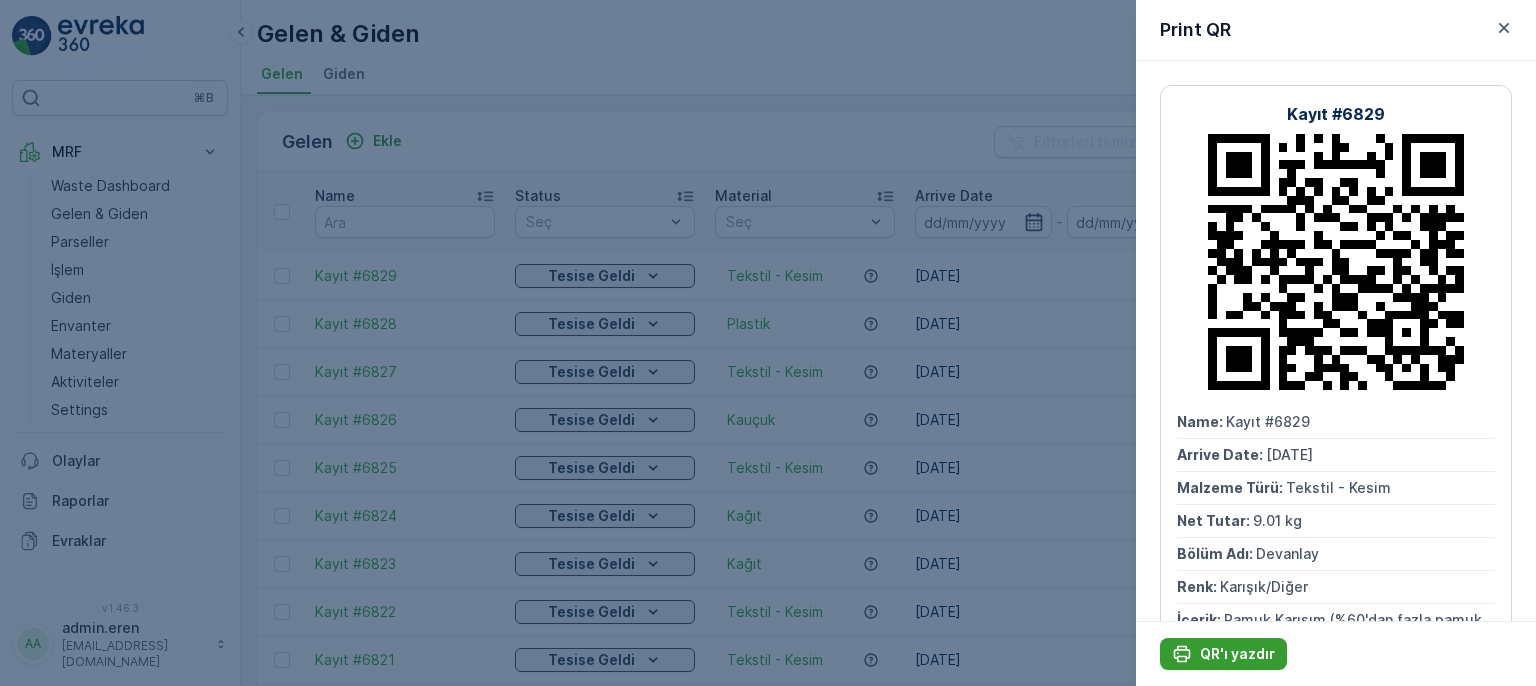click on "QR'ı yazdır" at bounding box center (1237, 654) 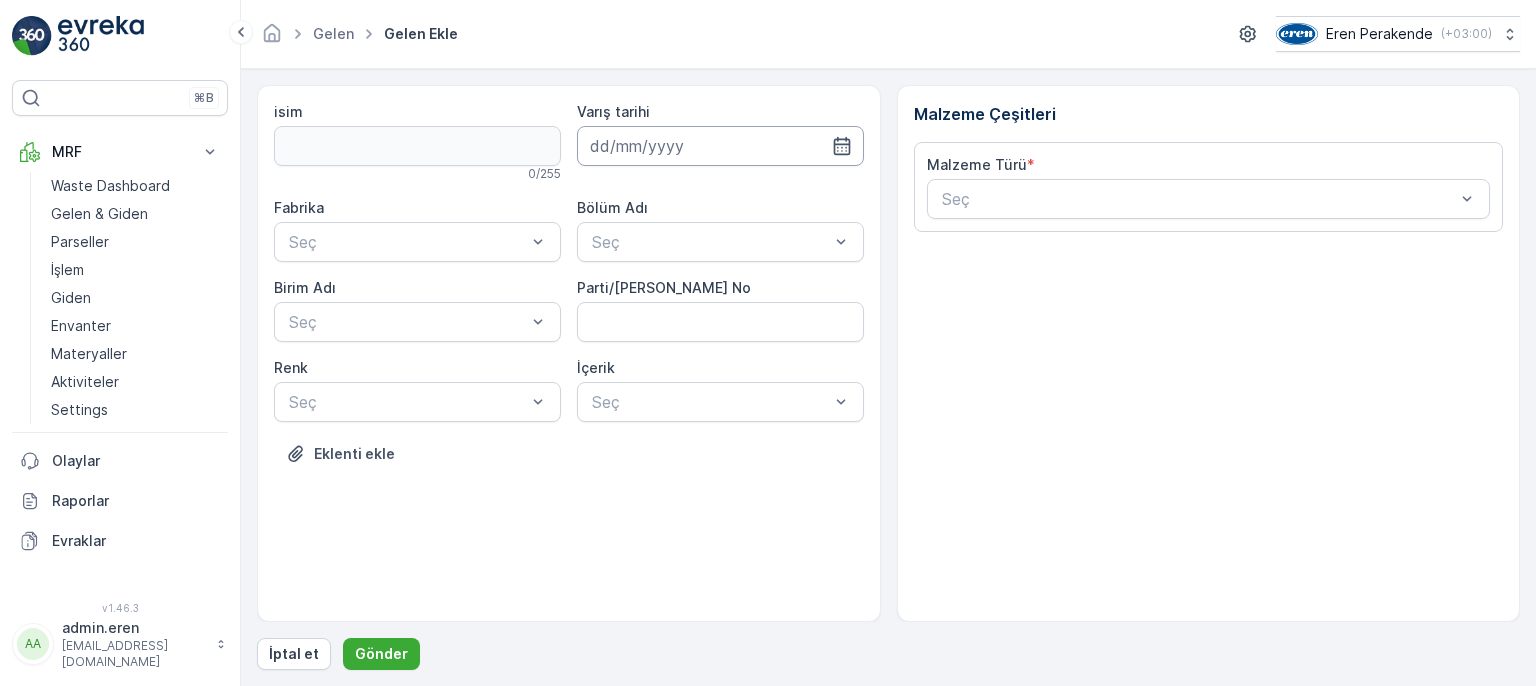 click at bounding box center [720, 146] 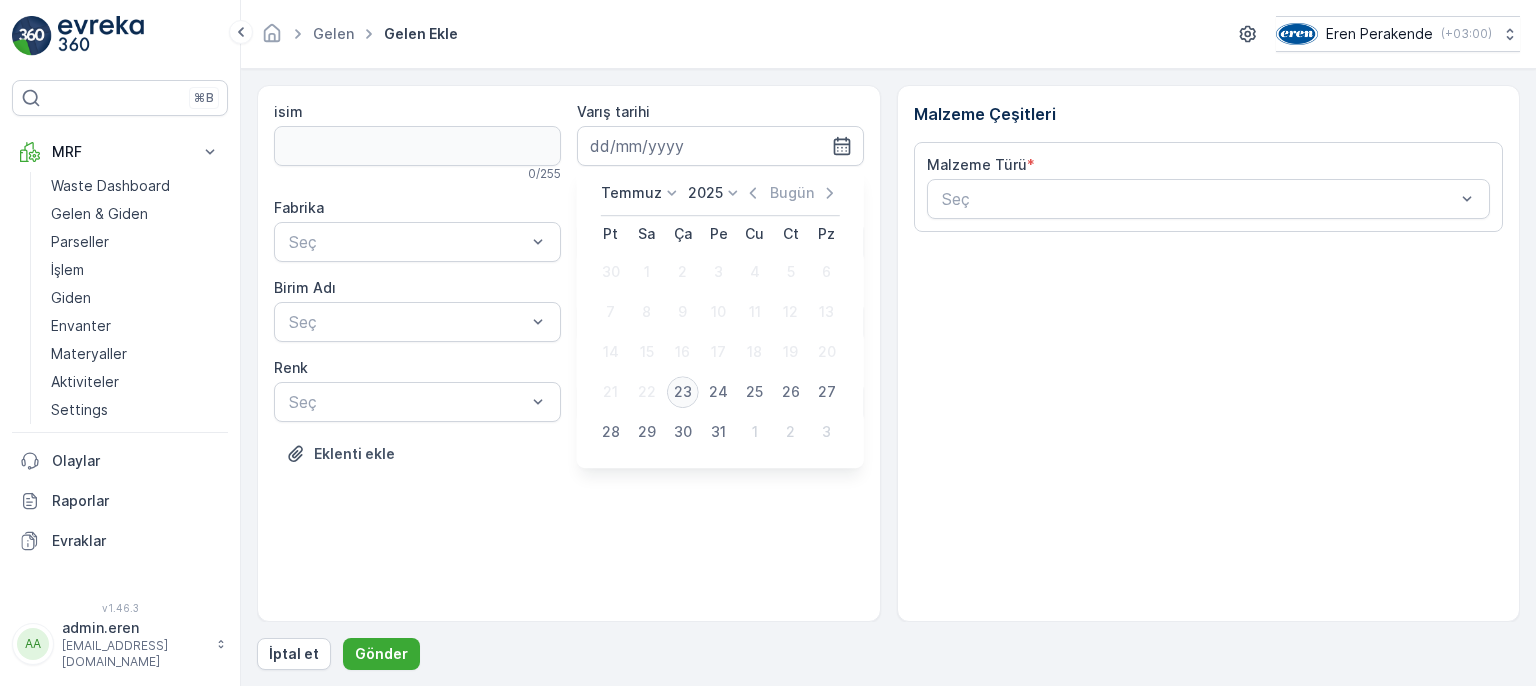 click on "23" at bounding box center [683, 392] 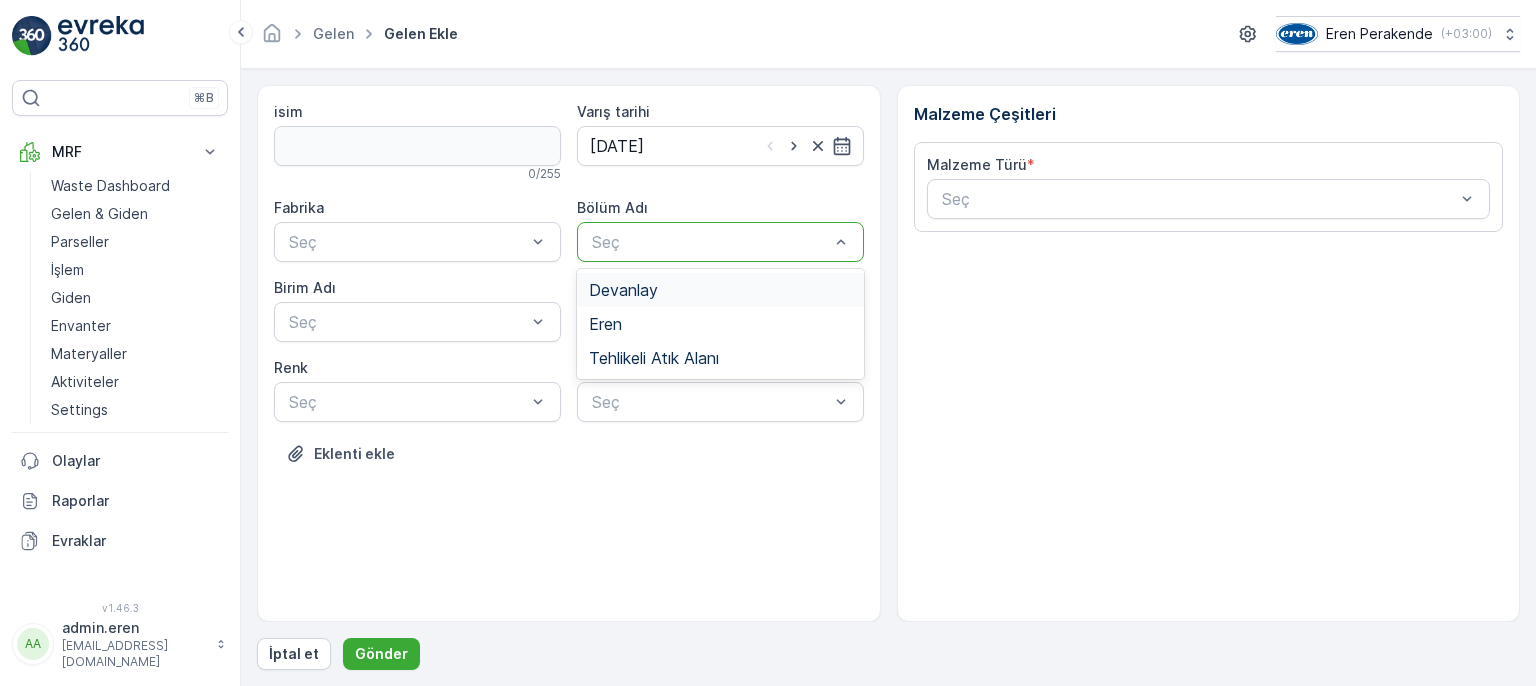 click on "Devanlay" at bounding box center [720, 290] 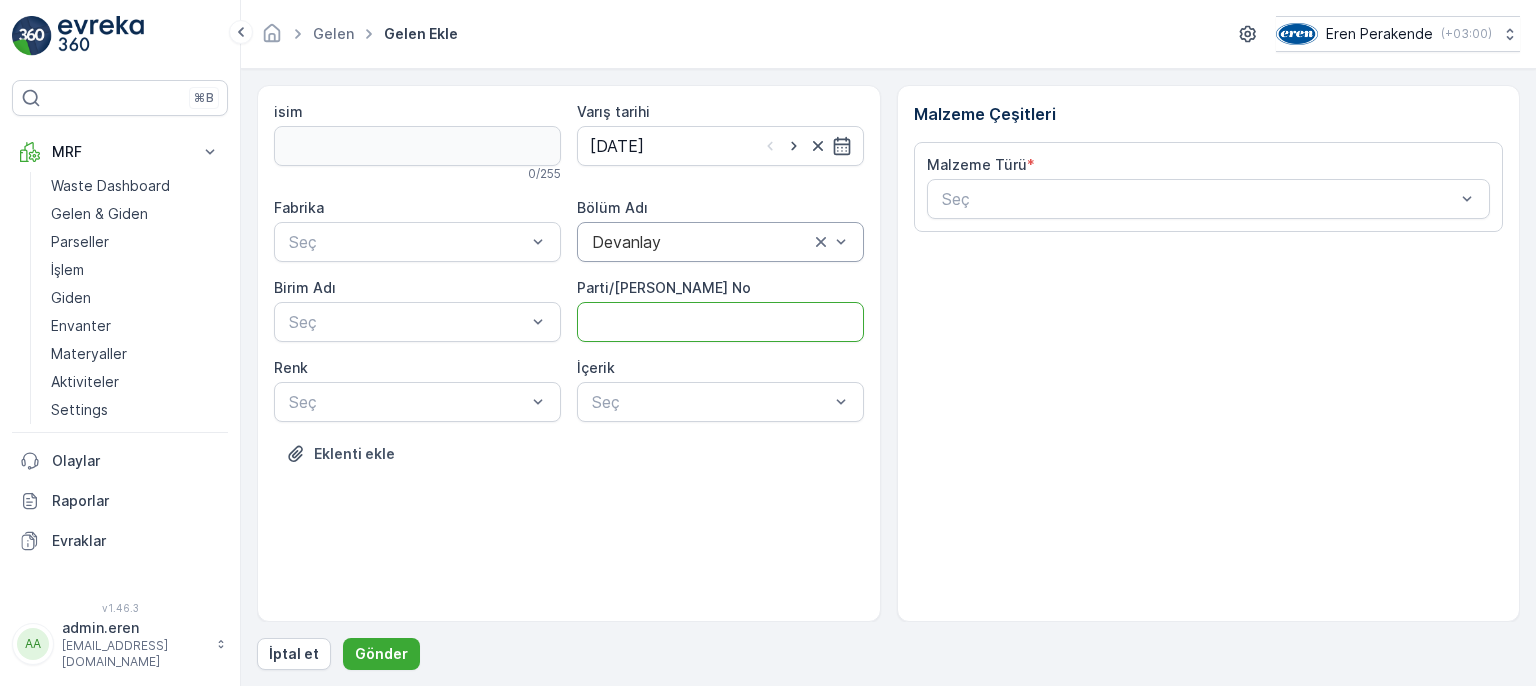 click on "Parti/[PERSON_NAME] No" at bounding box center [720, 322] 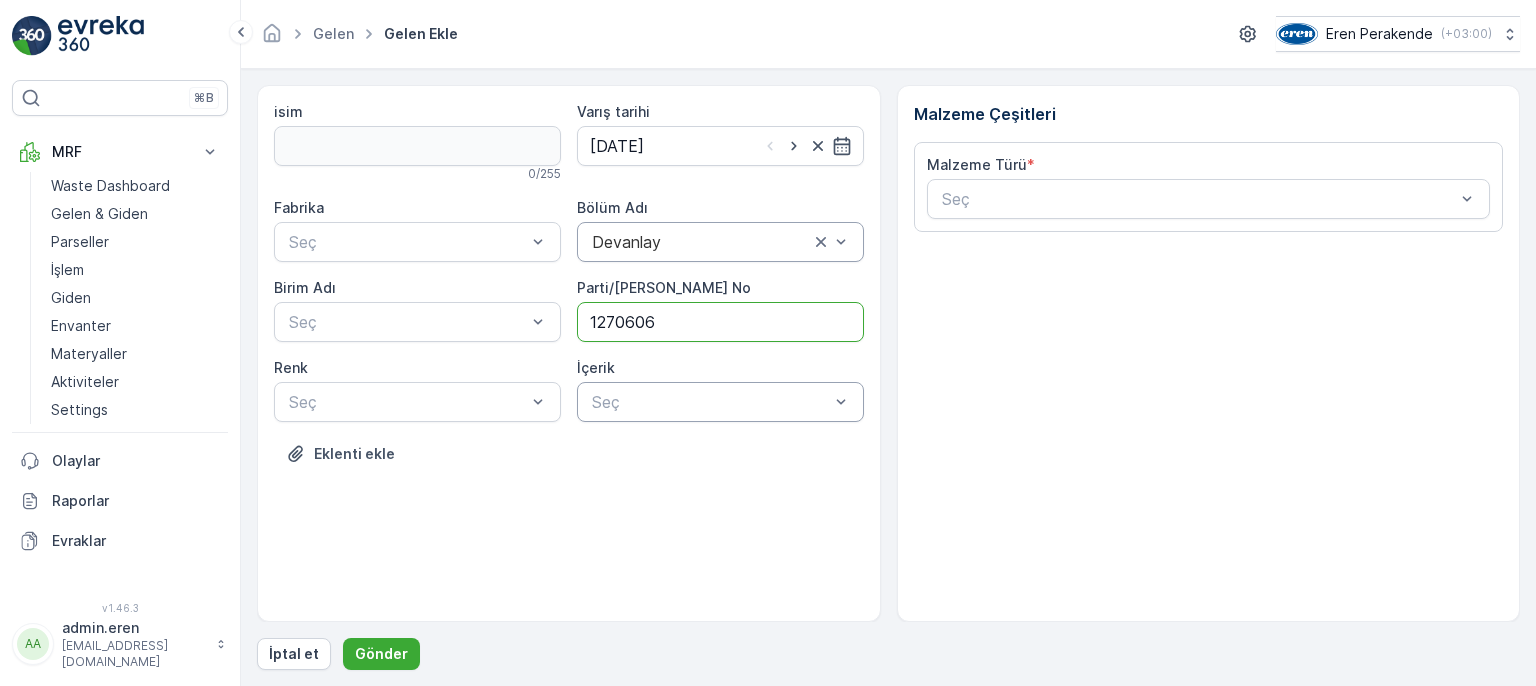 type on "1270606" 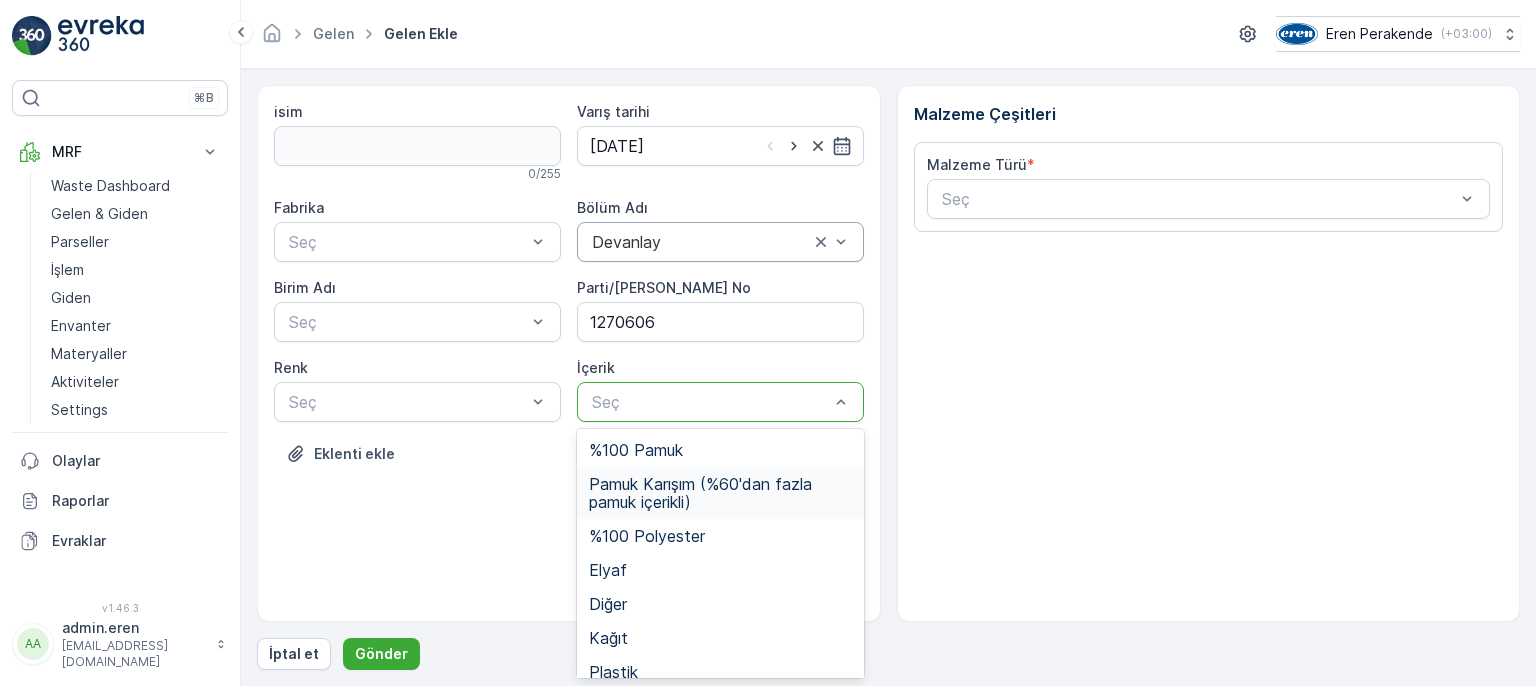 click on "Pamuk Karışım (%60'dan fazla pamuk içerikli)" at bounding box center (720, 493) 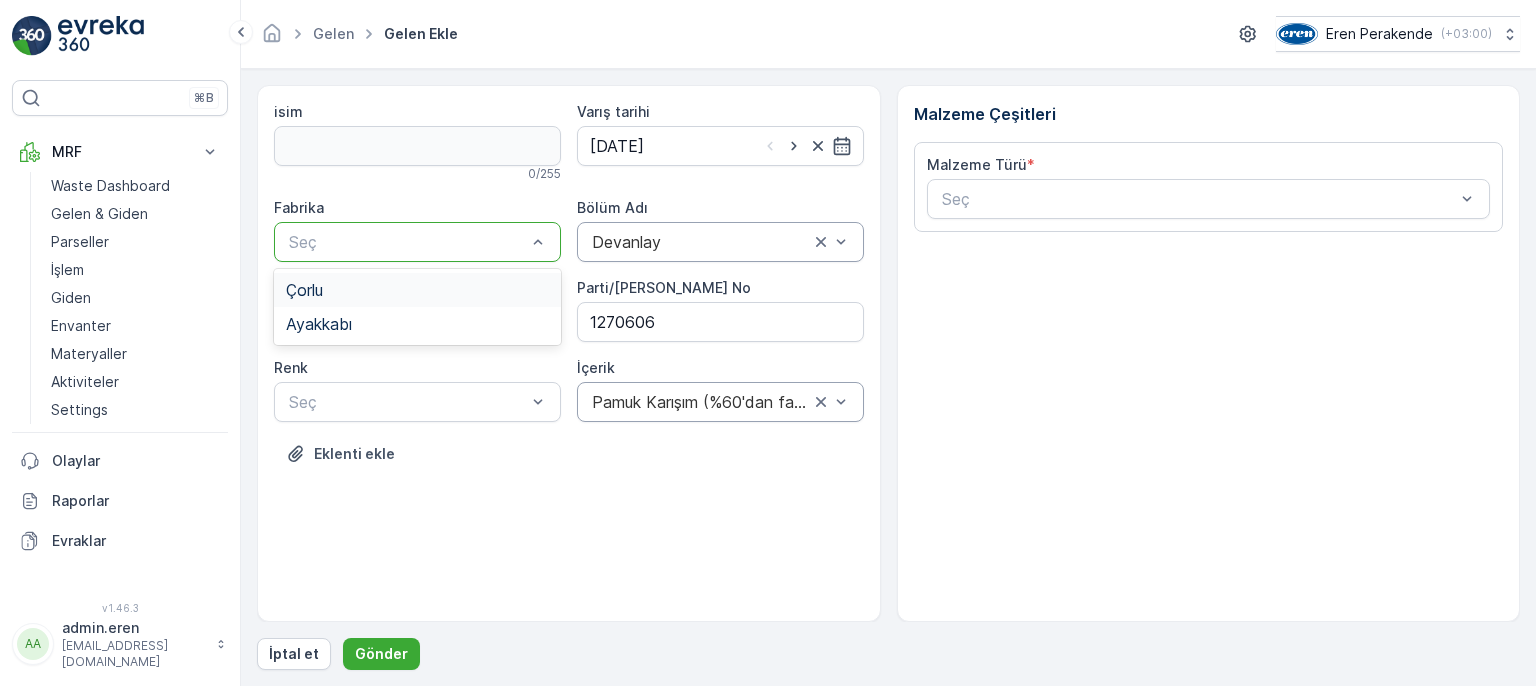 click at bounding box center (407, 242) 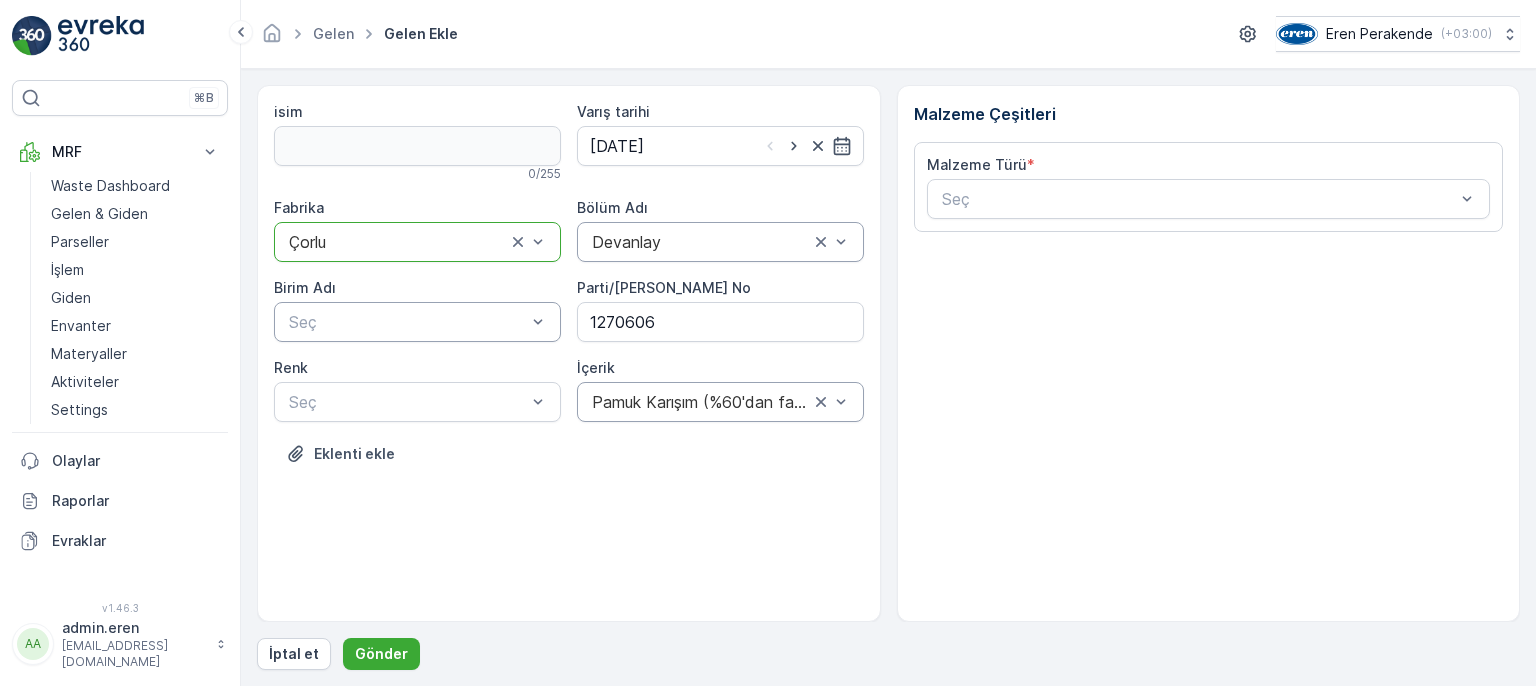 click at bounding box center [407, 322] 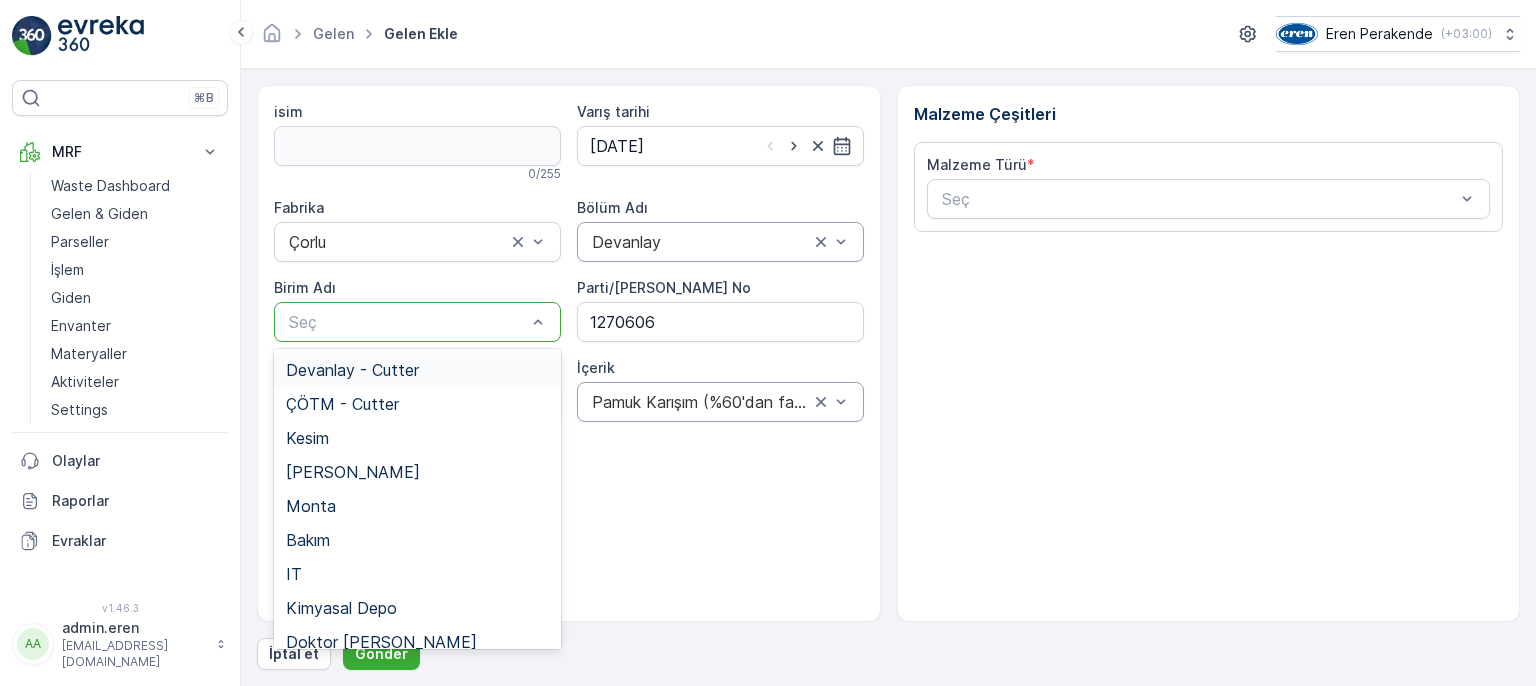 click on "Devanlay  - Cutter" at bounding box center (417, 370) 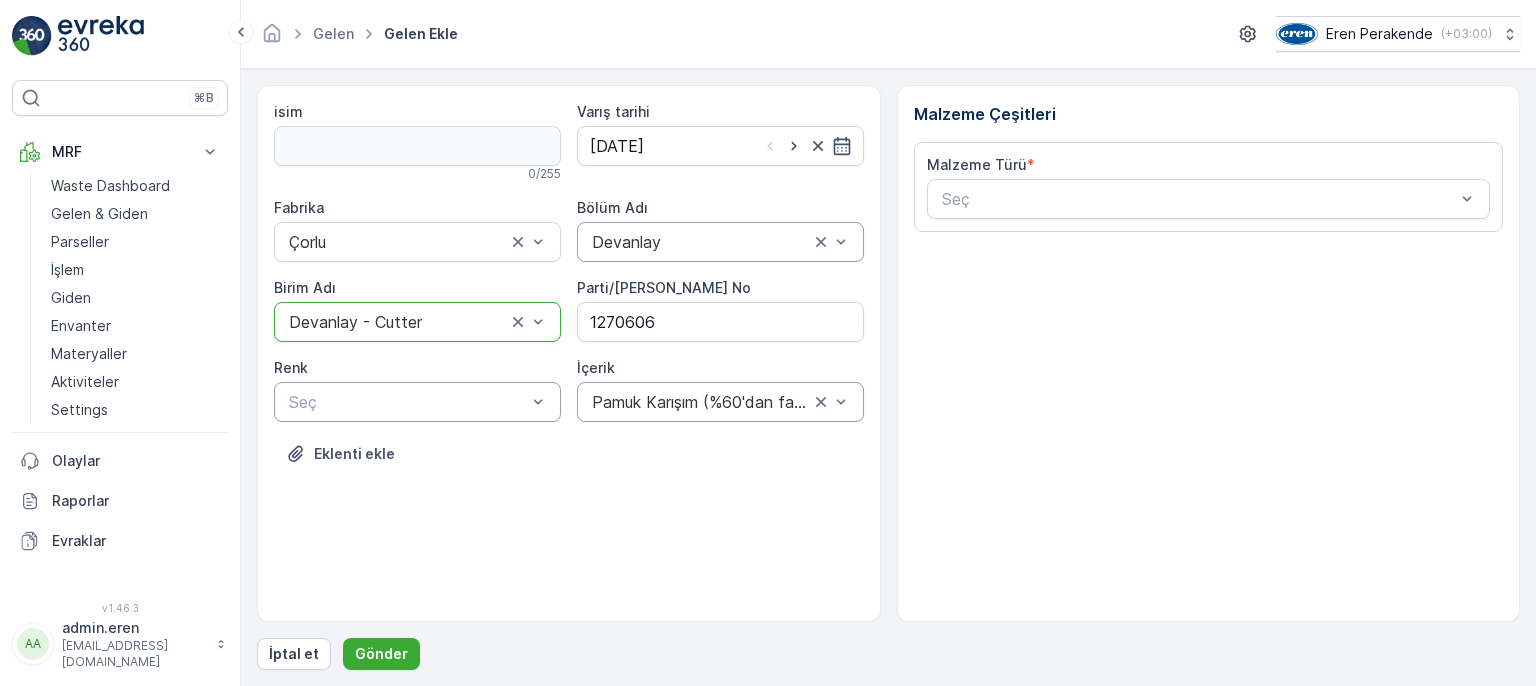 click at bounding box center [407, 402] 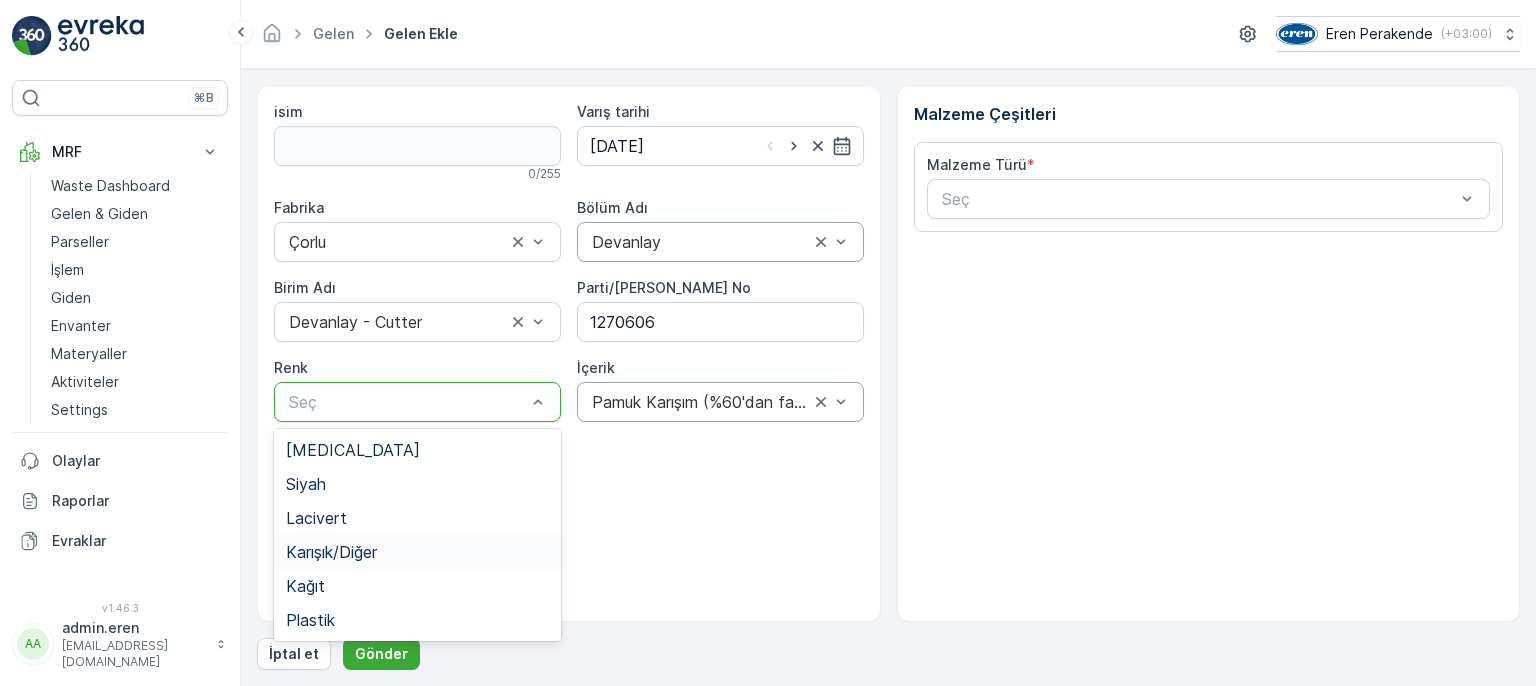 click on "Karışık/Diğer" at bounding box center (417, 552) 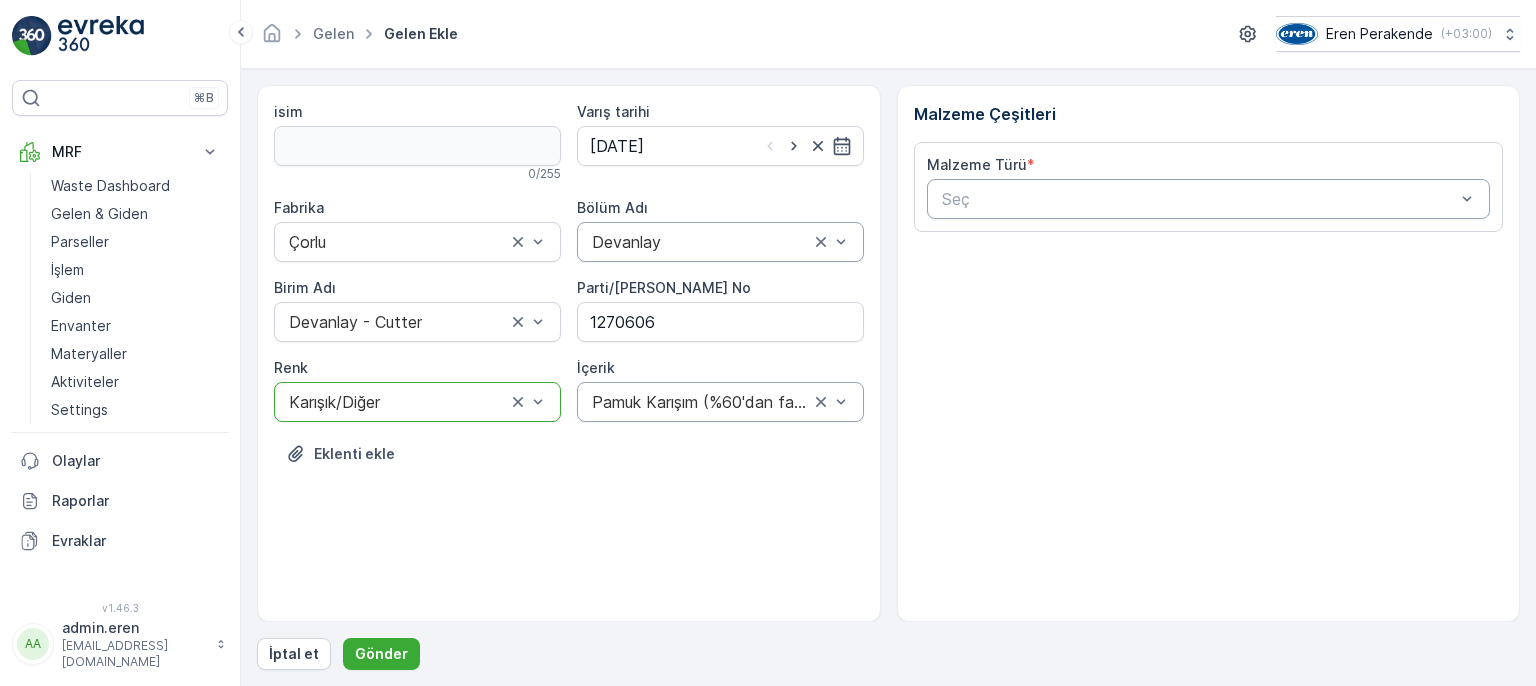 click at bounding box center [1199, 199] 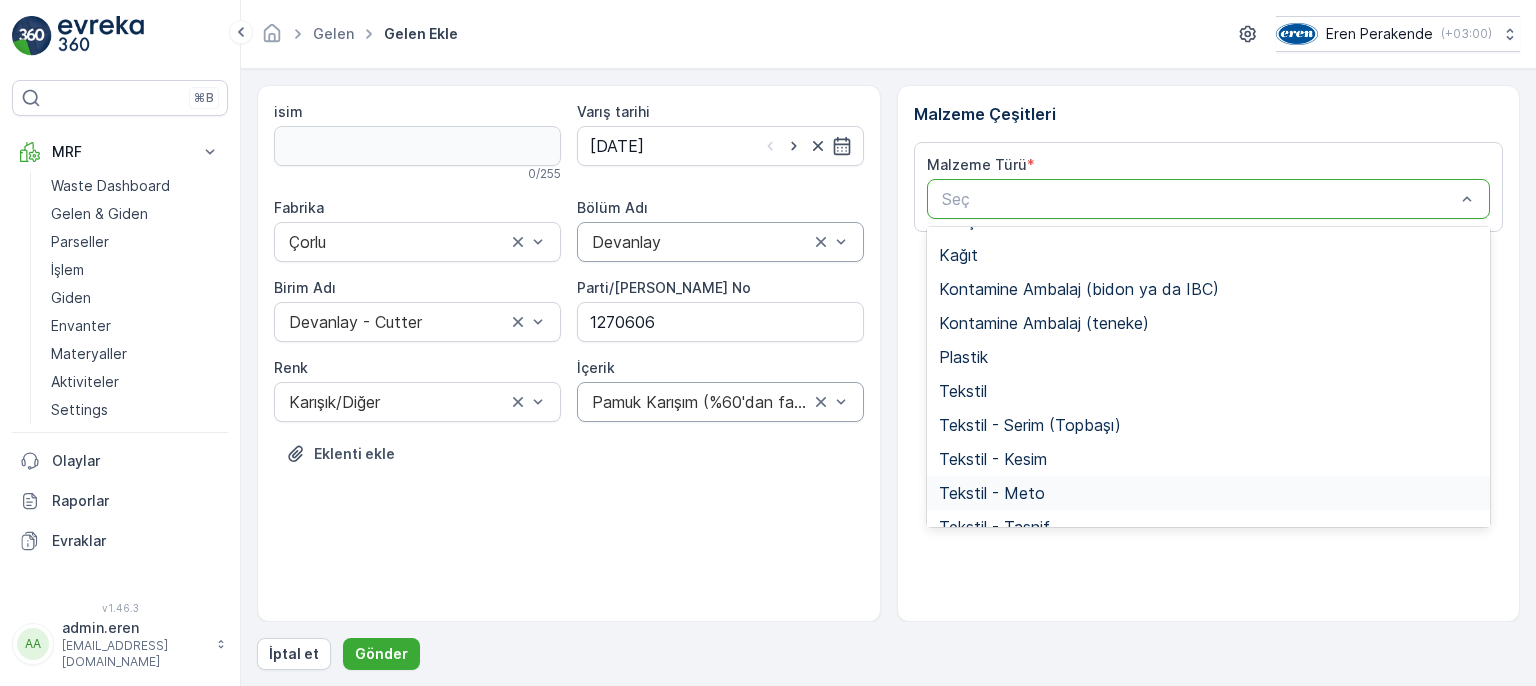 scroll, scrollTop: 388, scrollLeft: 0, axis: vertical 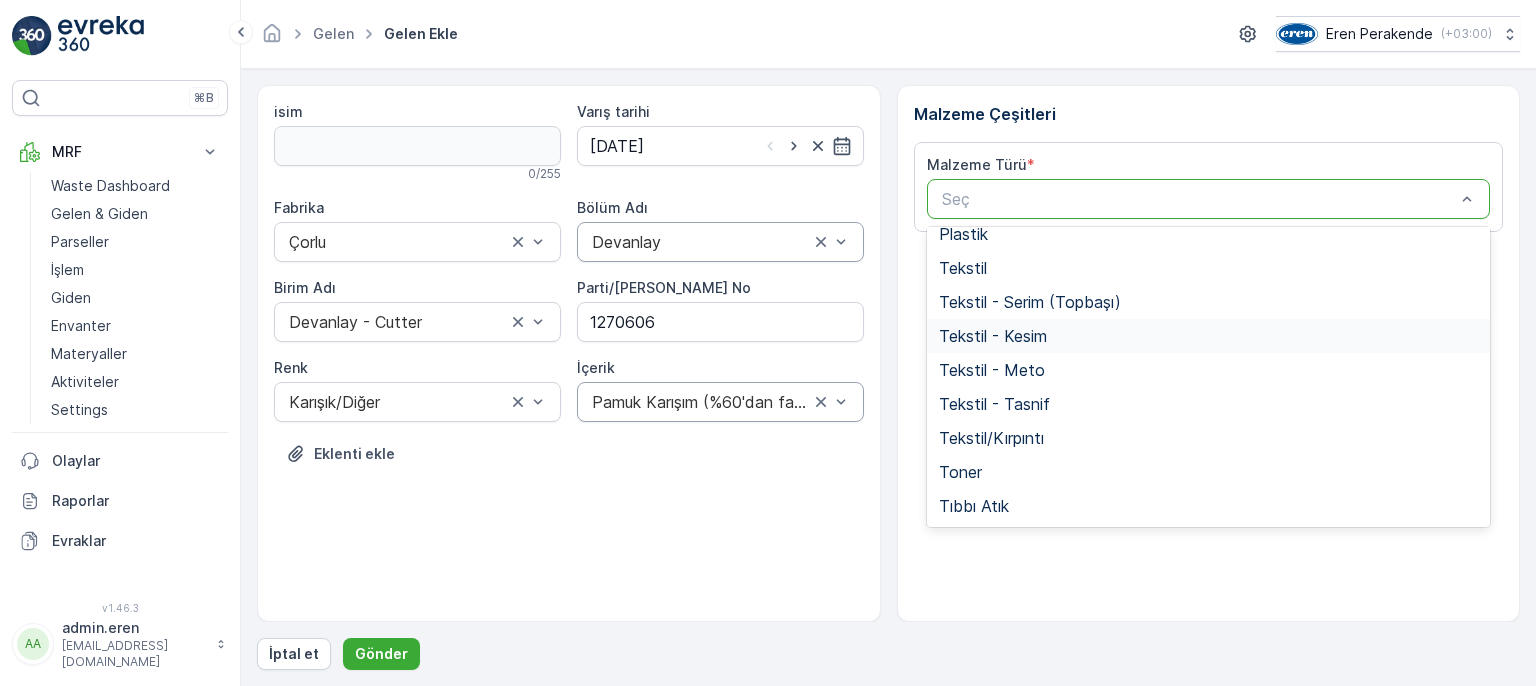 click on "Tekstil - Kesim" at bounding box center [993, 336] 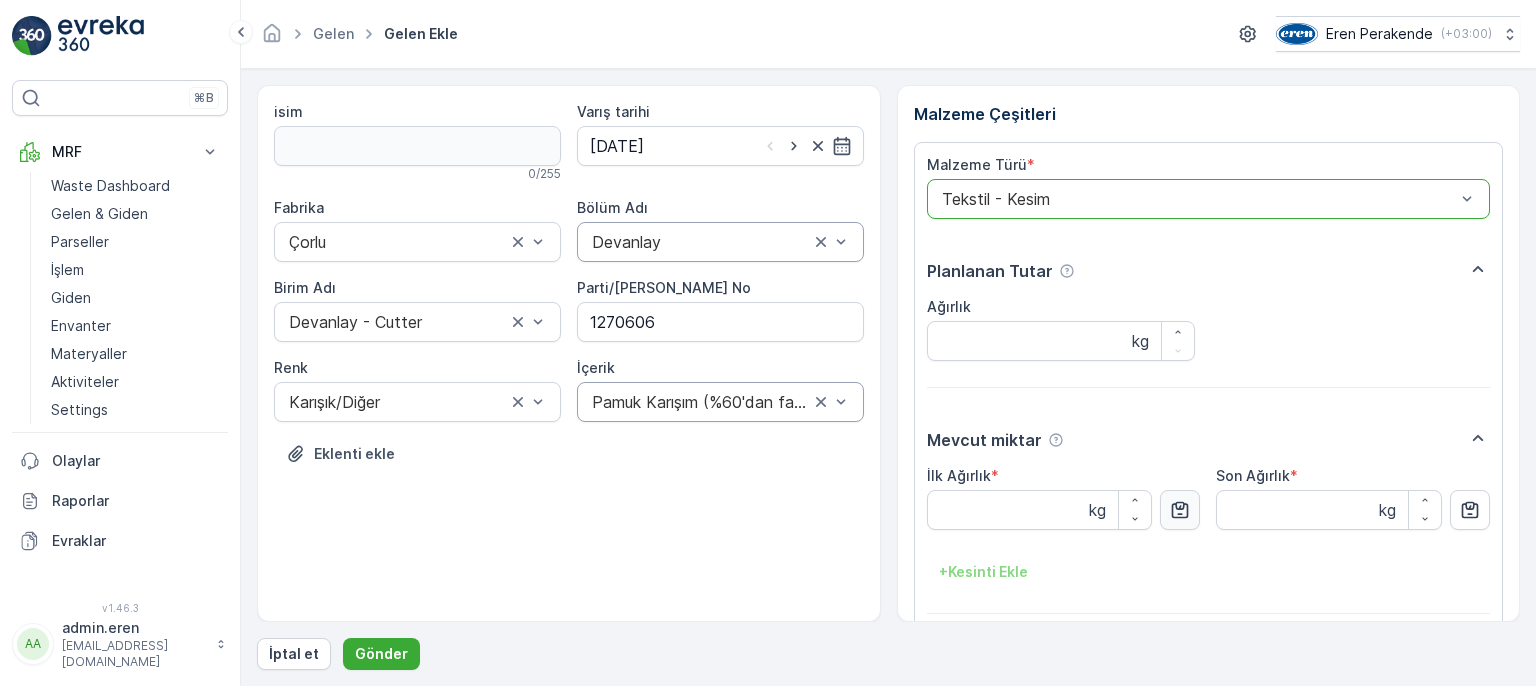 click at bounding box center (1180, 510) 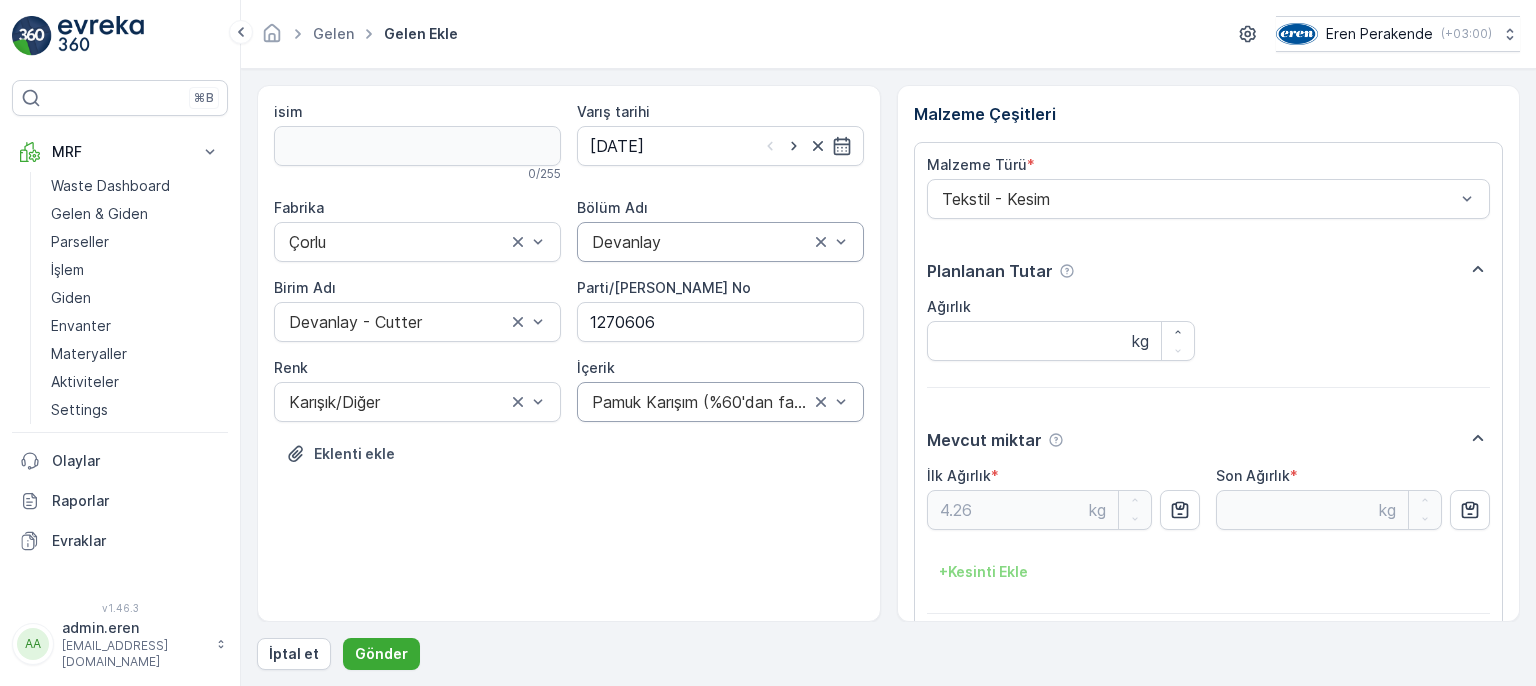 scroll, scrollTop: 84, scrollLeft: 0, axis: vertical 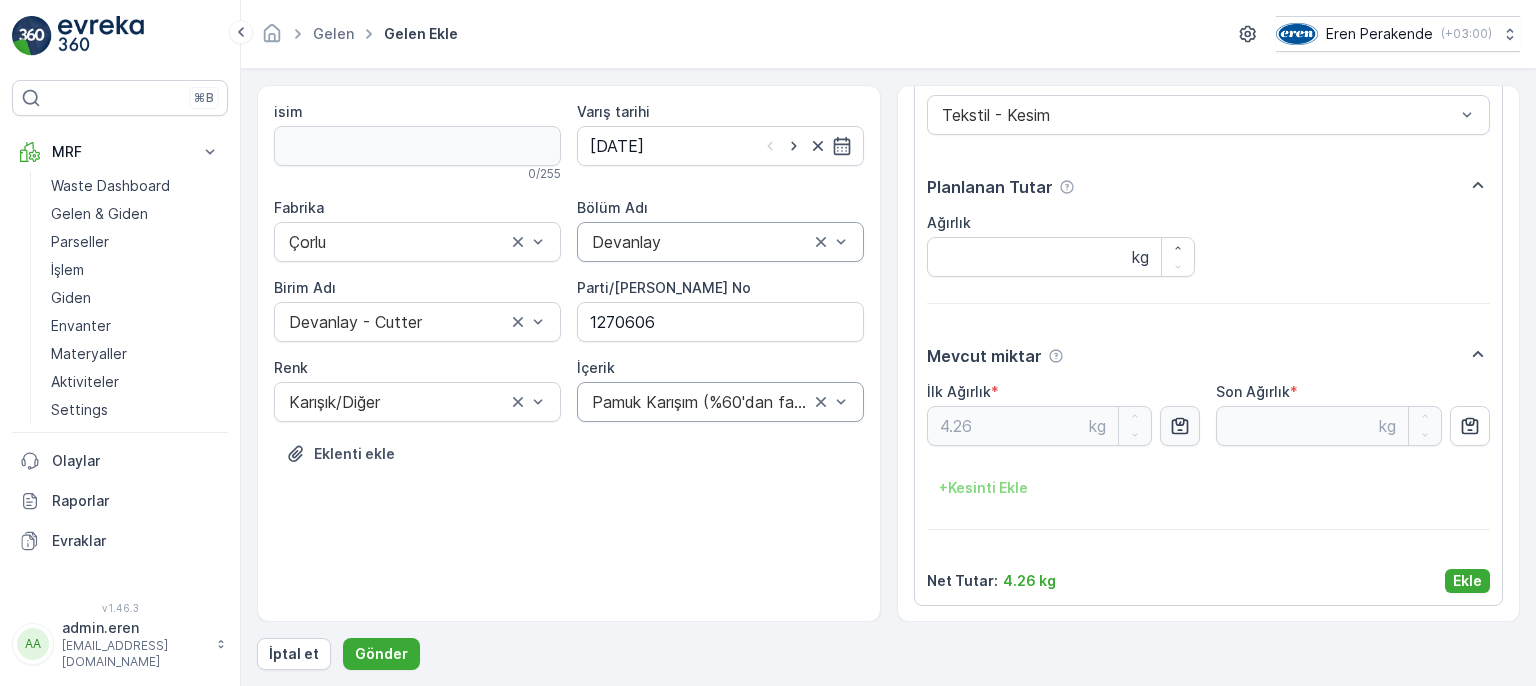 click 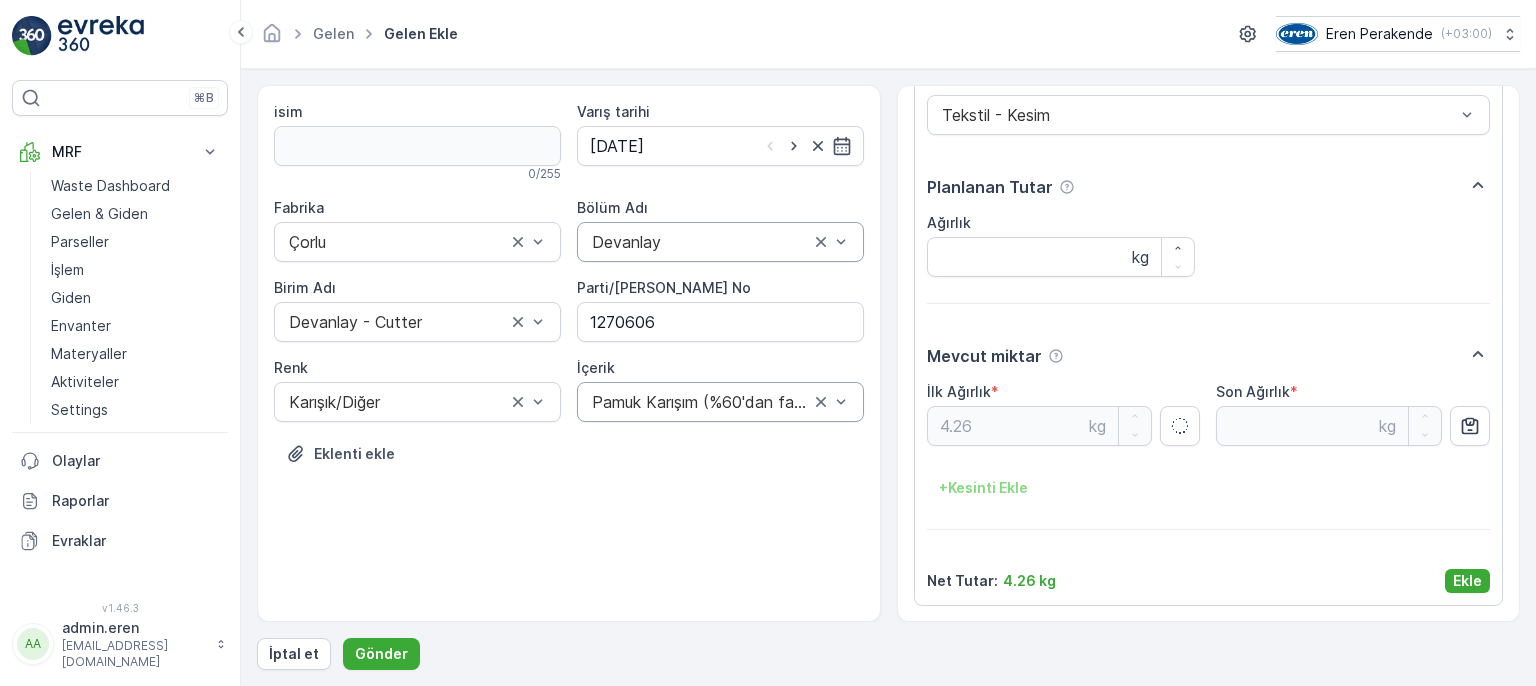 type on "18.68" 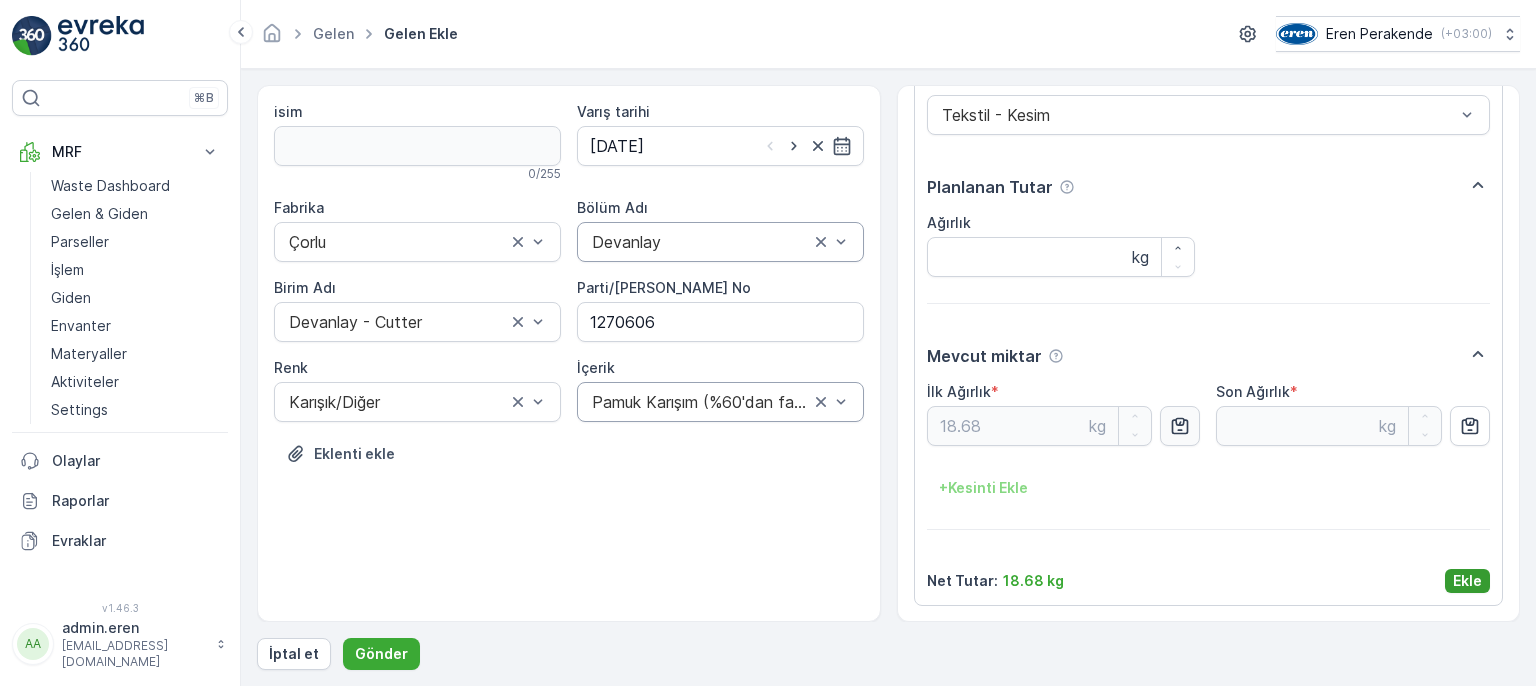 click on "Ekle" at bounding box center (1467, 581) 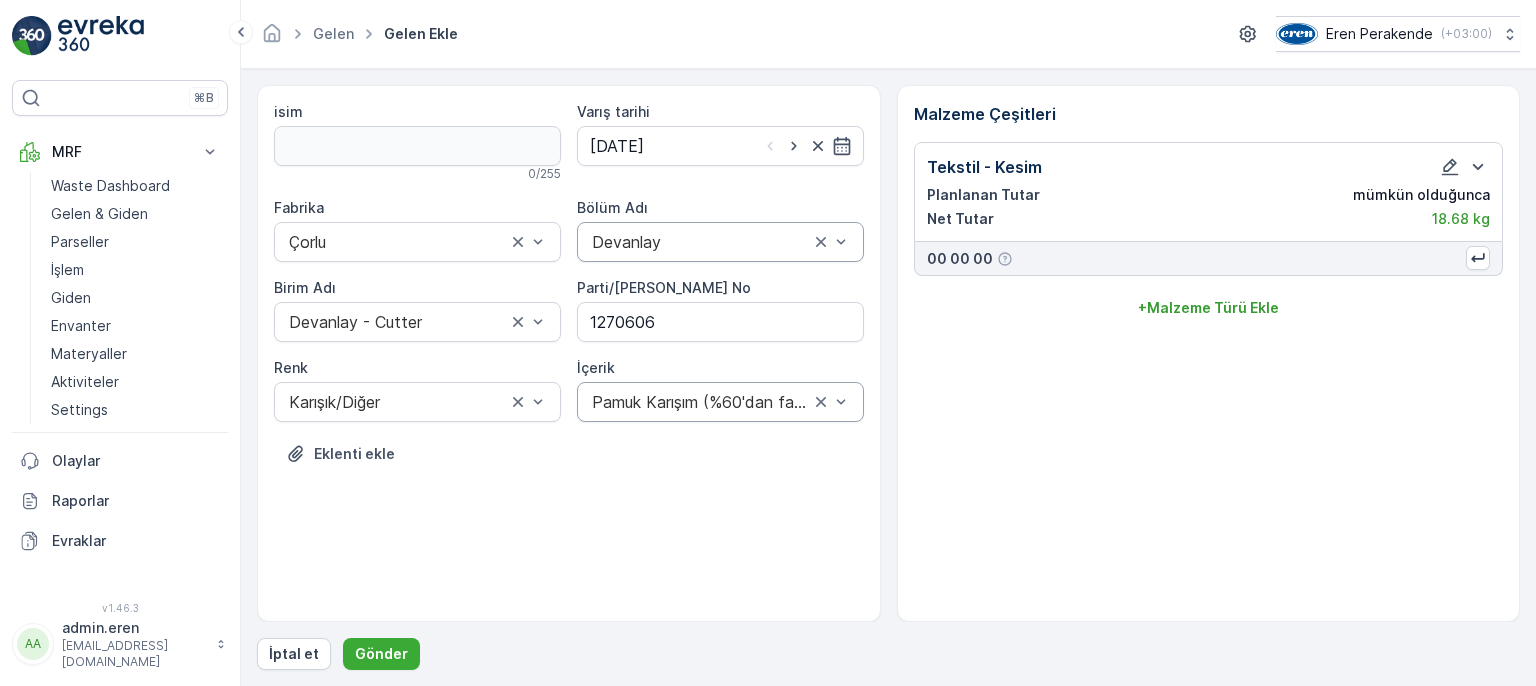 scroll, scrollTop: 0, scrollLeft: 0, axis: both 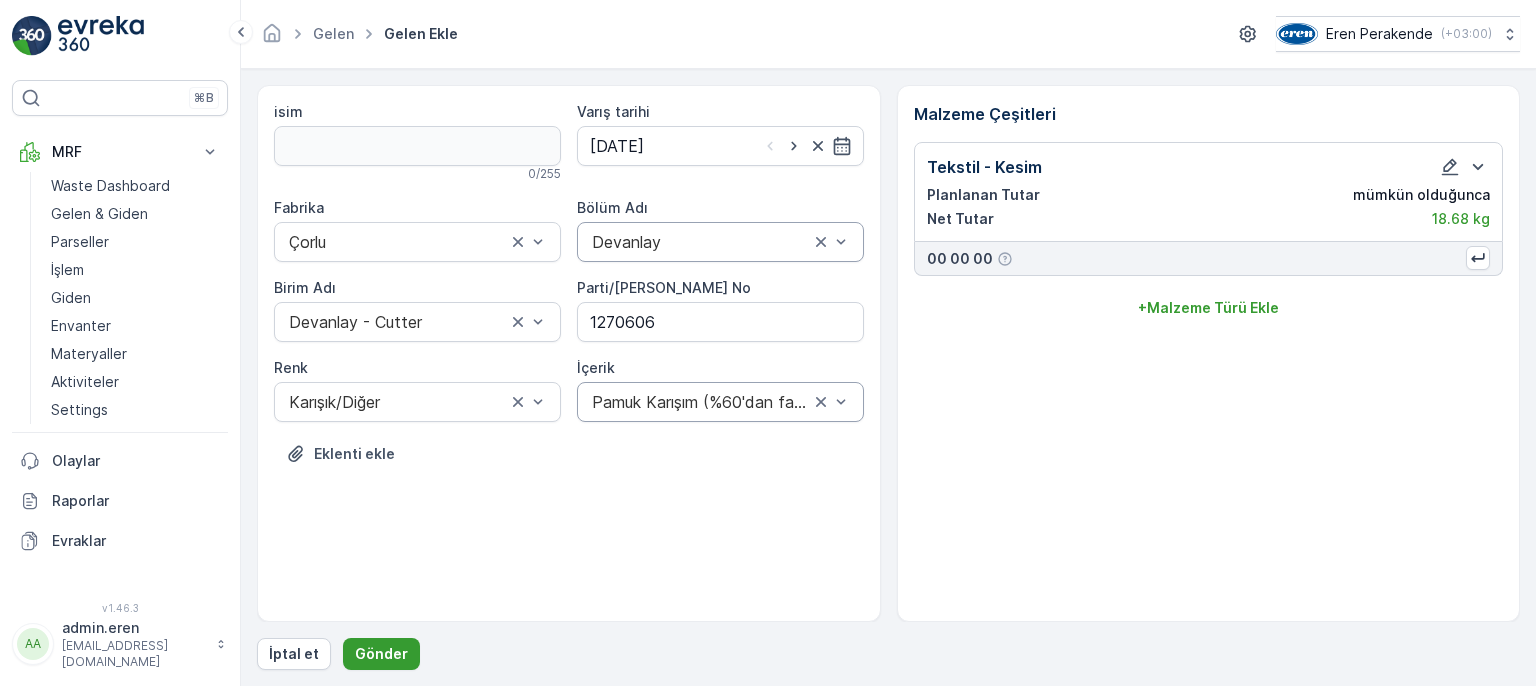 click on "Gönder" at bounding box center (381, 654) 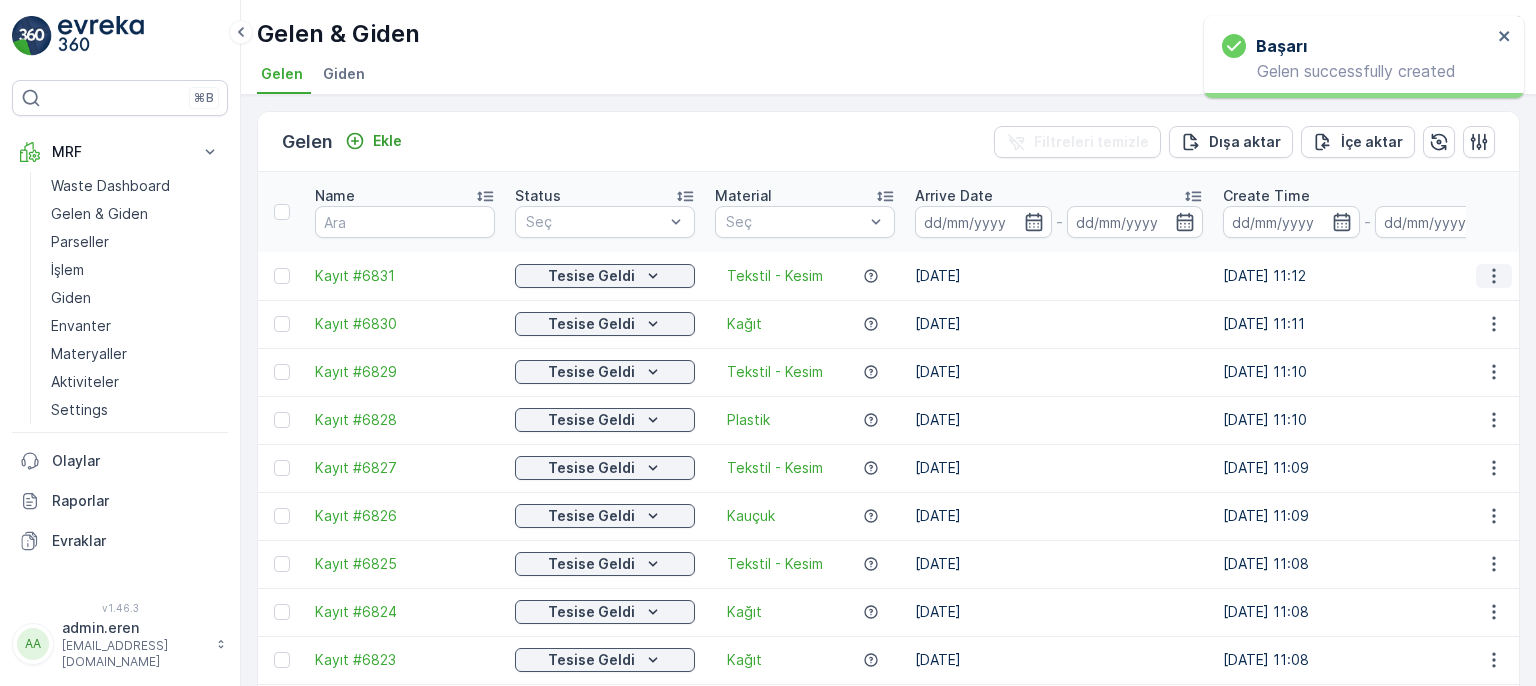 click 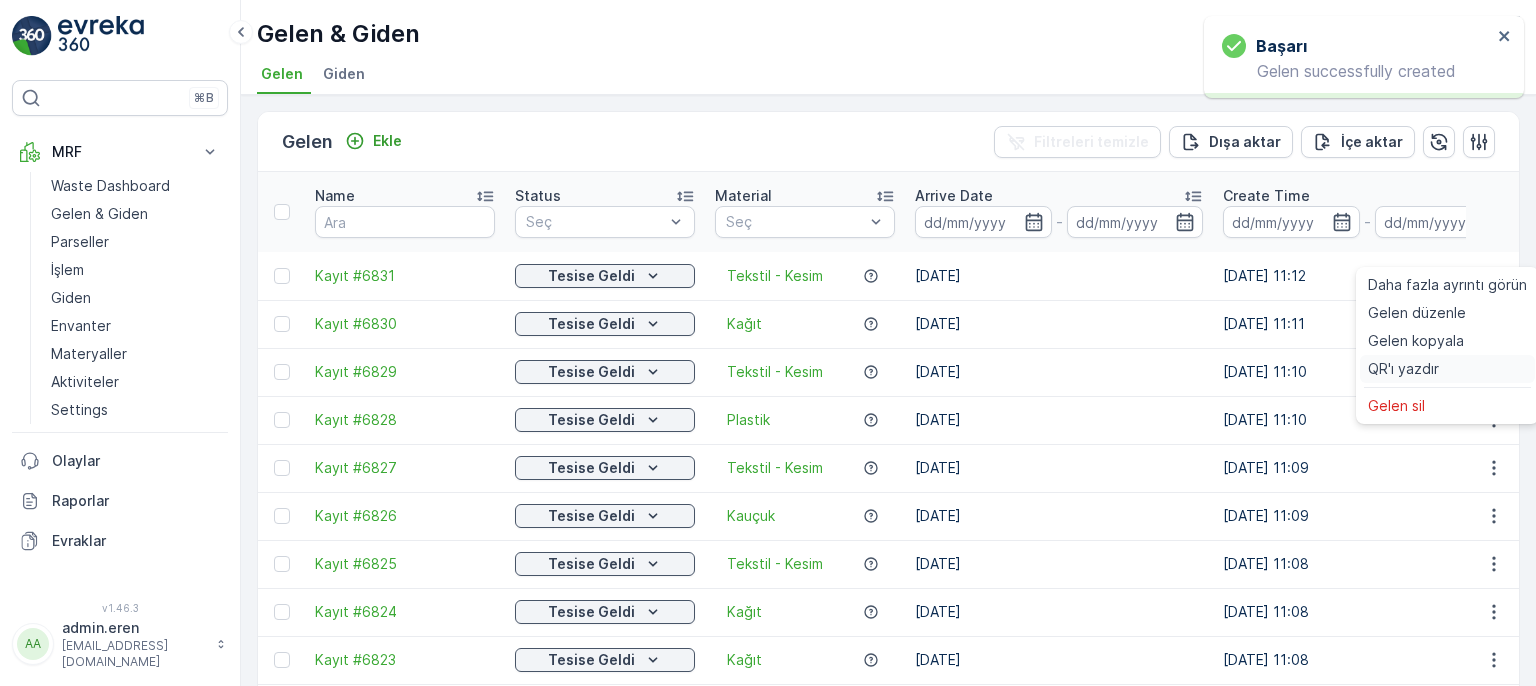 click on "QR'ı yazdır" at bounding box center [1447, 369] 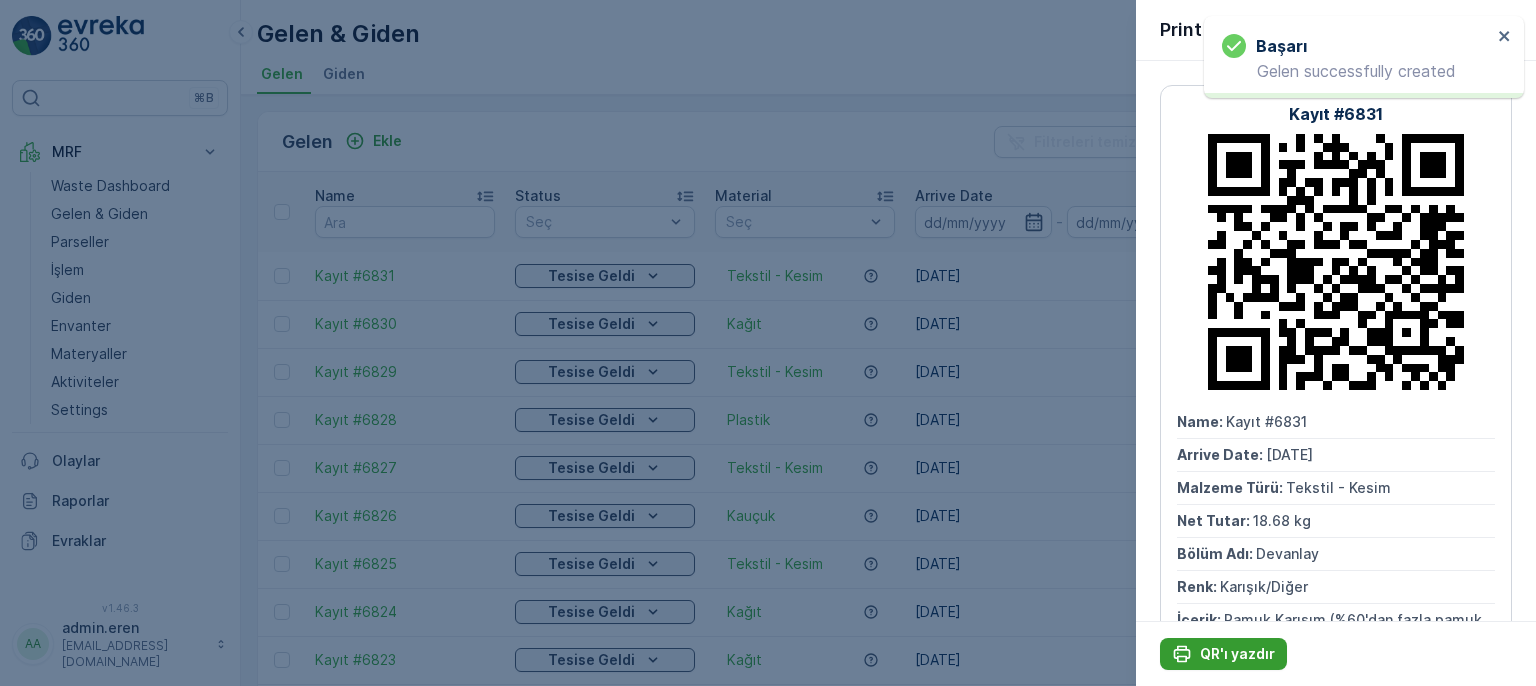 click on "QR'ı yazdır" at bounding box center (1237, 654) 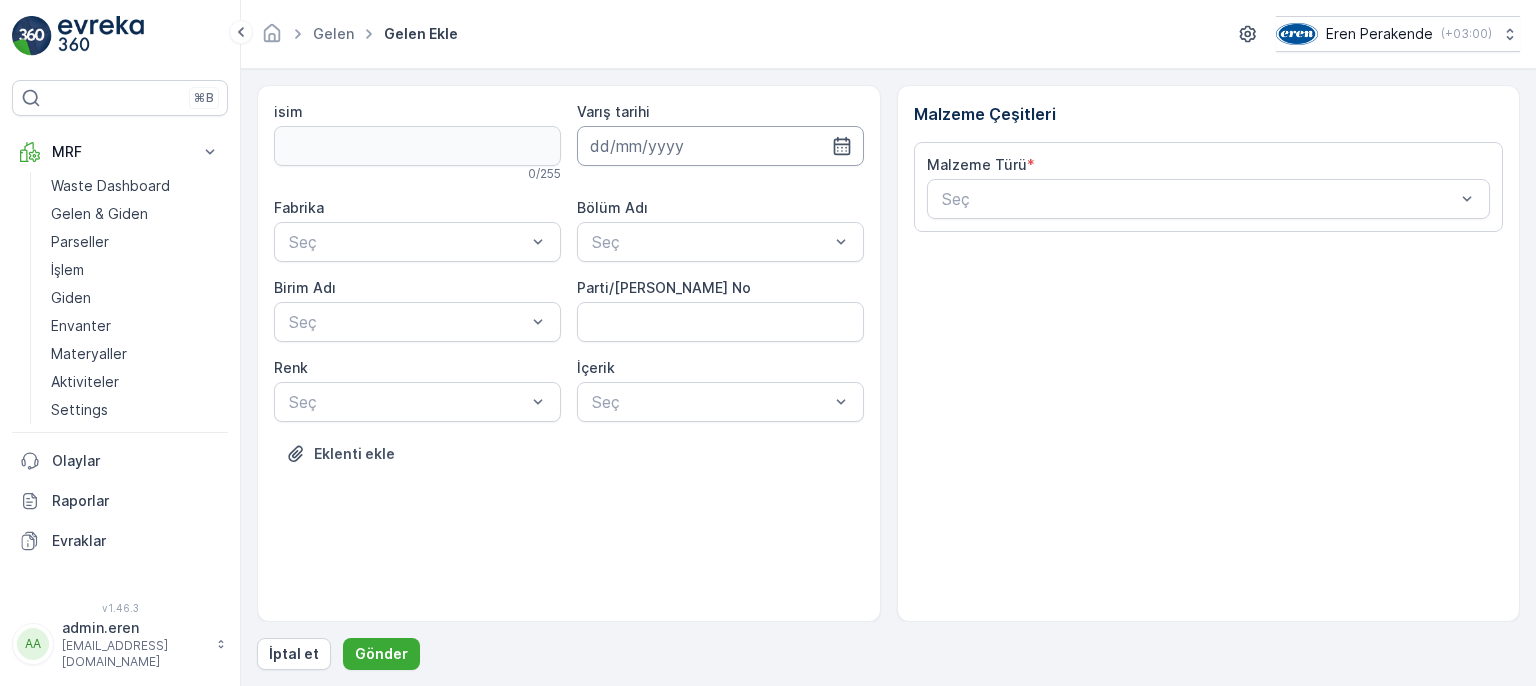 click at bounding box center [720, 146] 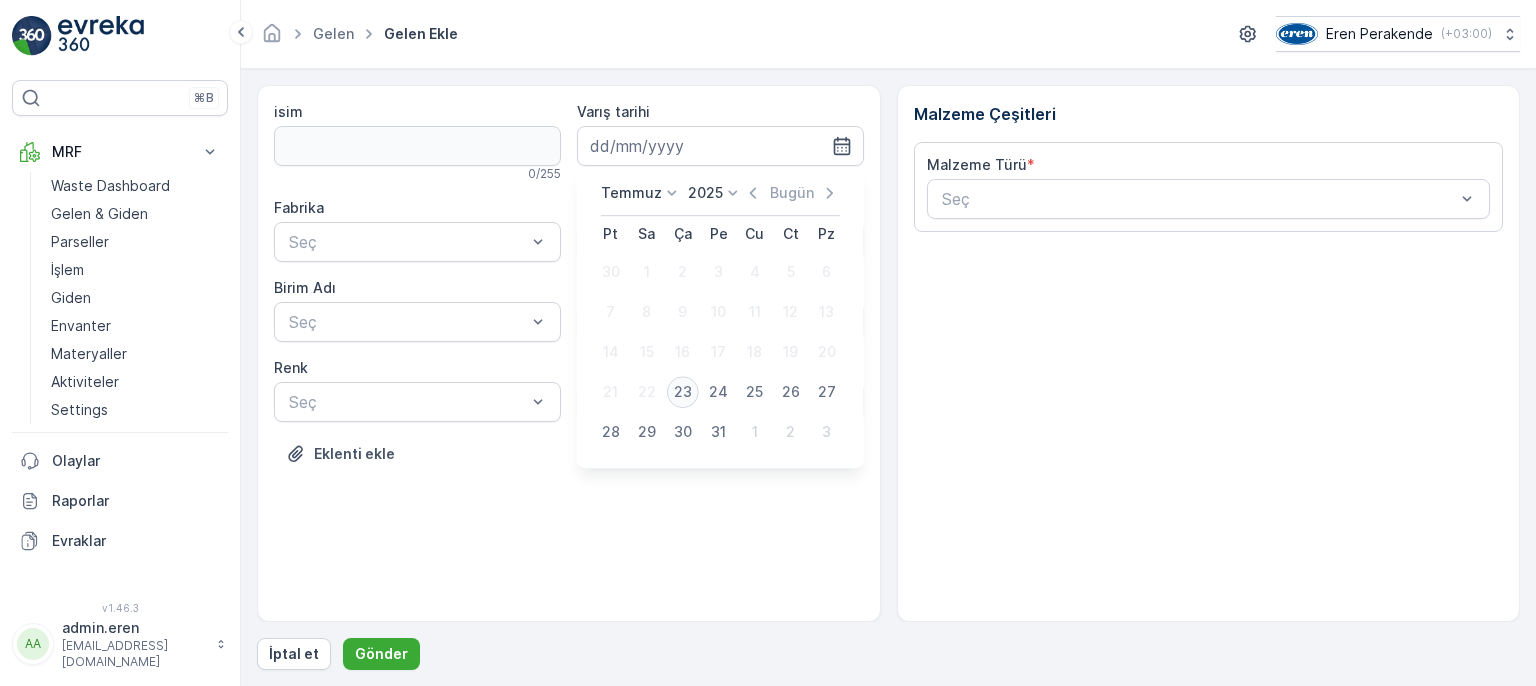 click on "23" at bounding box center [683, 392] 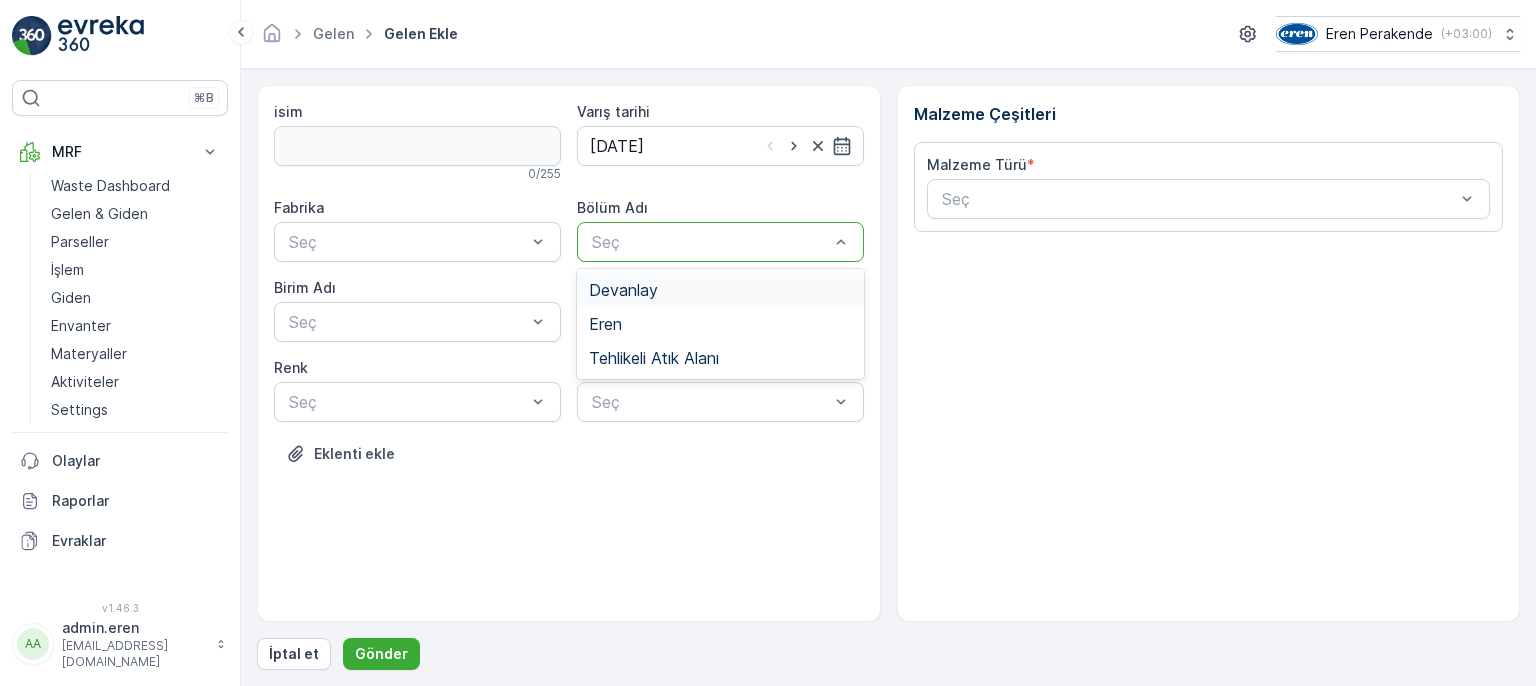 click at bounding box center (710, 242) 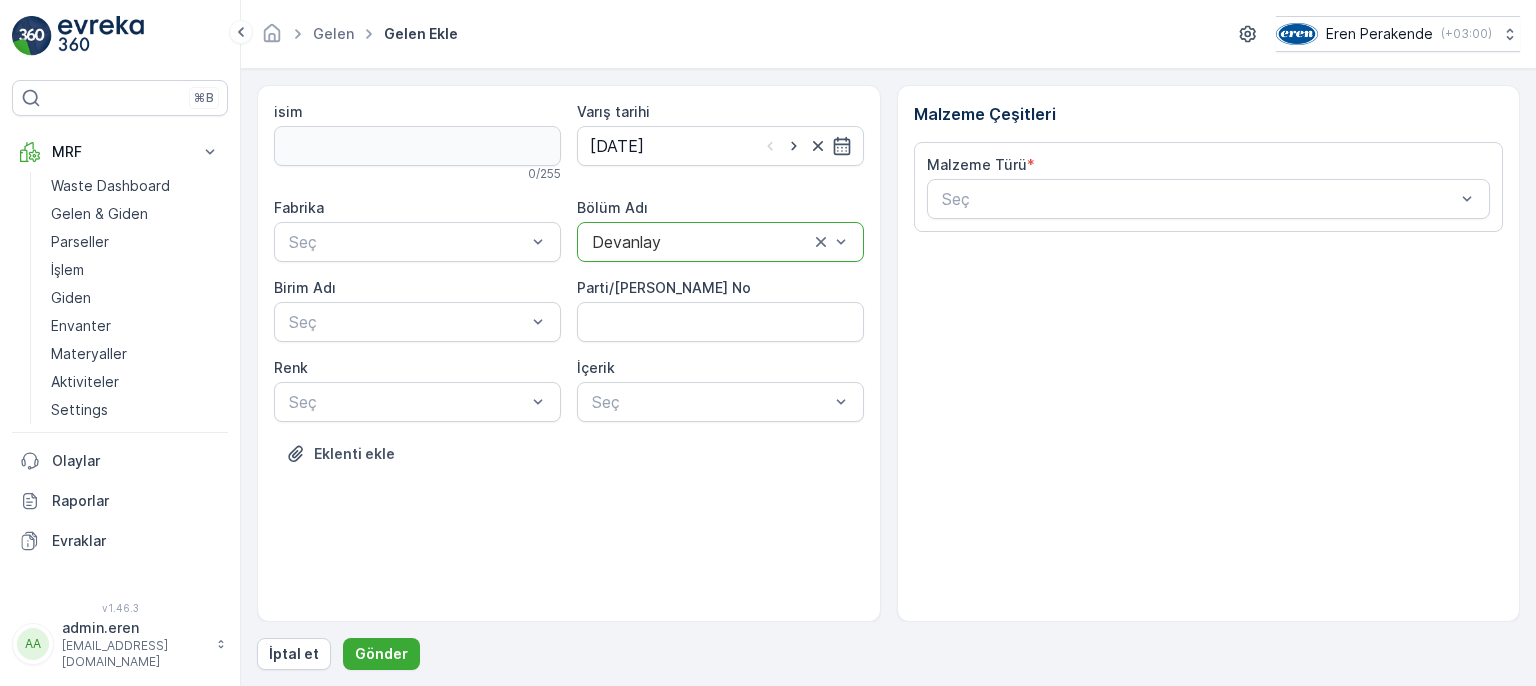 click on "Fabrika Seç" at bounding box center [417, 230] 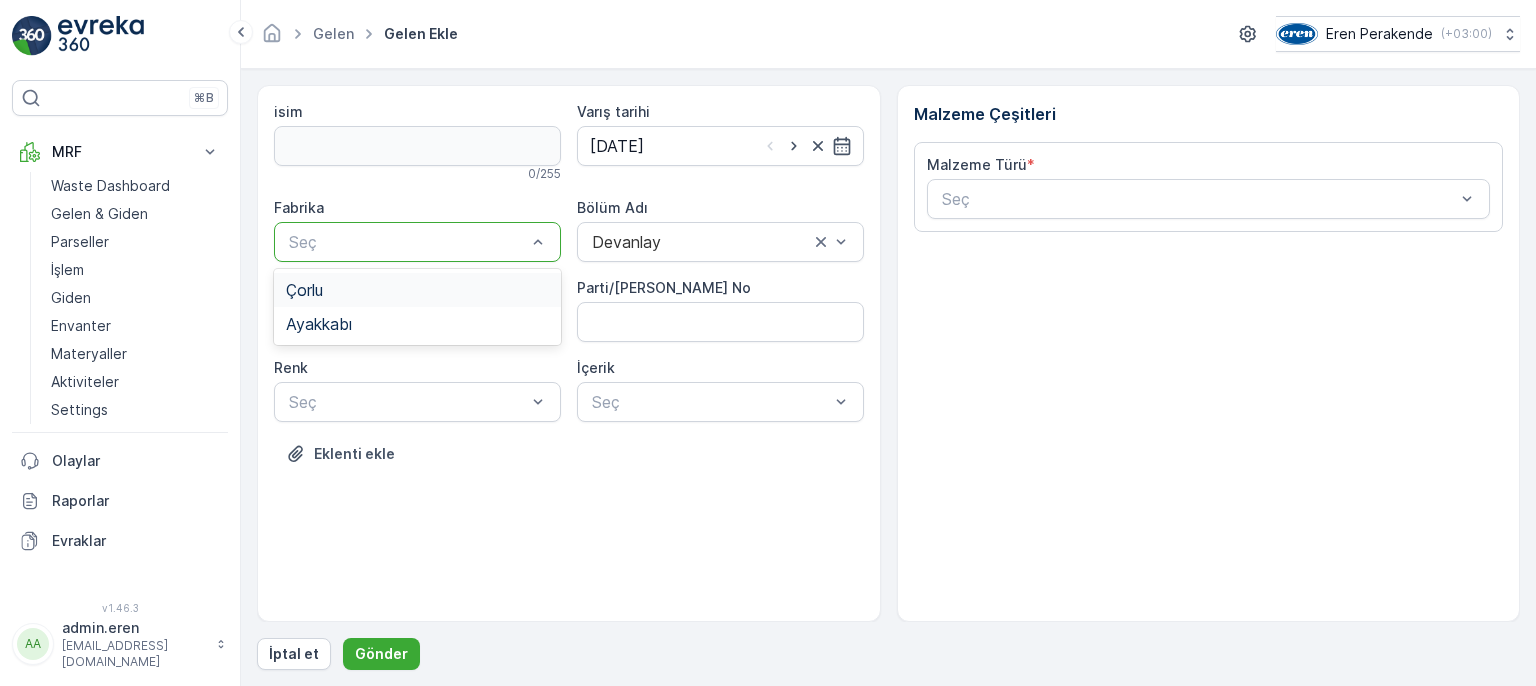 click at bounding box center [407, 242] 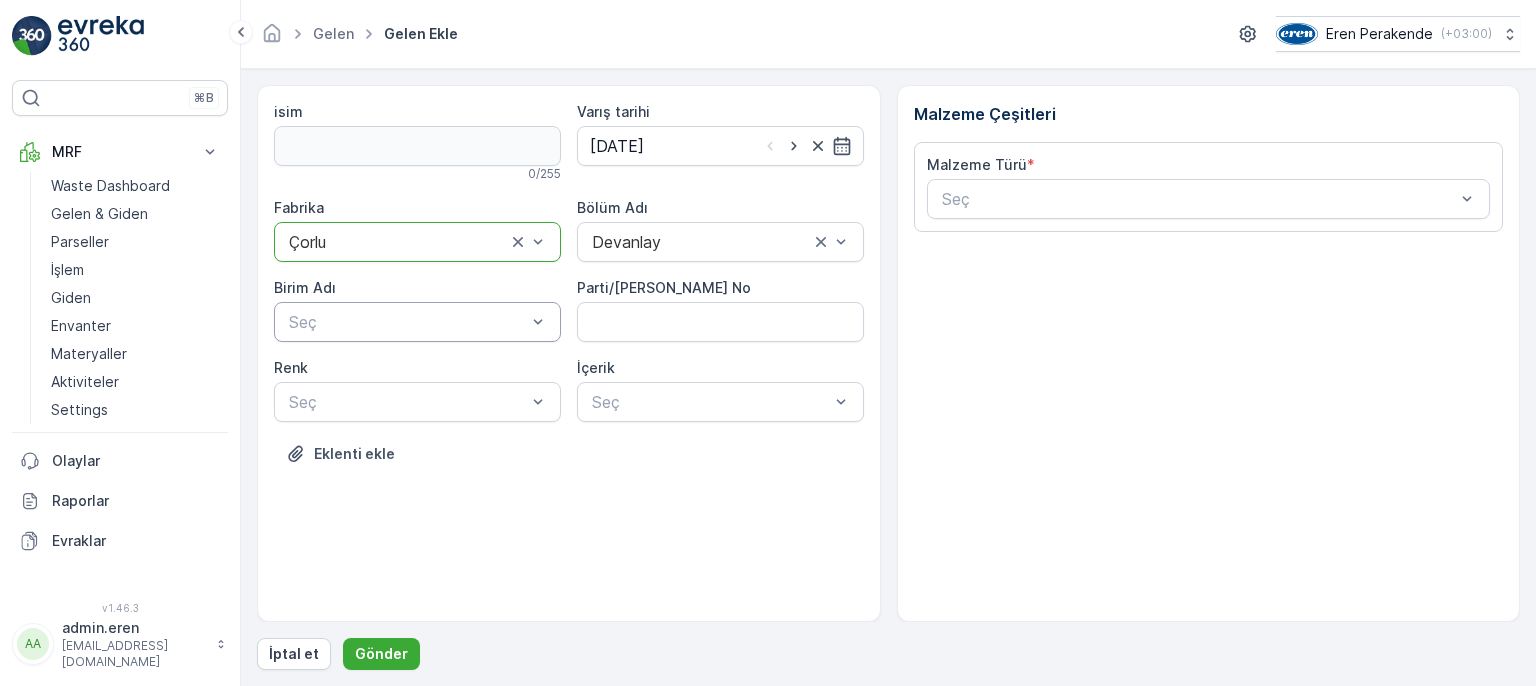 click at bounding box center (407, 322) 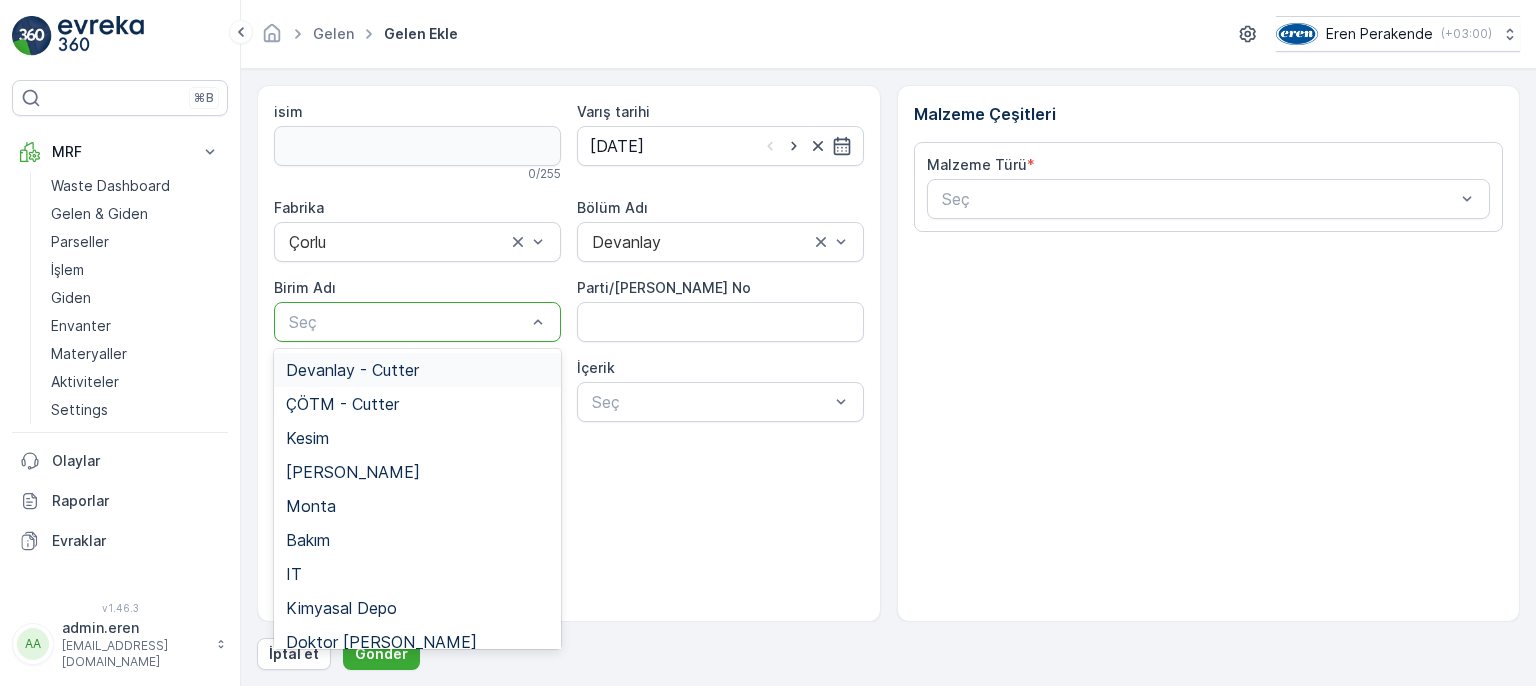 click on "Devanlay  - Cutter" at bounding box center (417, 370) 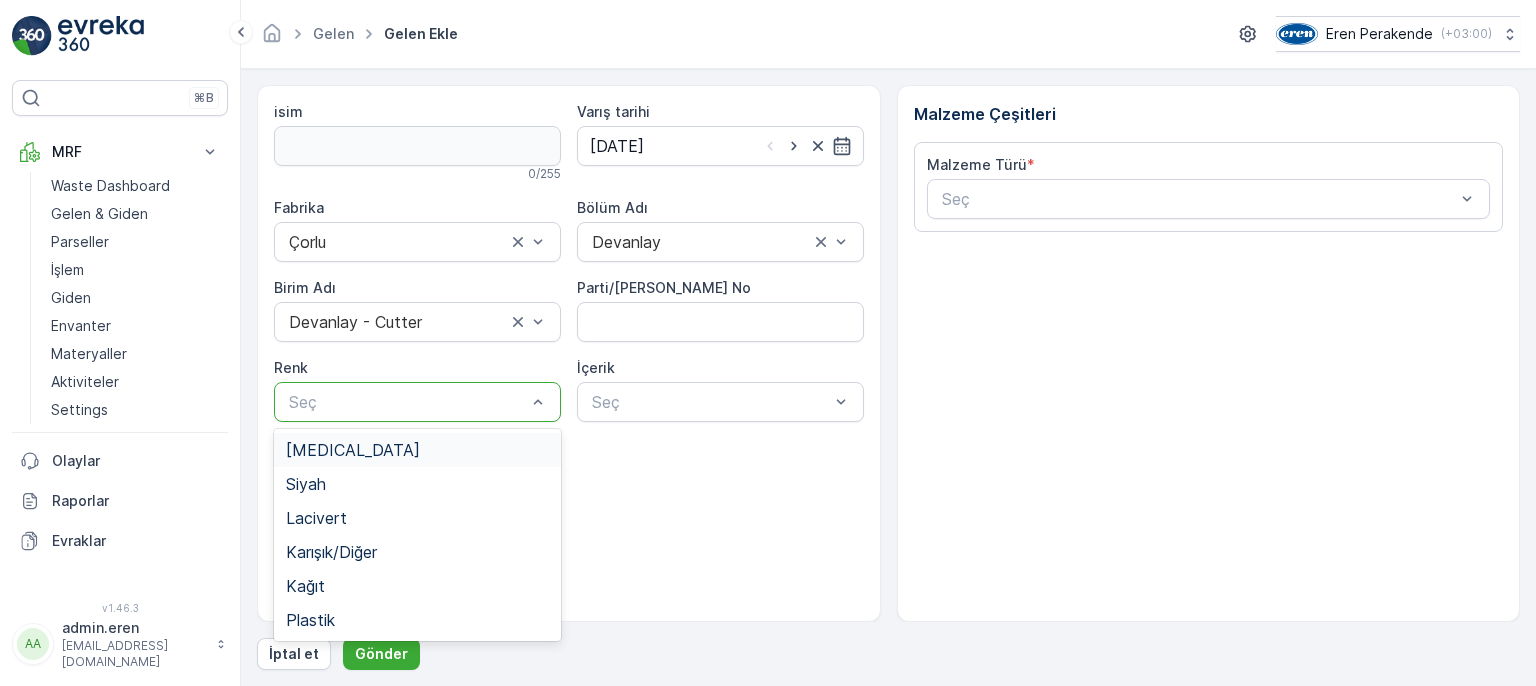 click at bounding box center (407, 402) 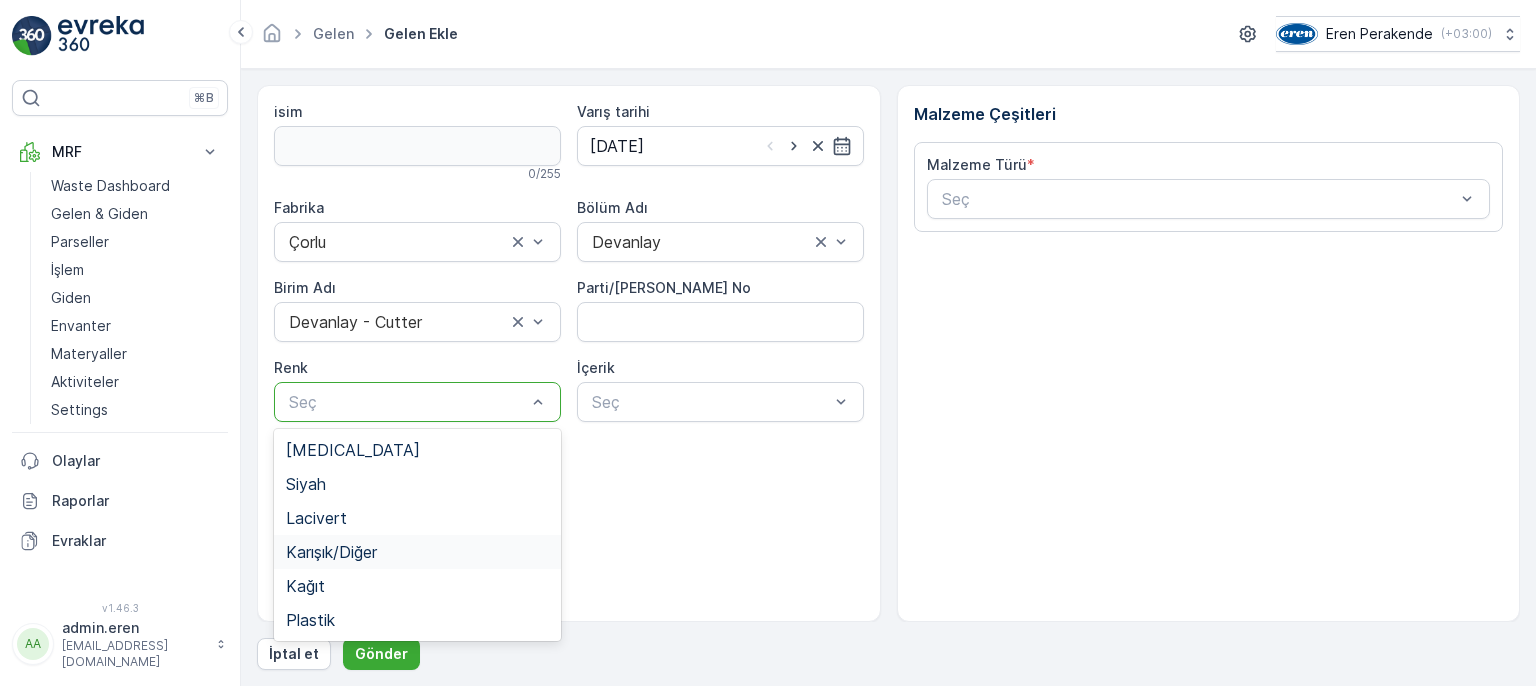 click on "Karışık/Diğer" at bounding box center [331, 552] 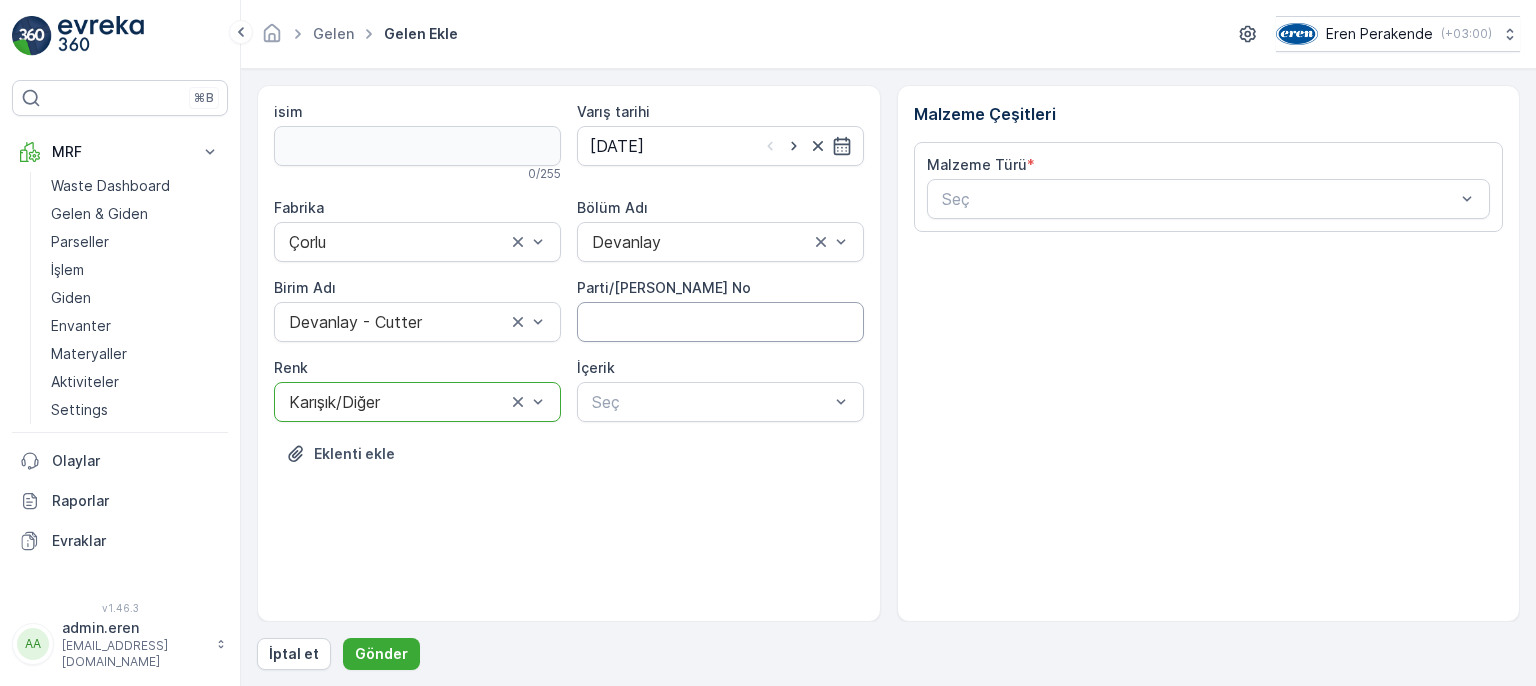 click on "Parti/[PERSON_NAME] No" at bounding box center (720, 322) 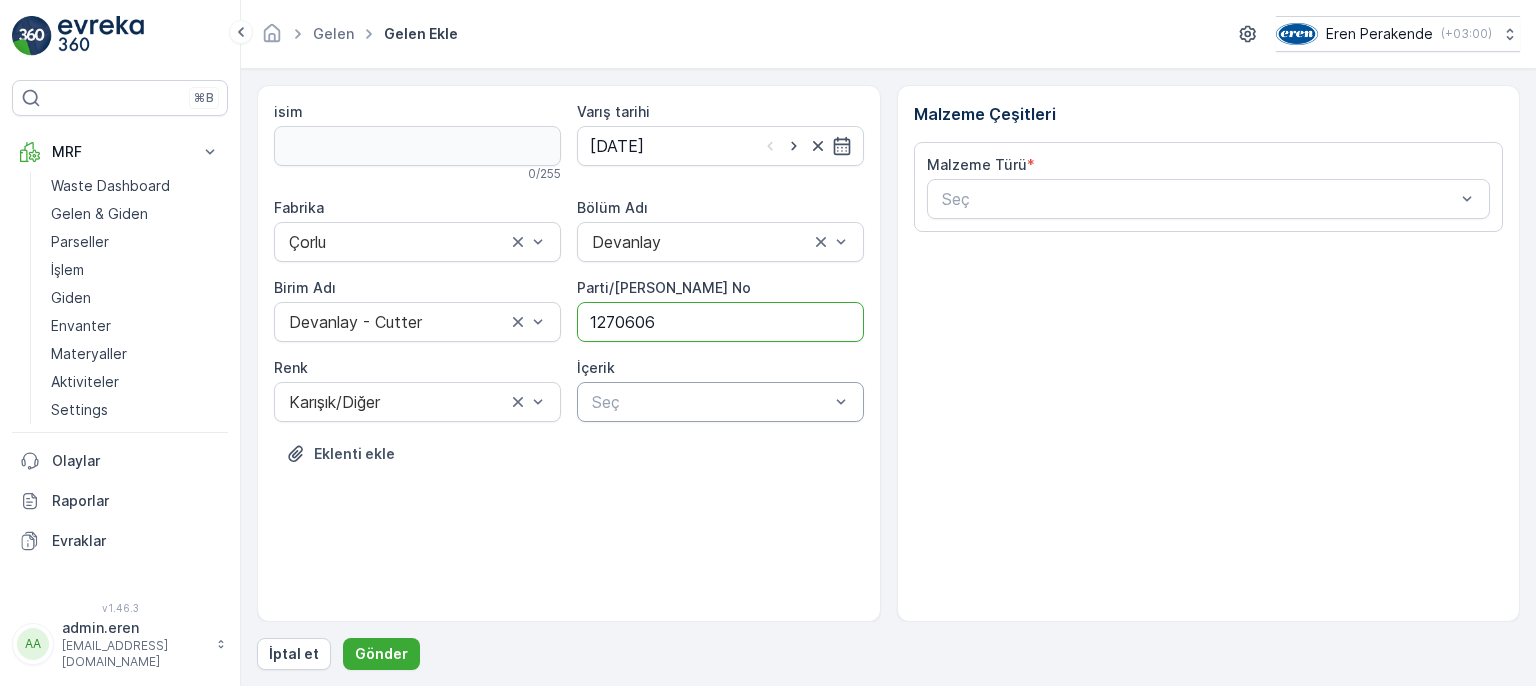 type on "1270606" 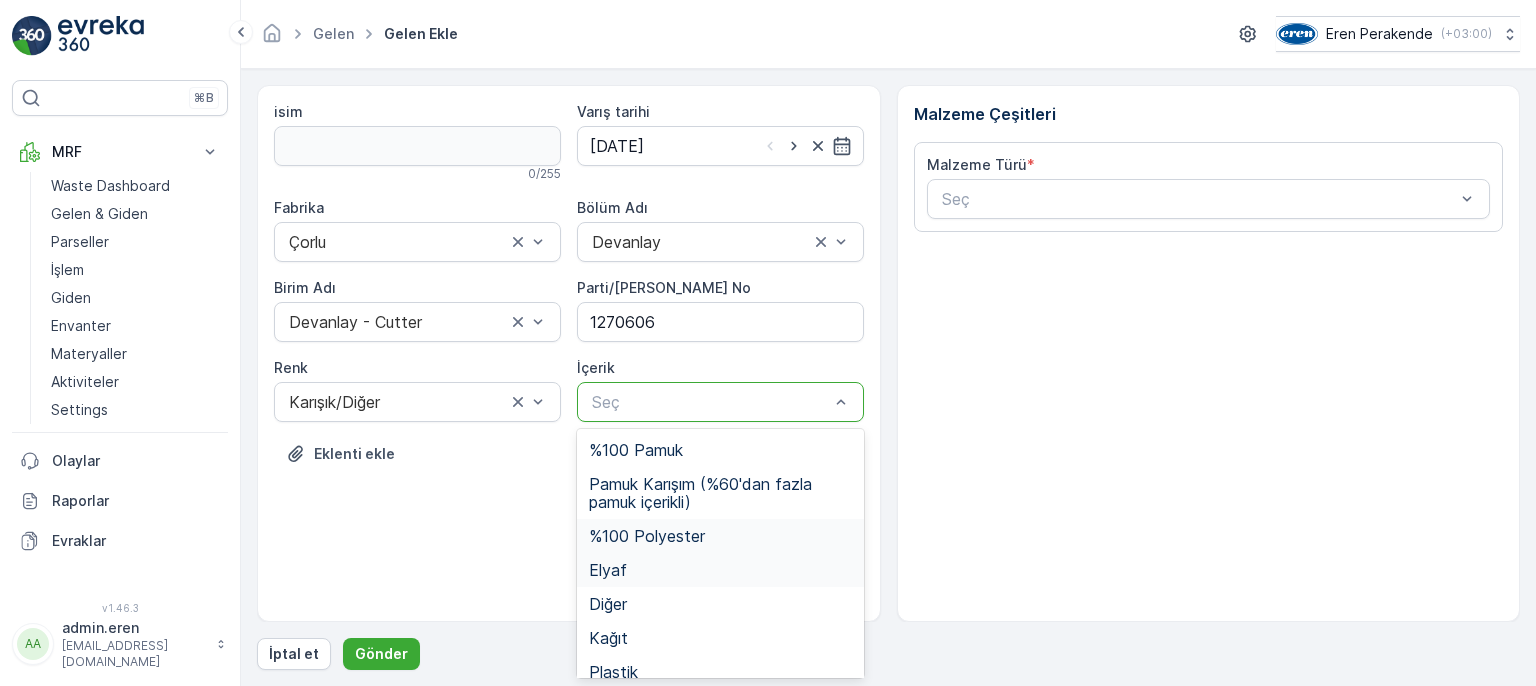 scroll, scrollTop: 15, scrollLeft: 0, axis: vertical 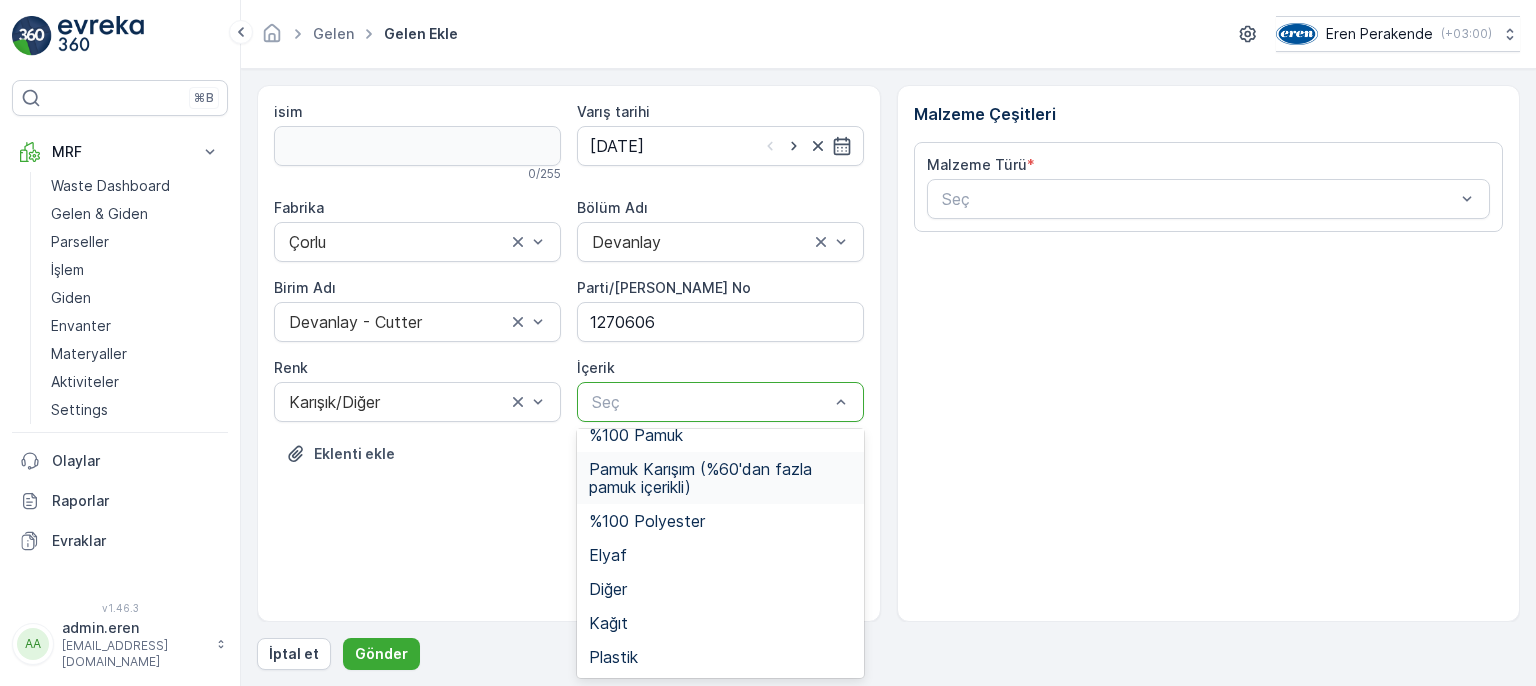 click on "Pamuk Karışım (%60'dan fazla pamuk içerikli)" at bounding box center [720, 478] 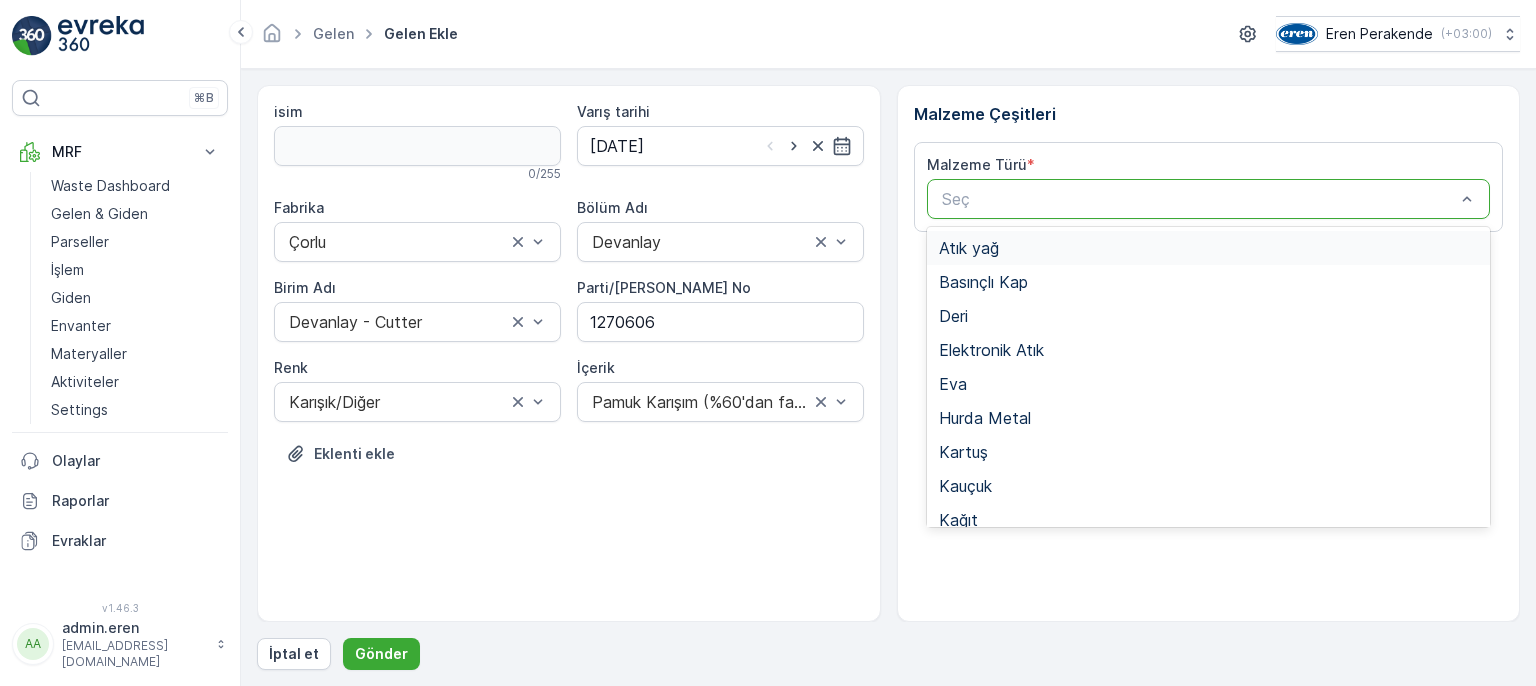 click at bounding box center (1199, 199) 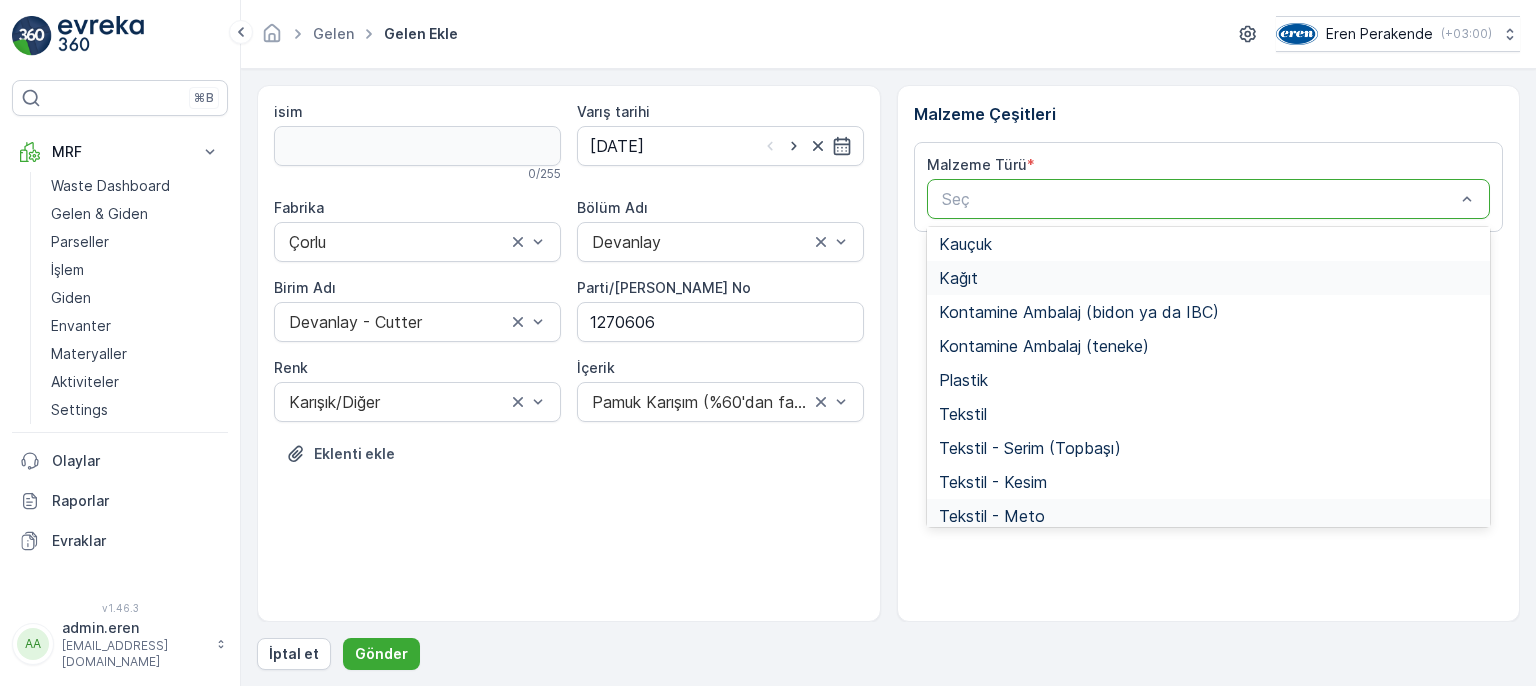scroll, scrollTop: 388, scrollLeft: 0, axis: vertical 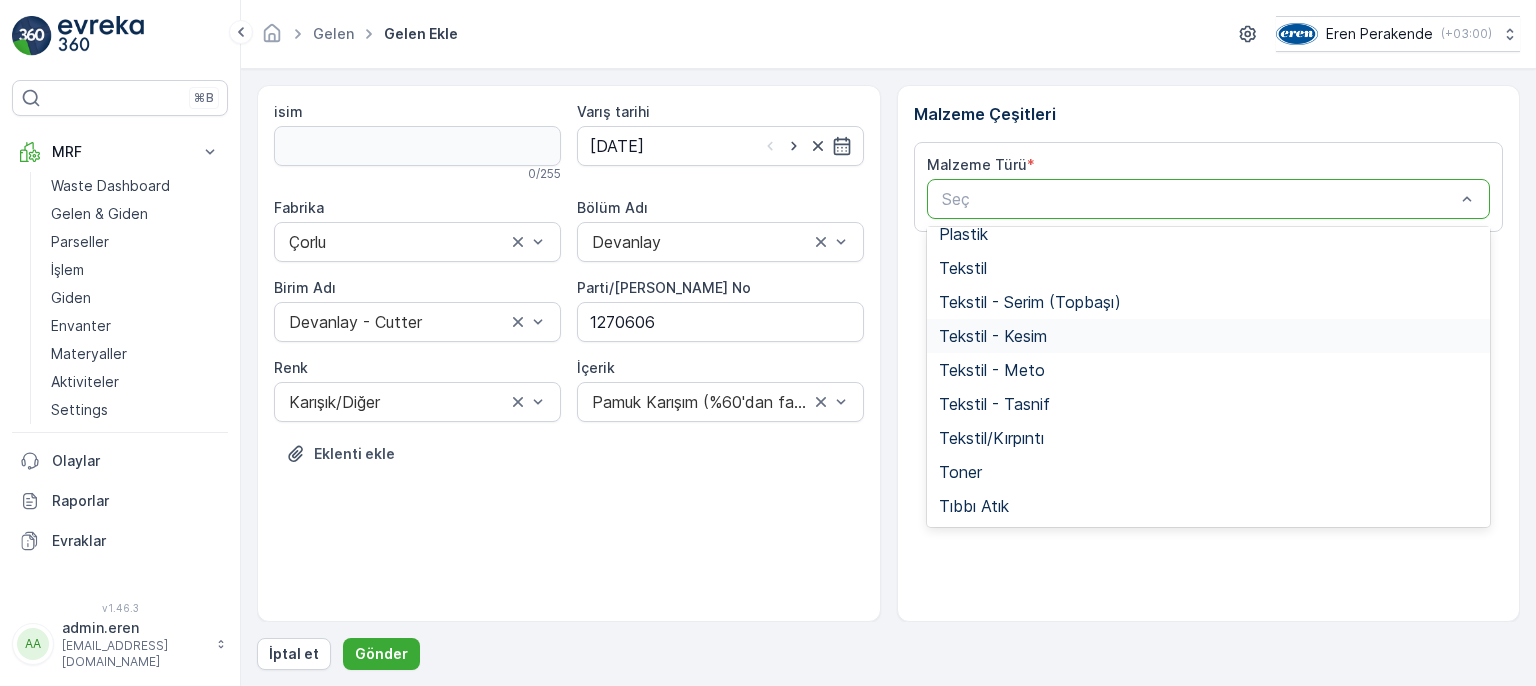 click on "Tekstil - Kesim" at bounding box center (993, 336) 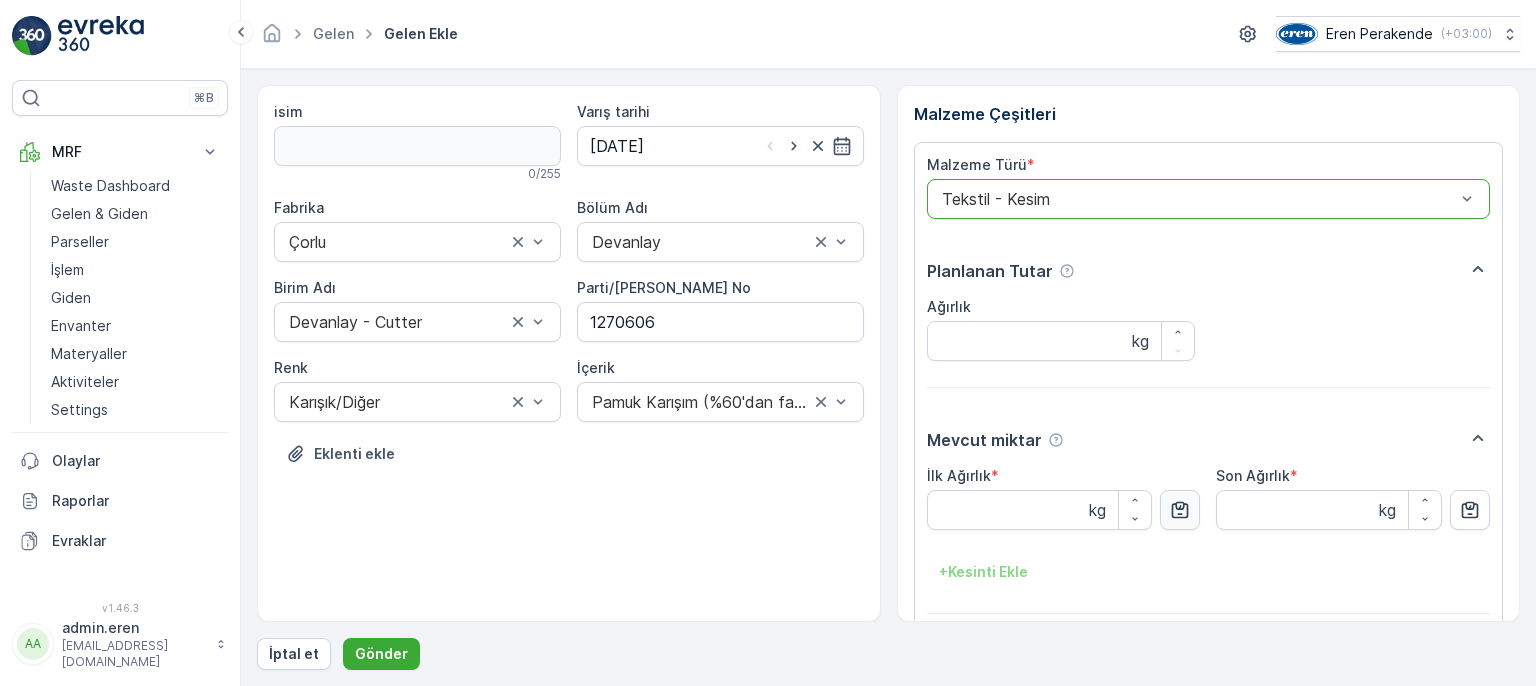 click 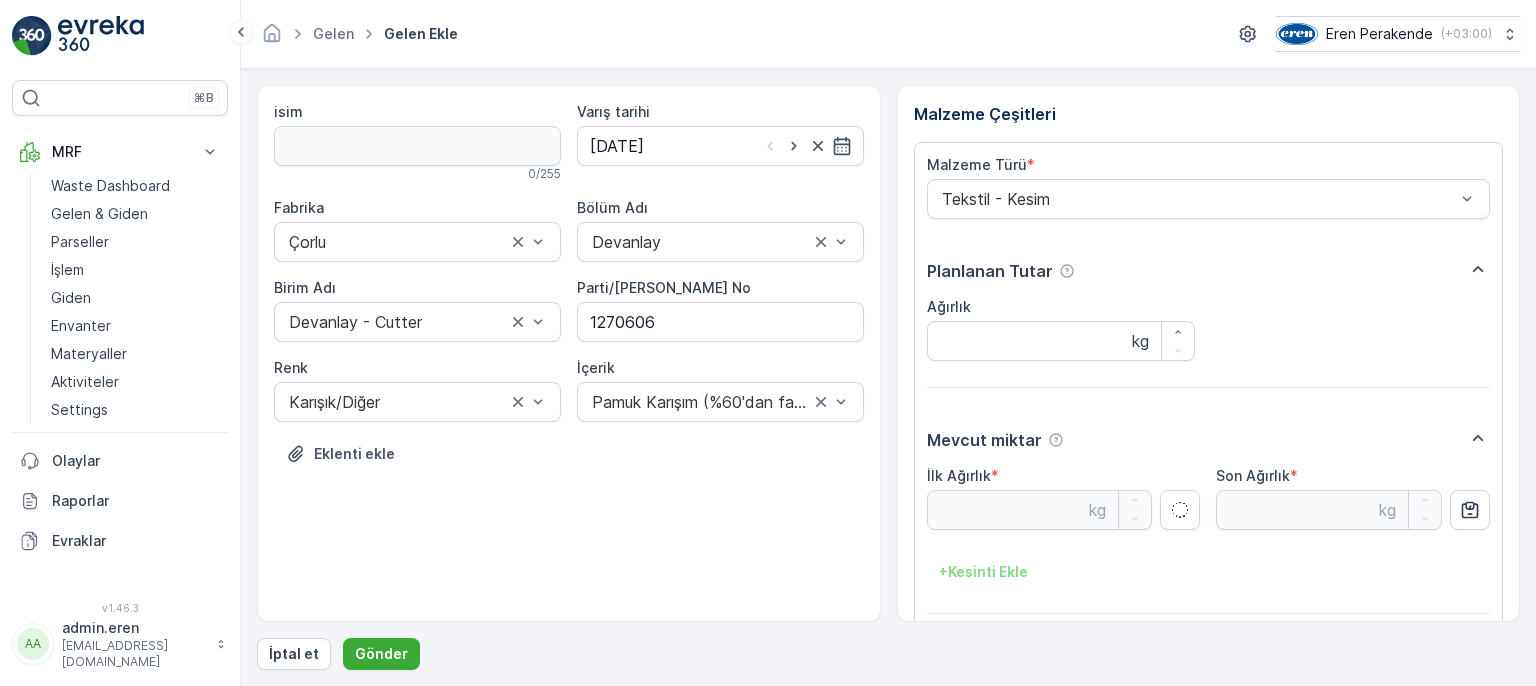 type on "21.21" 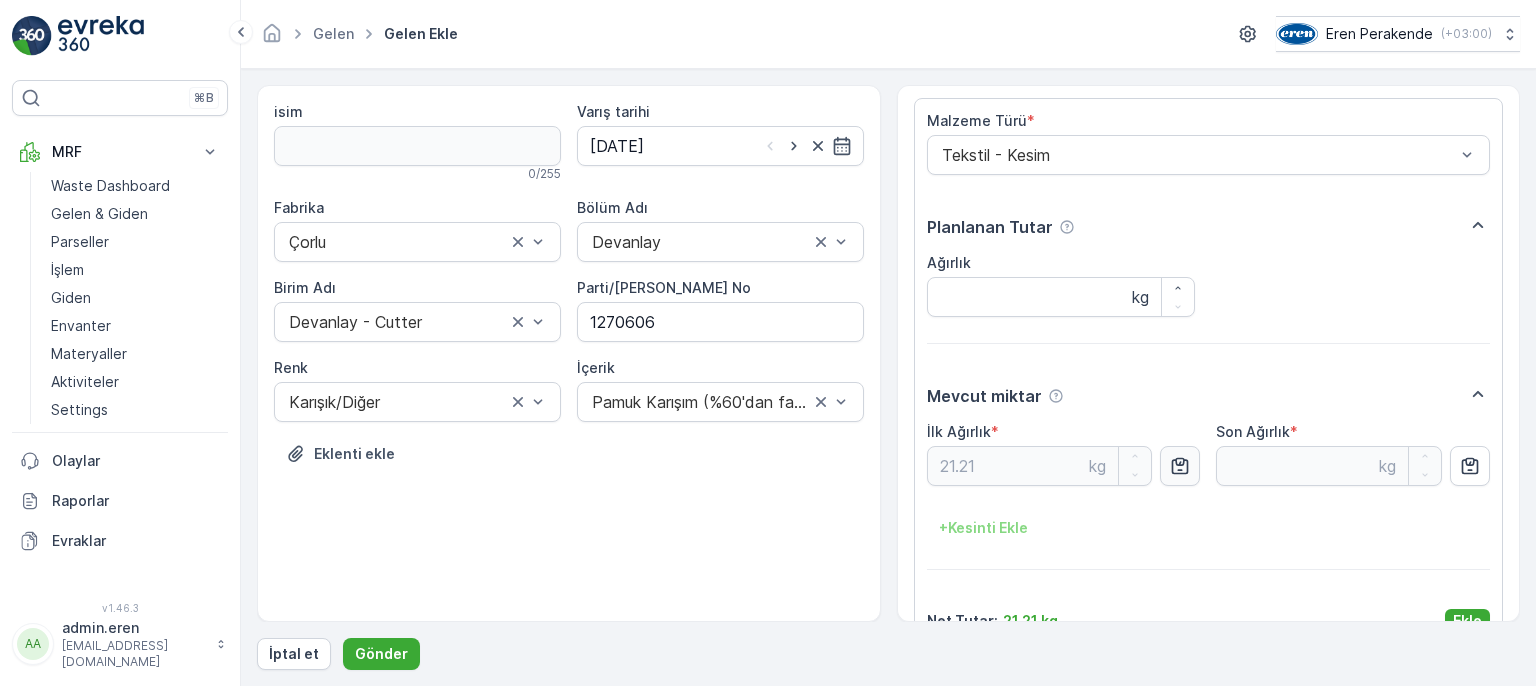 scroll, scrollTop: 84, scrollLeft: 0, axis: vertical 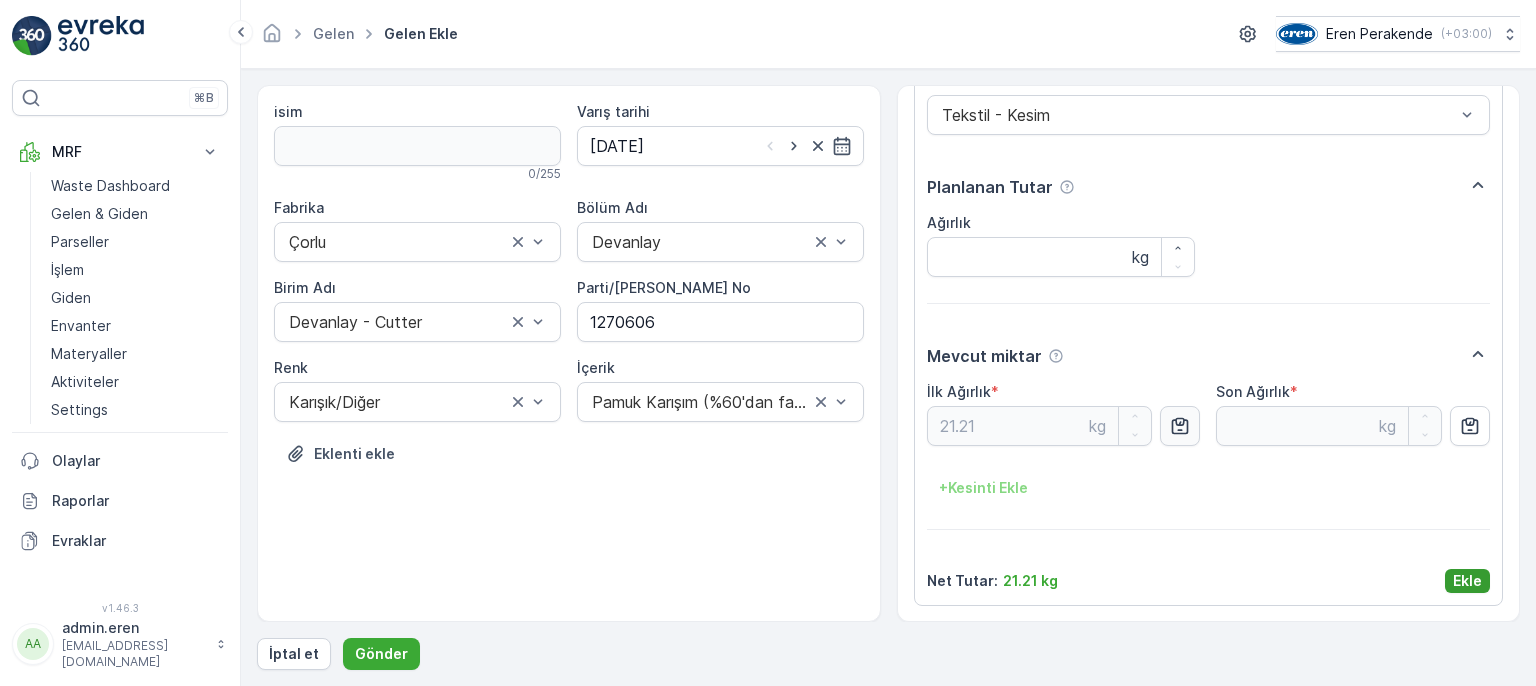 click on "Ekle" at bounding box center (1467, 581) 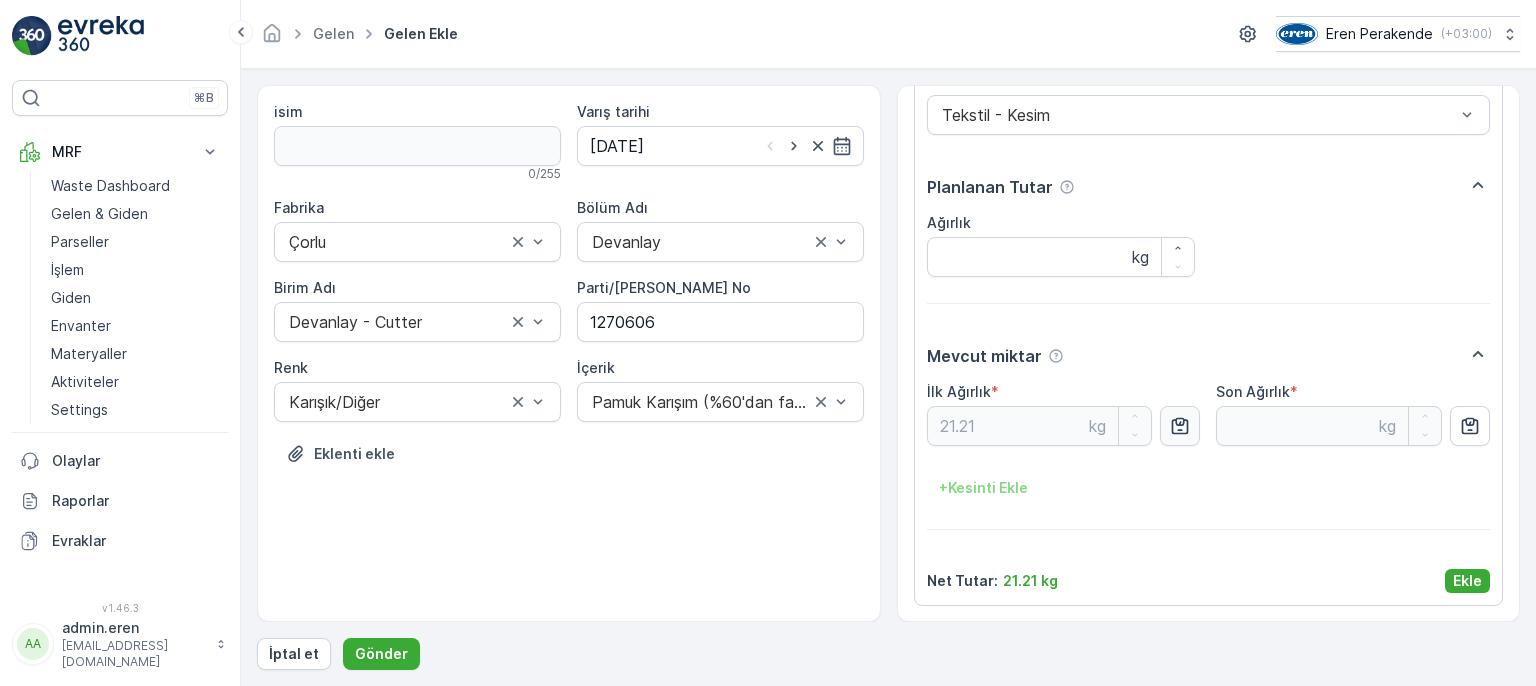 scroll, scrollTop: 0, scrollLeft: 0, axis: both 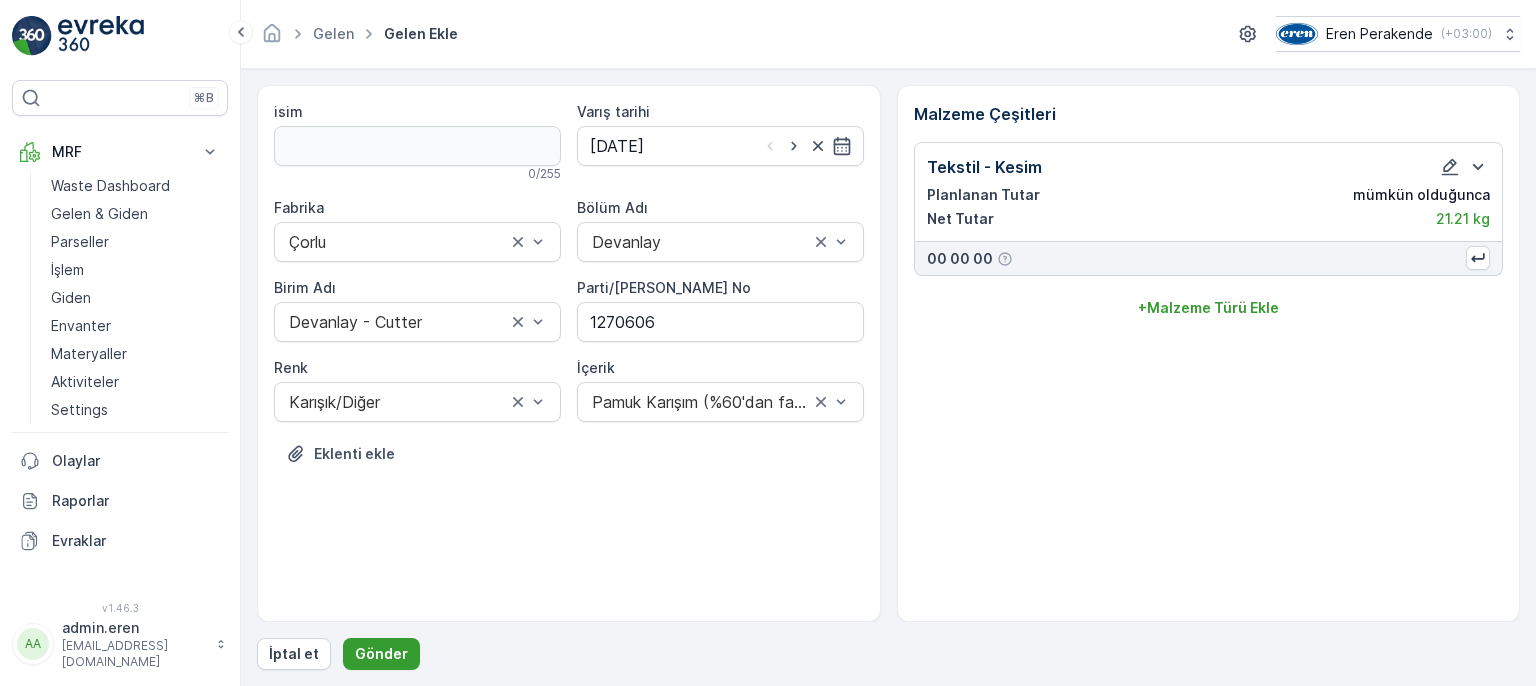 click on "Gönder" at bounding box center [381, 654] 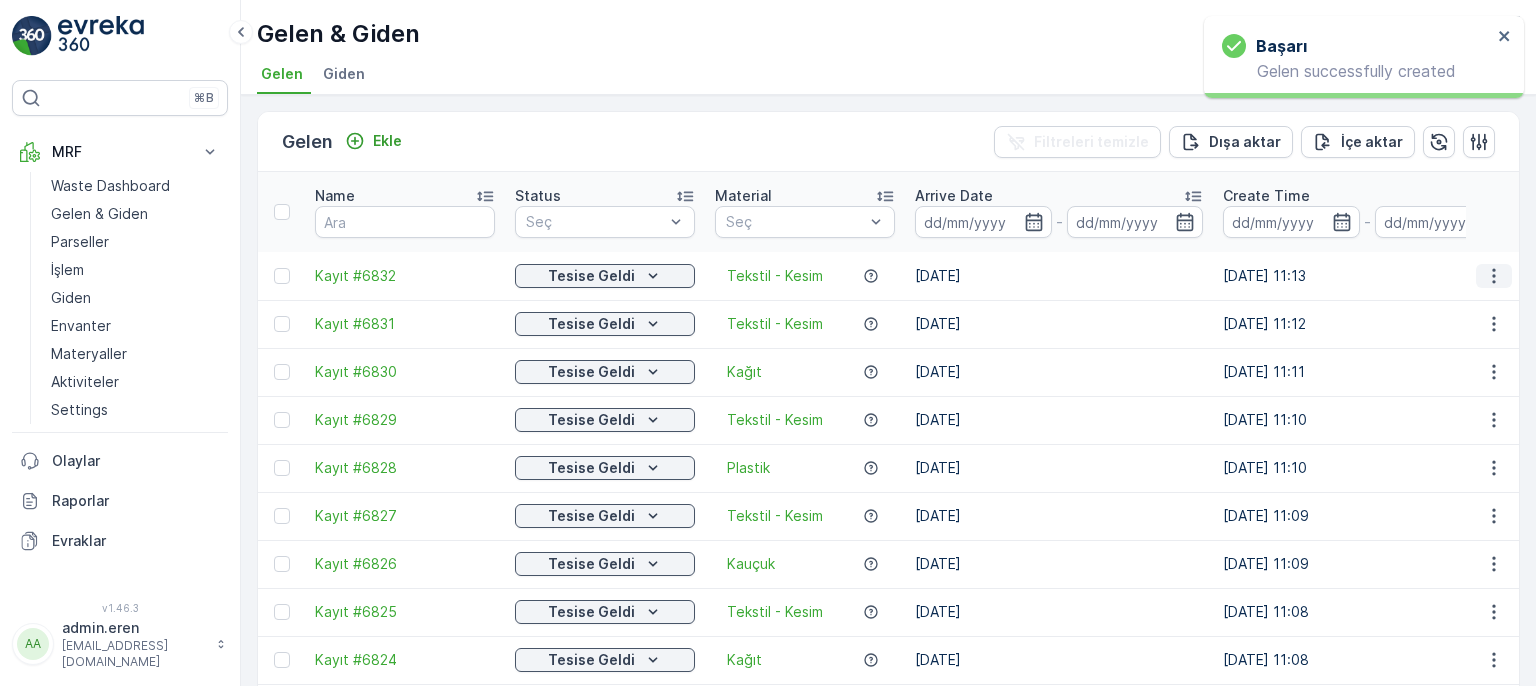 click at bounding box center [1494, 276] 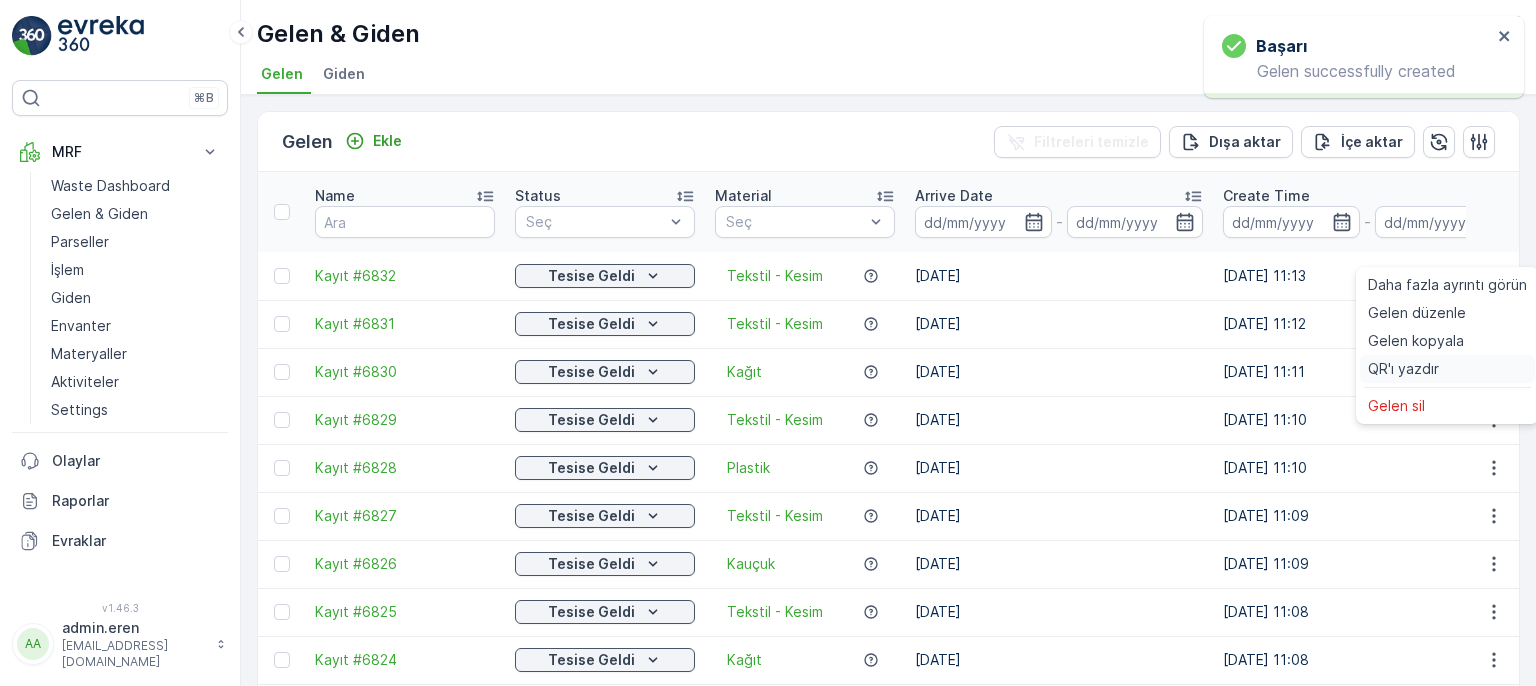 click on "QR'ı yazdır" at bounding box center (1403, 369) 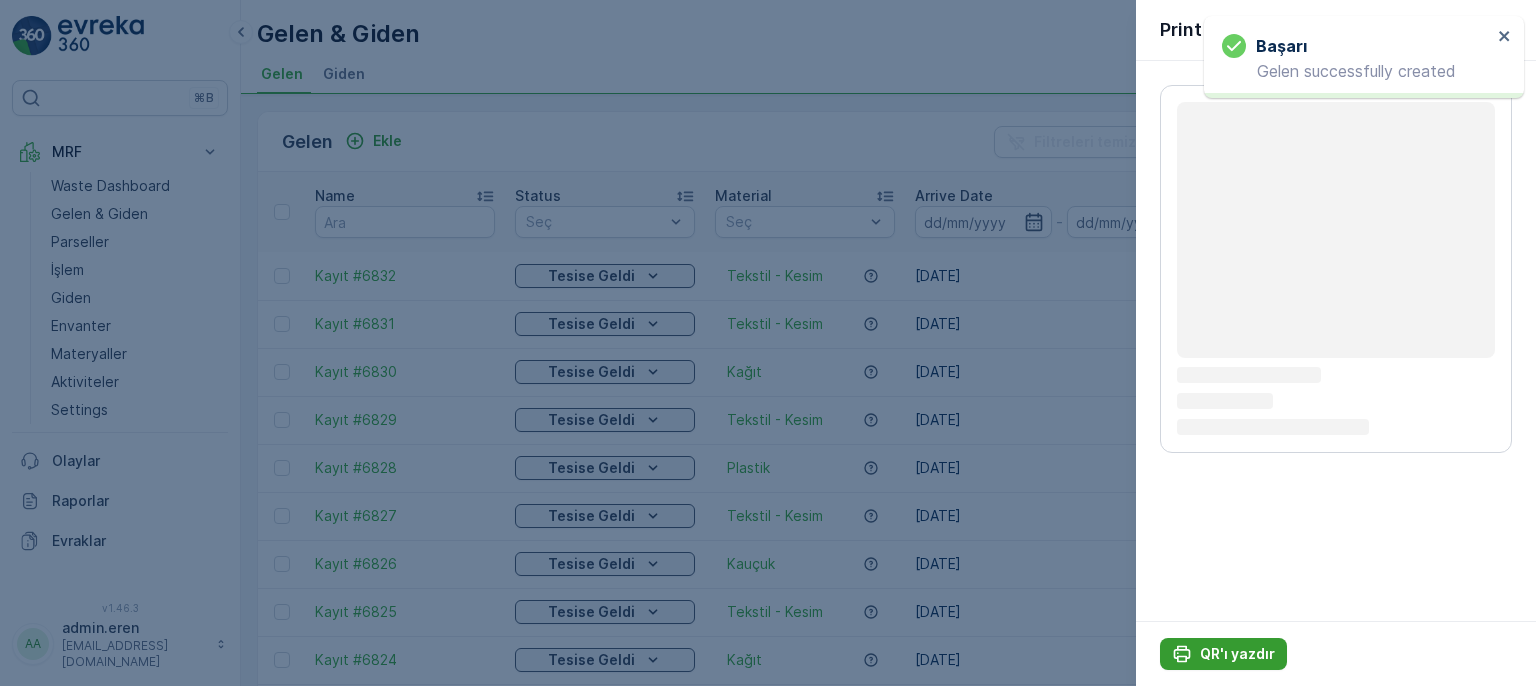 click on "QR'ı yazdır" at bounding box center (1237, 654) 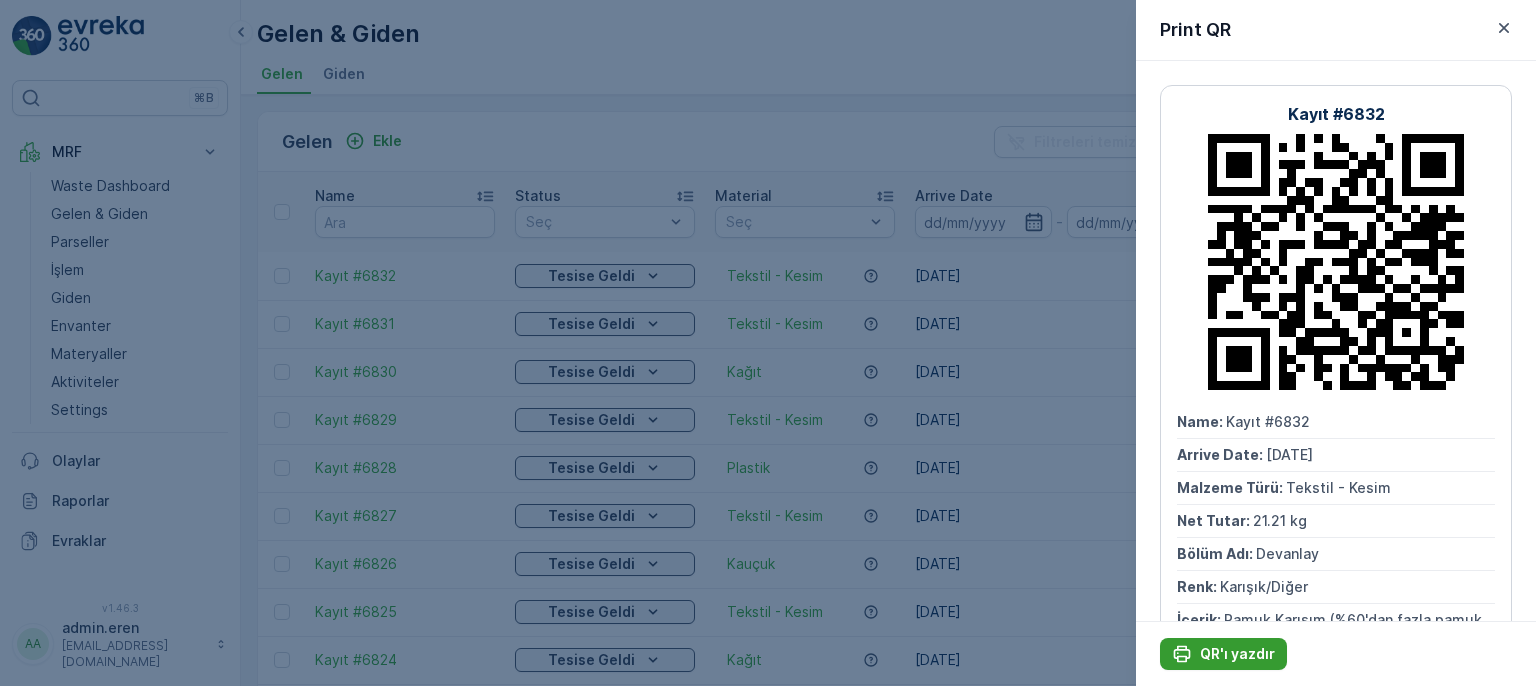 click on "QR'ı yazdır" at bounding box center (1237, 654) 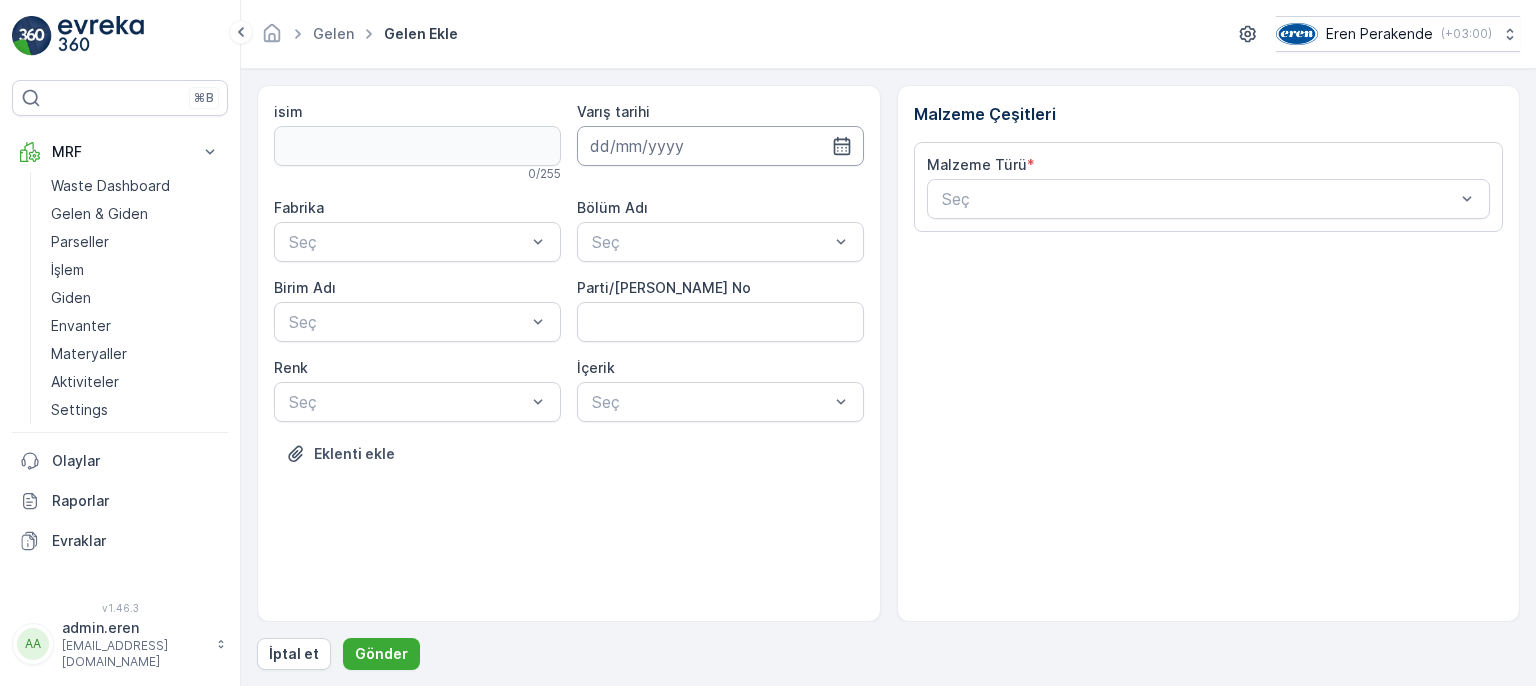 click at bounding box center [720, 146] 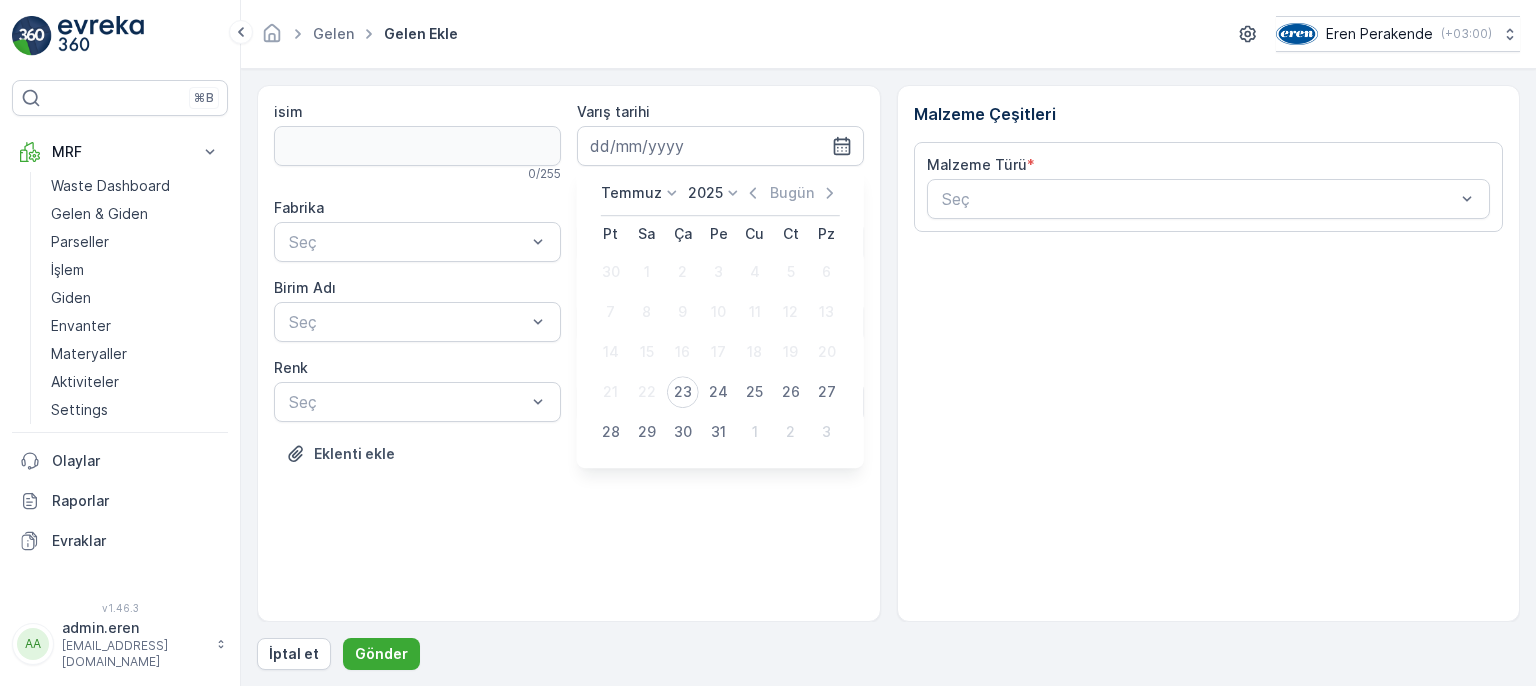 click on "23" at bounding box center (683, 392) 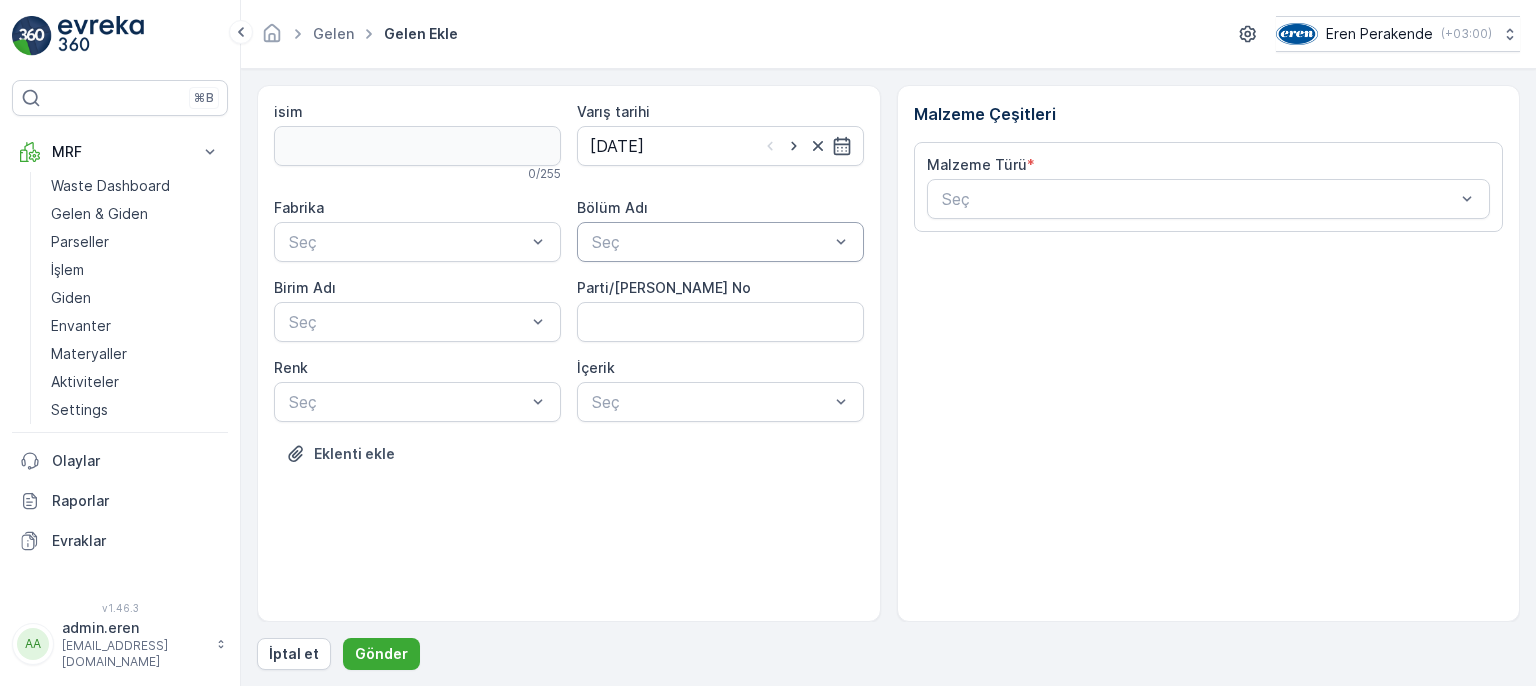 click on "Seç" at bounding box center (720, 242) 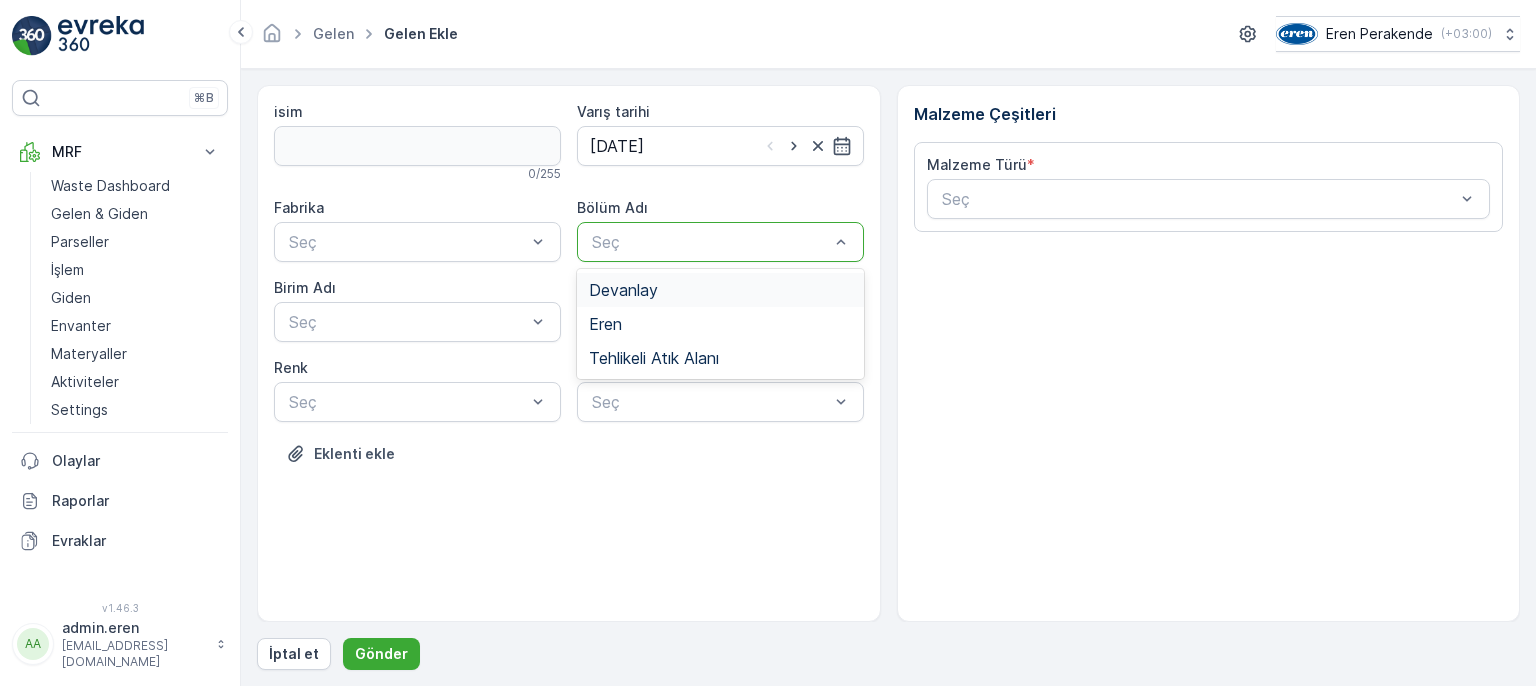 click on "Devanlay" at bounding box center (720, 290) 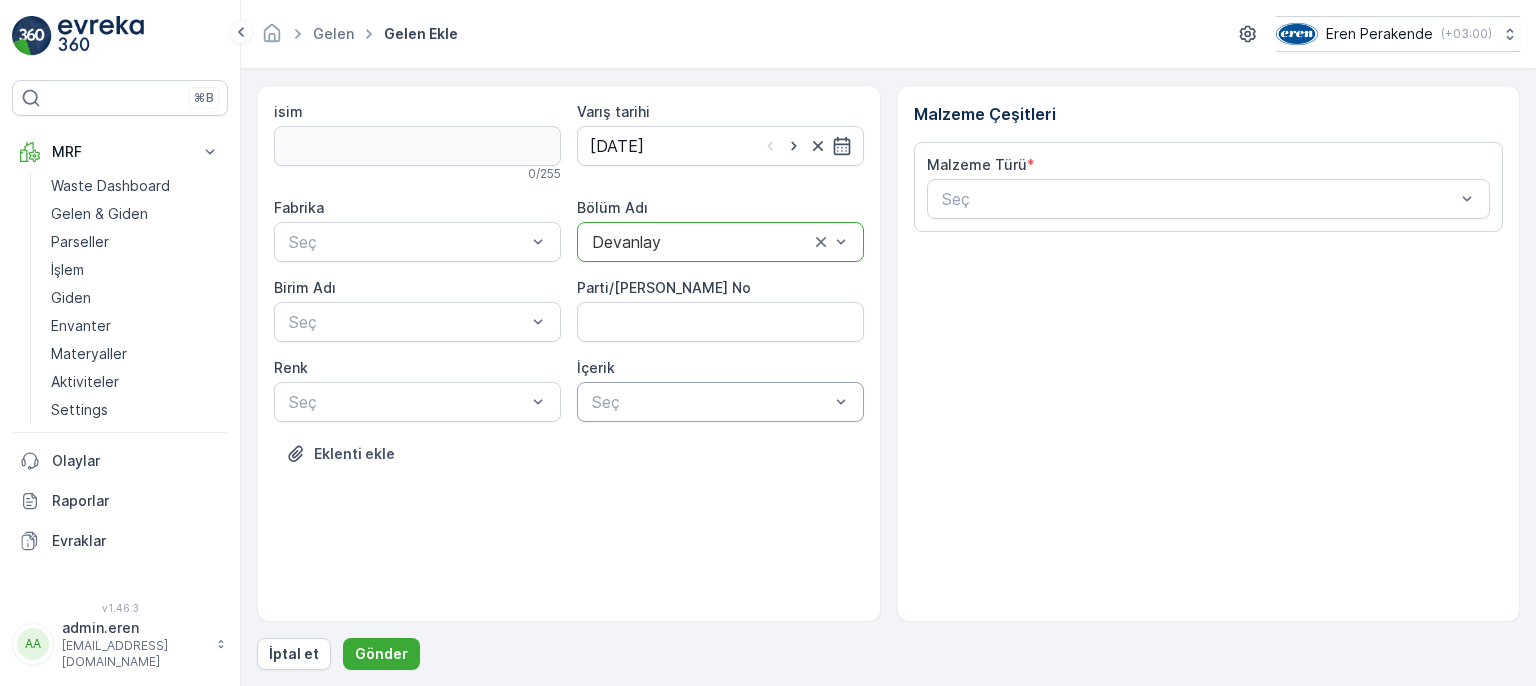 click at bounding box center (710, 402) 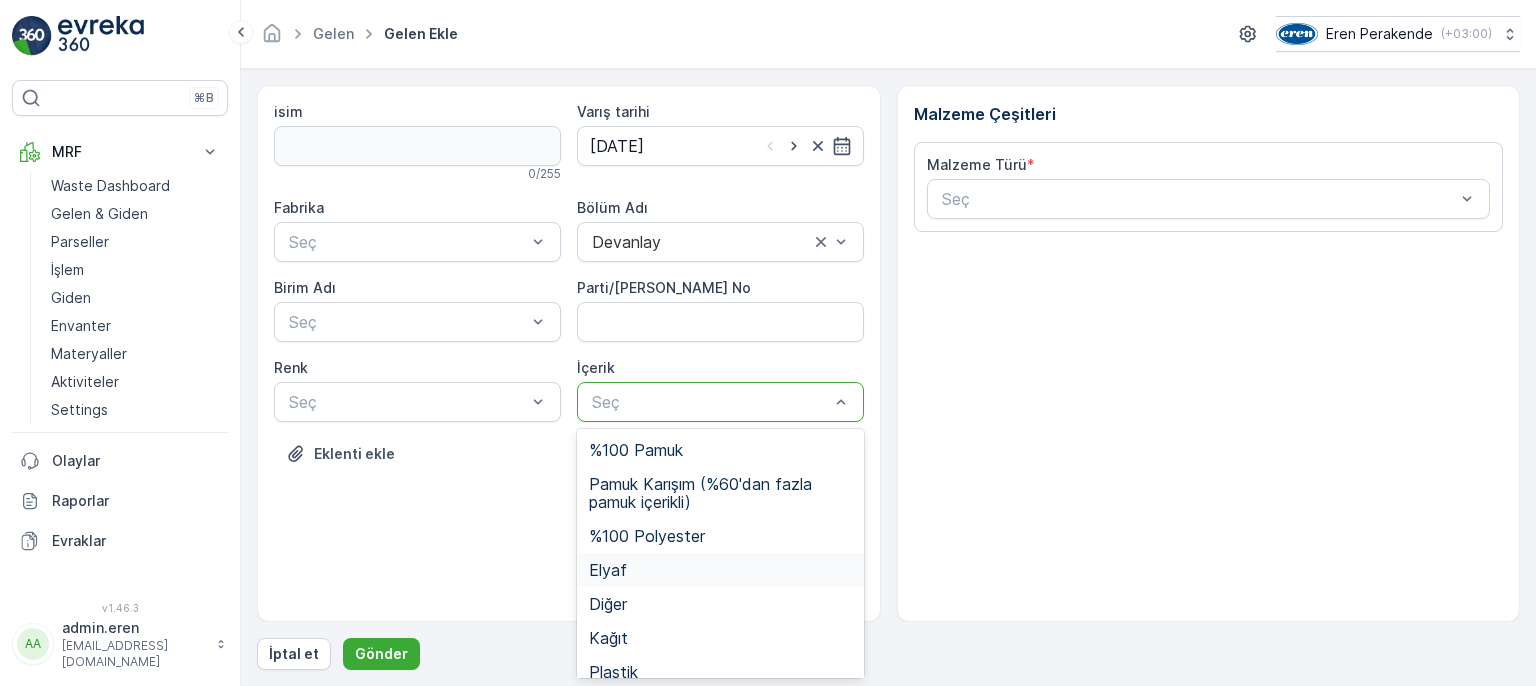 click on "Elyaf" at bounding box center (720, 570) 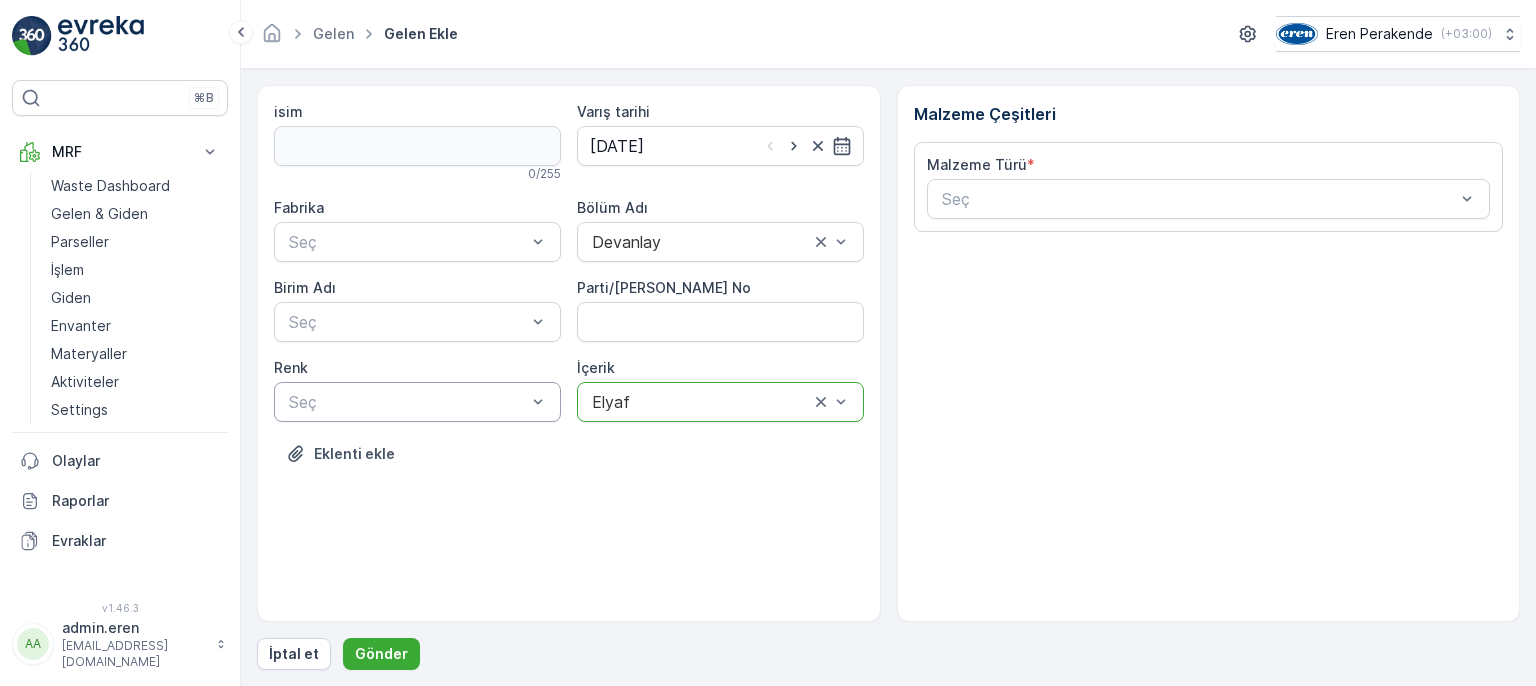 click on "Seç" at bounding box center (417, 402) 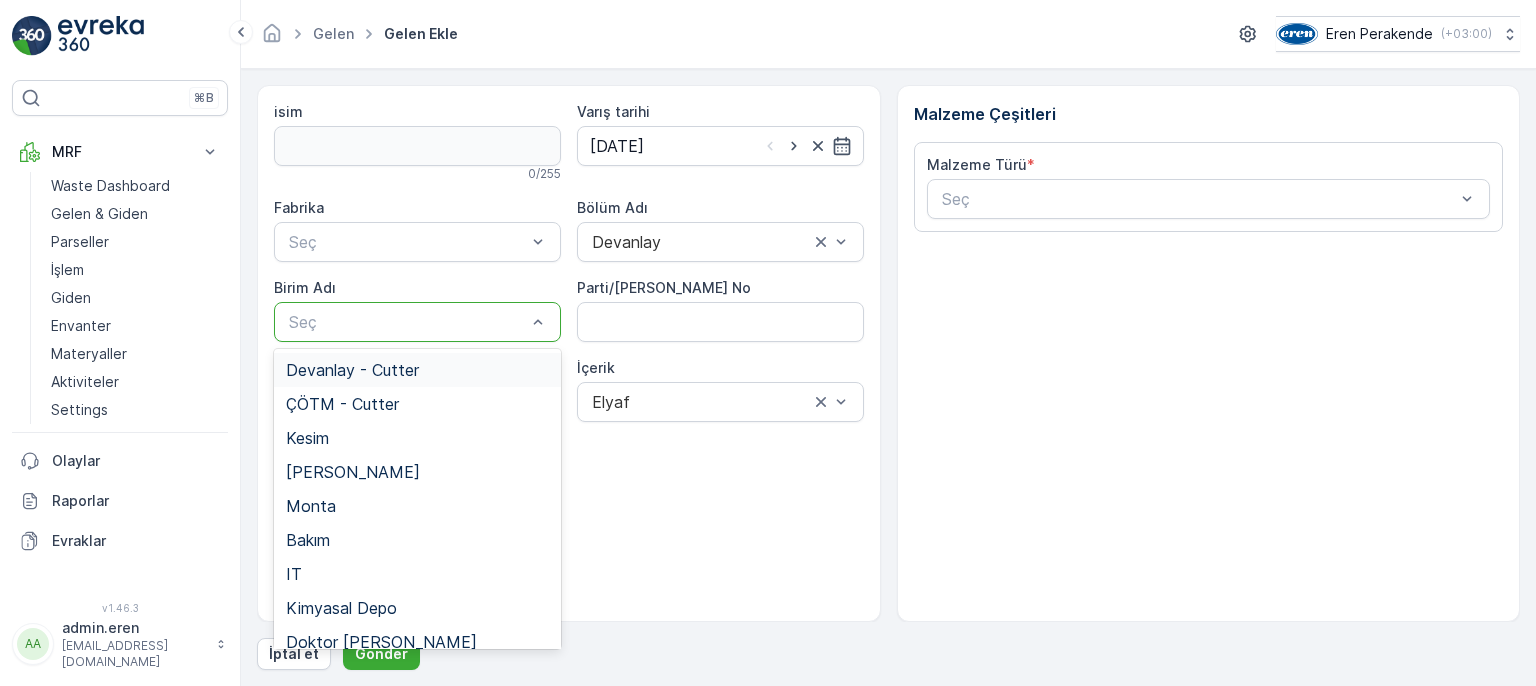 click at bounding box center (407, 322) 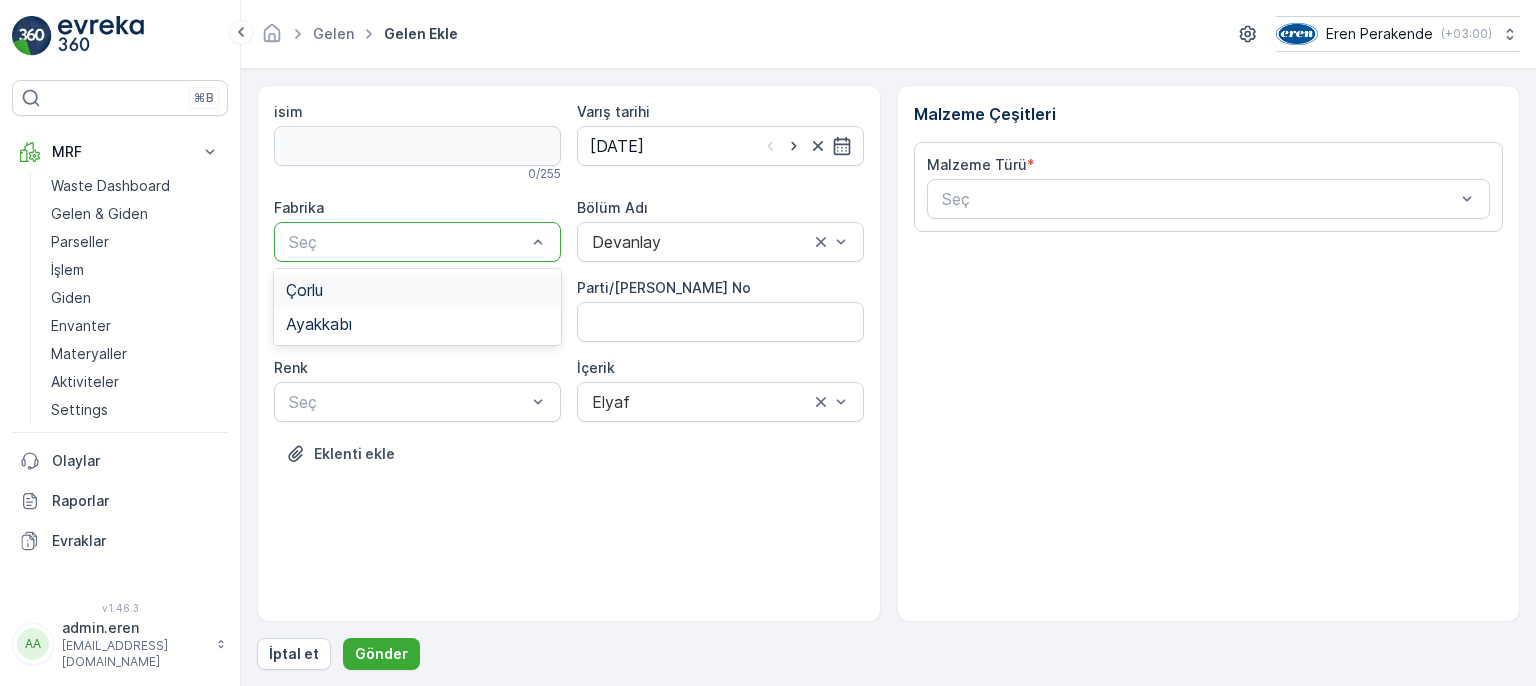 click at bounding box center (407, 242) 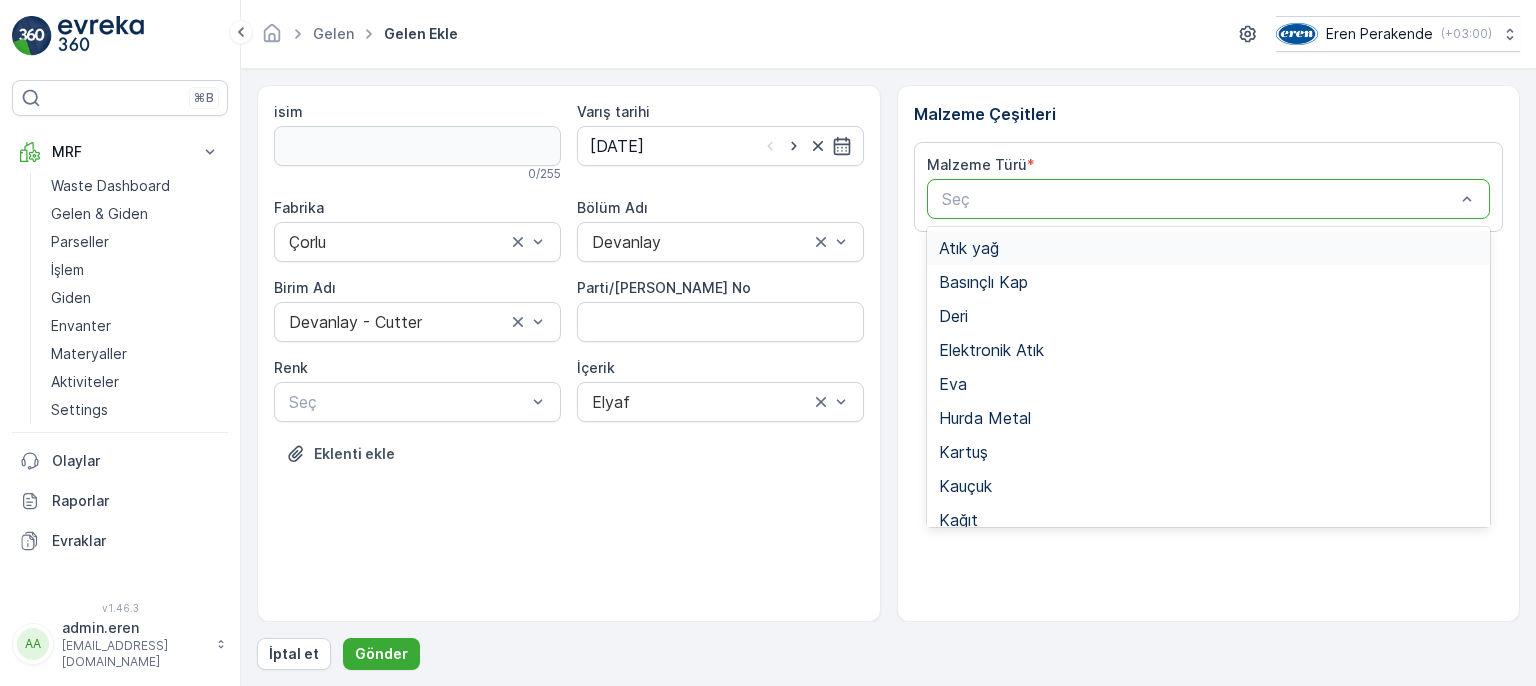 click on "Seç" at bounding box center (1209, 199) 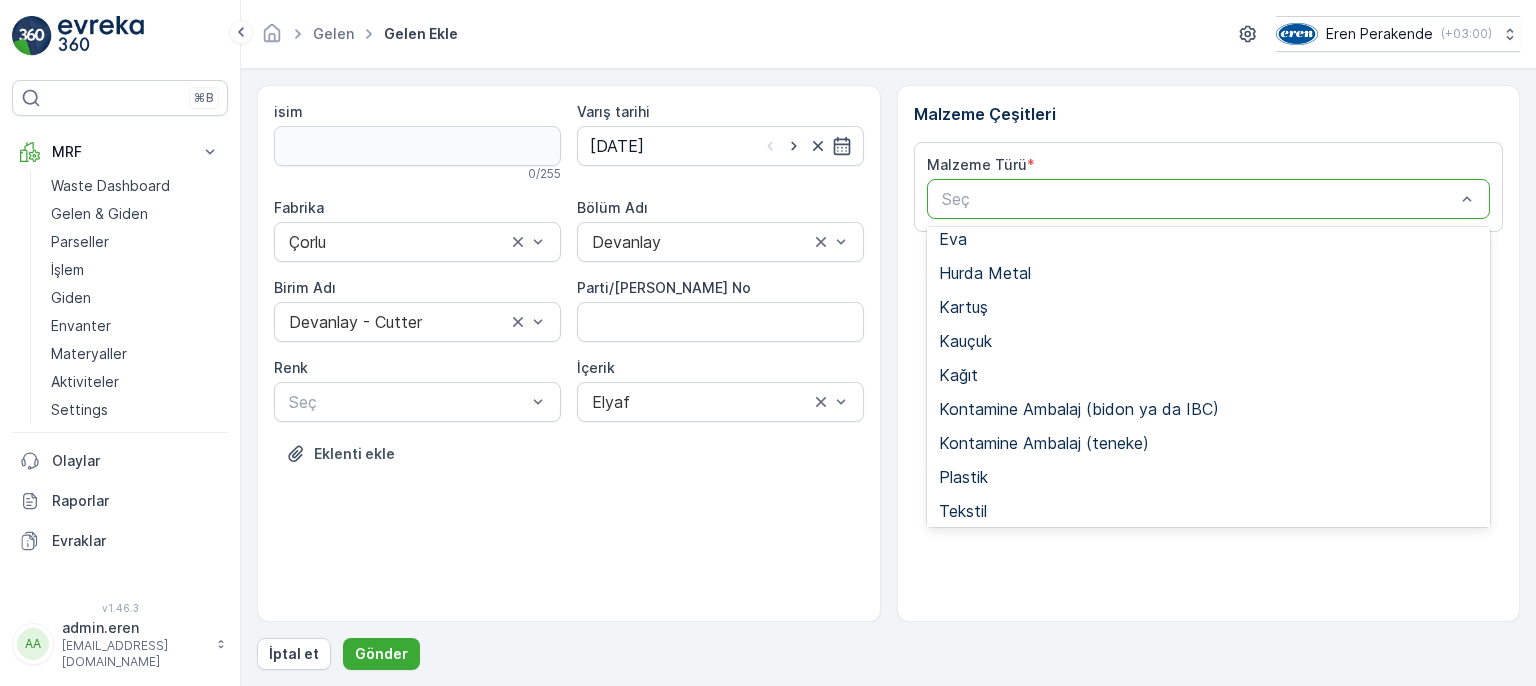 scroll, scrollTop: 388, scrollLeft: 0, axis: vertical 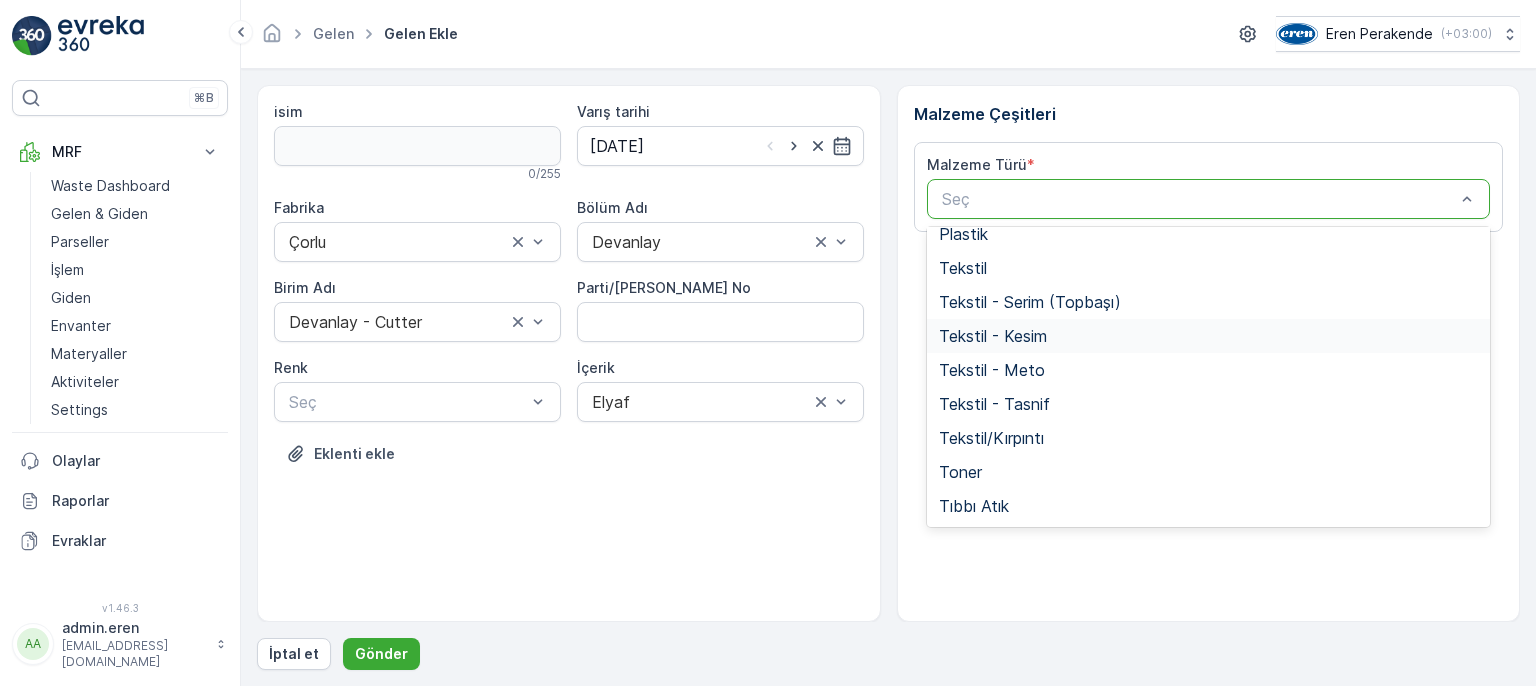 click on "Tekstil - Kesim" at bounding box center [993, 336] 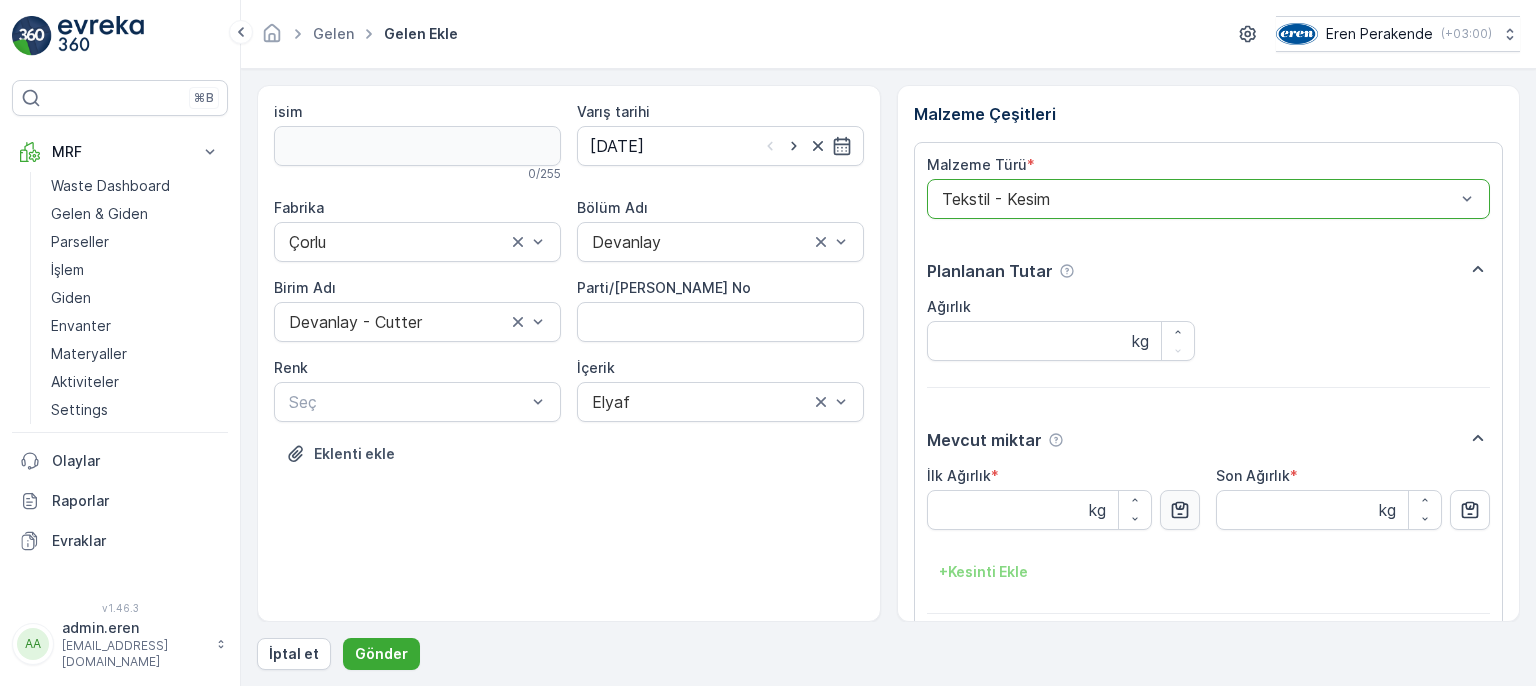 click 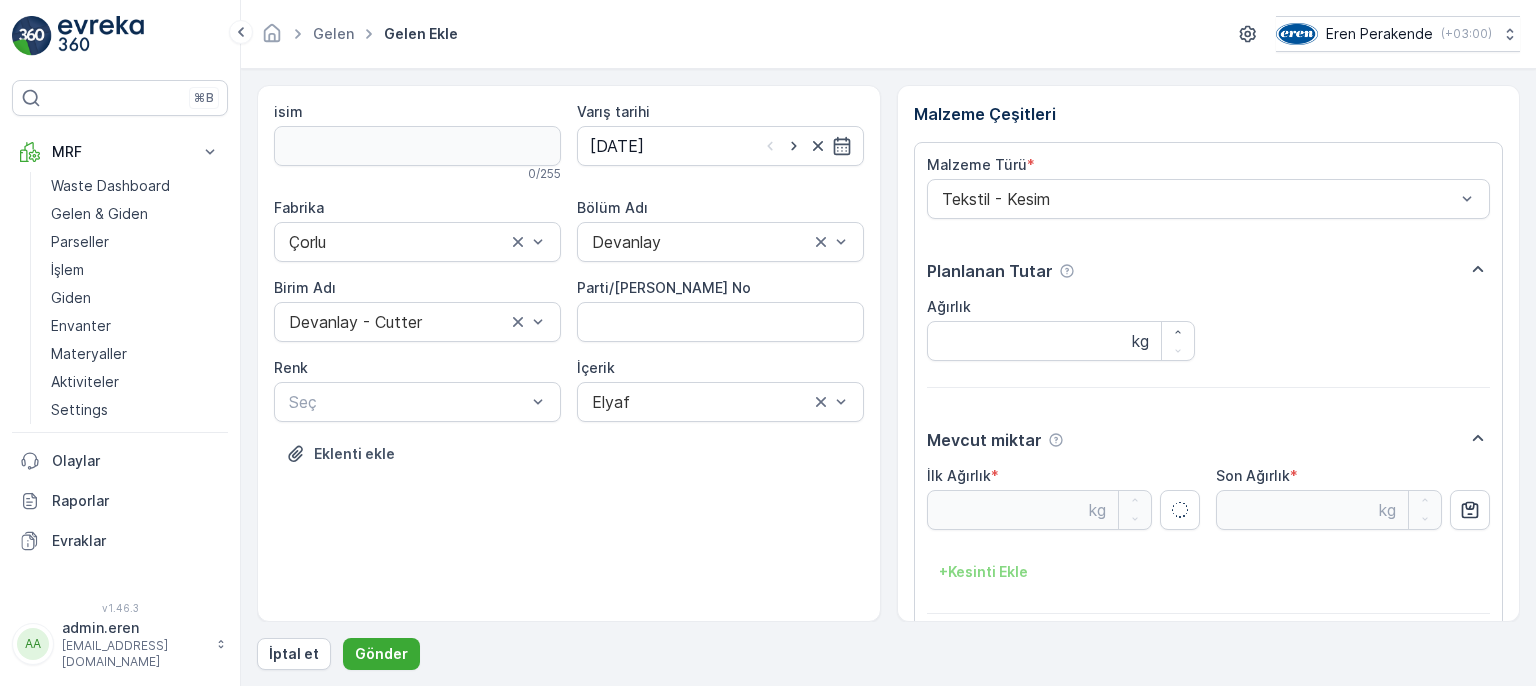 type on "4.26" 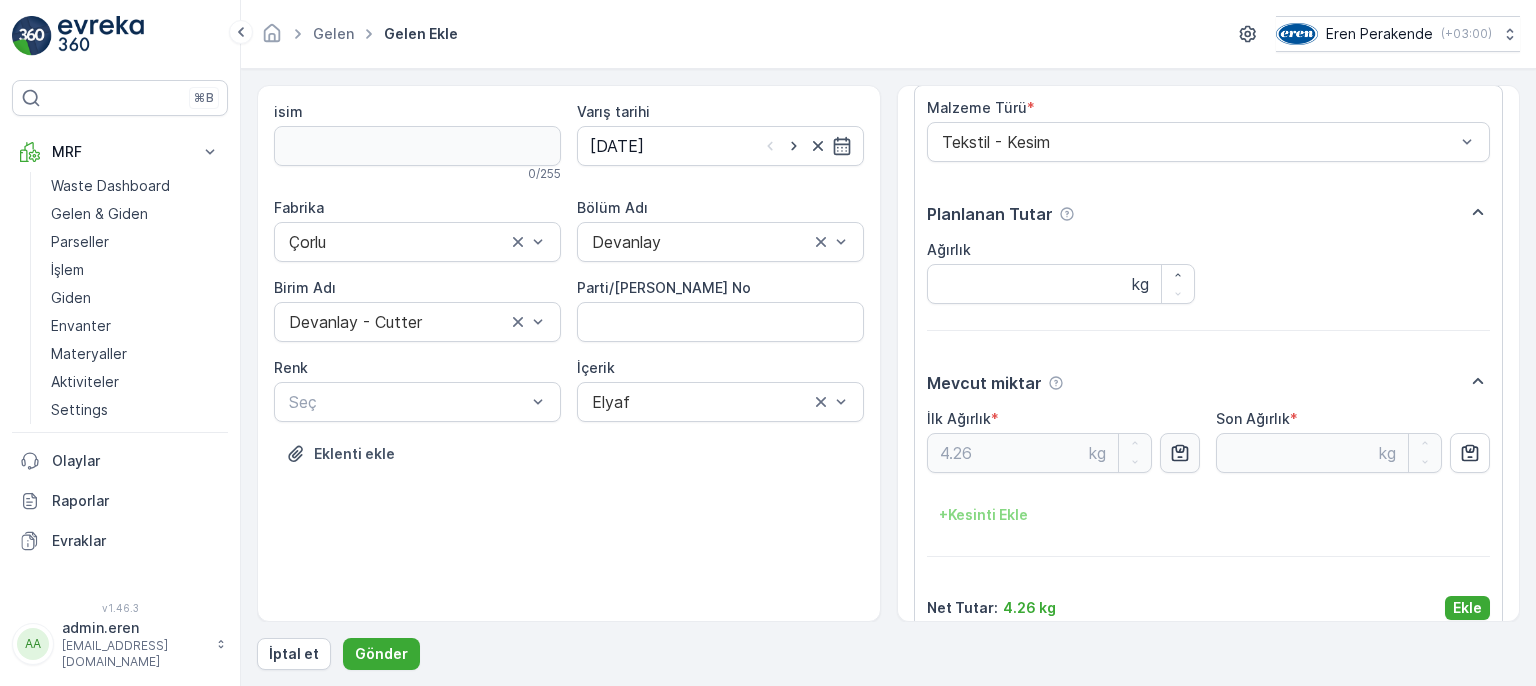 scroll, scrollTop: 84, scrollLeft: 0, axis: vertical 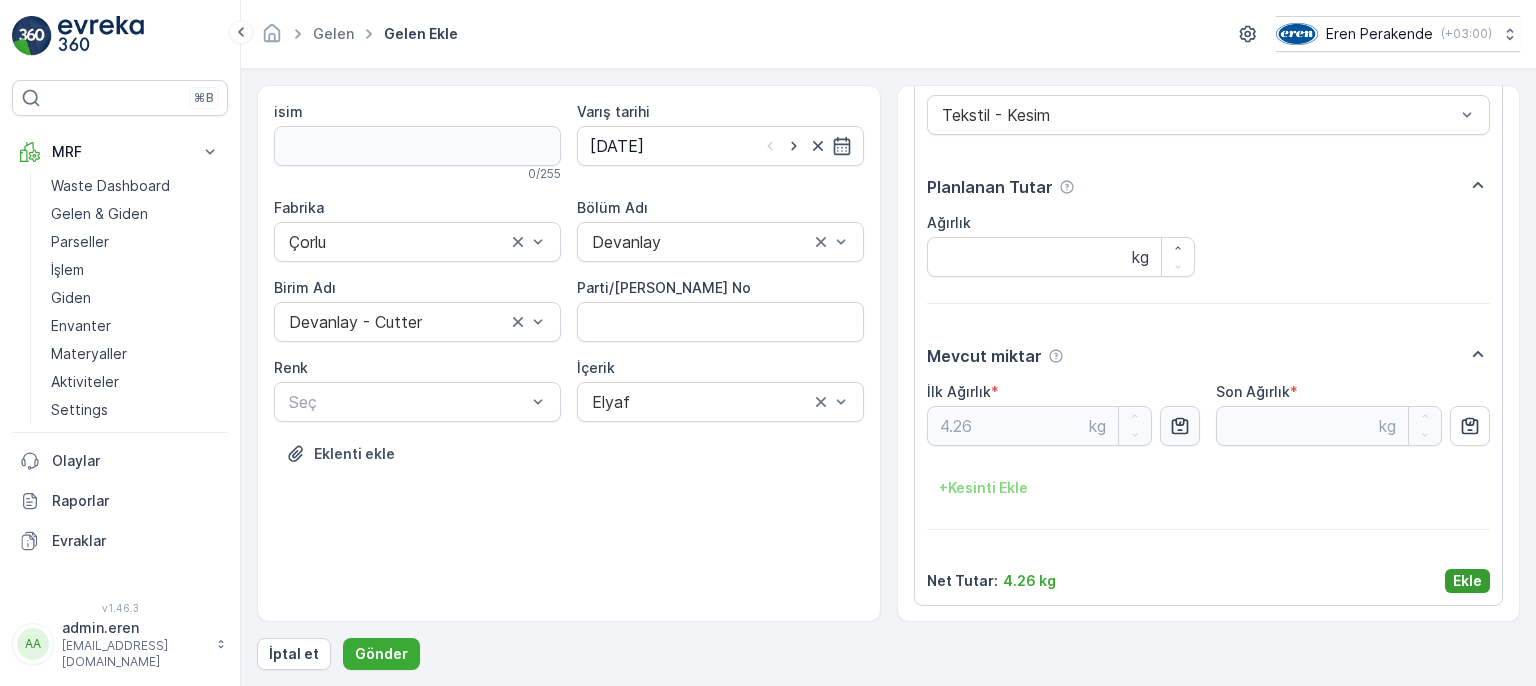click on "Ekle" at bounding box center (1467, 581) 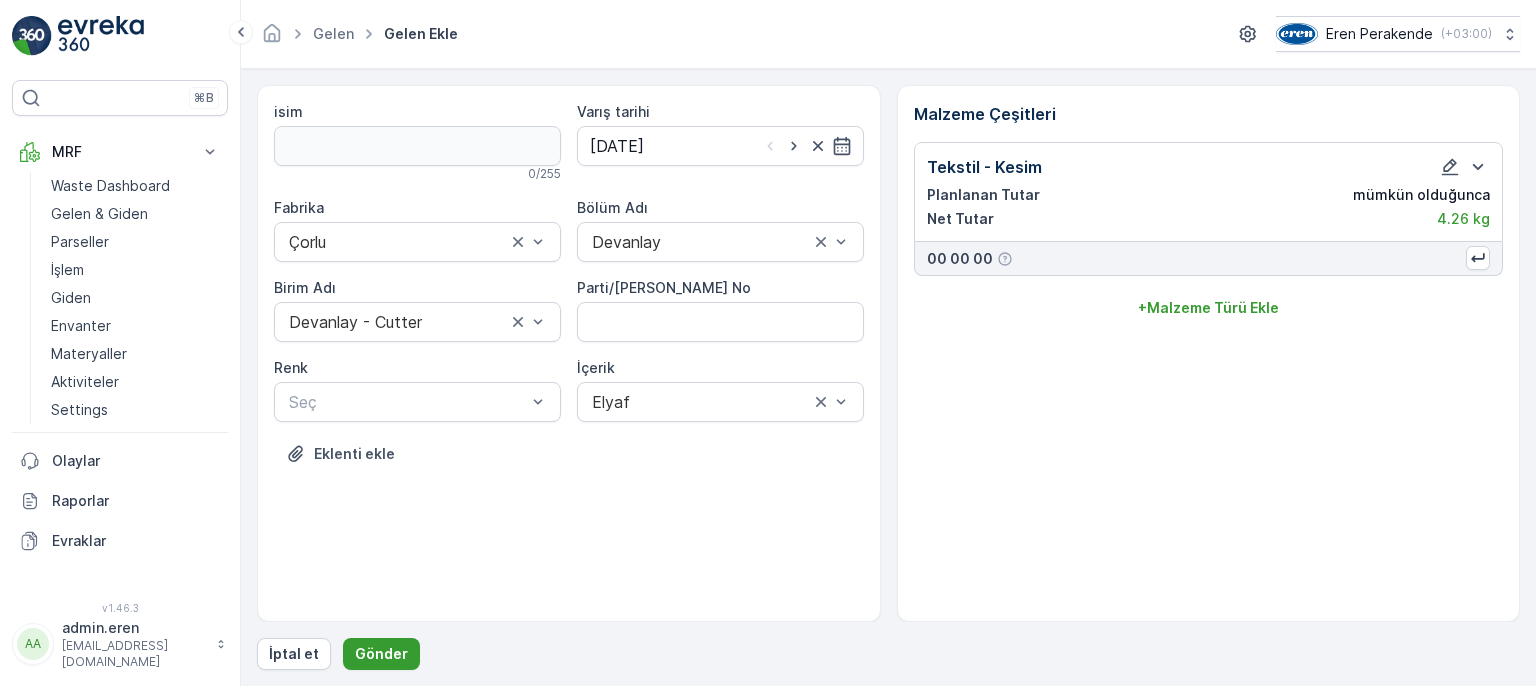 click on "Gönder" at bounding box center [381, 654] 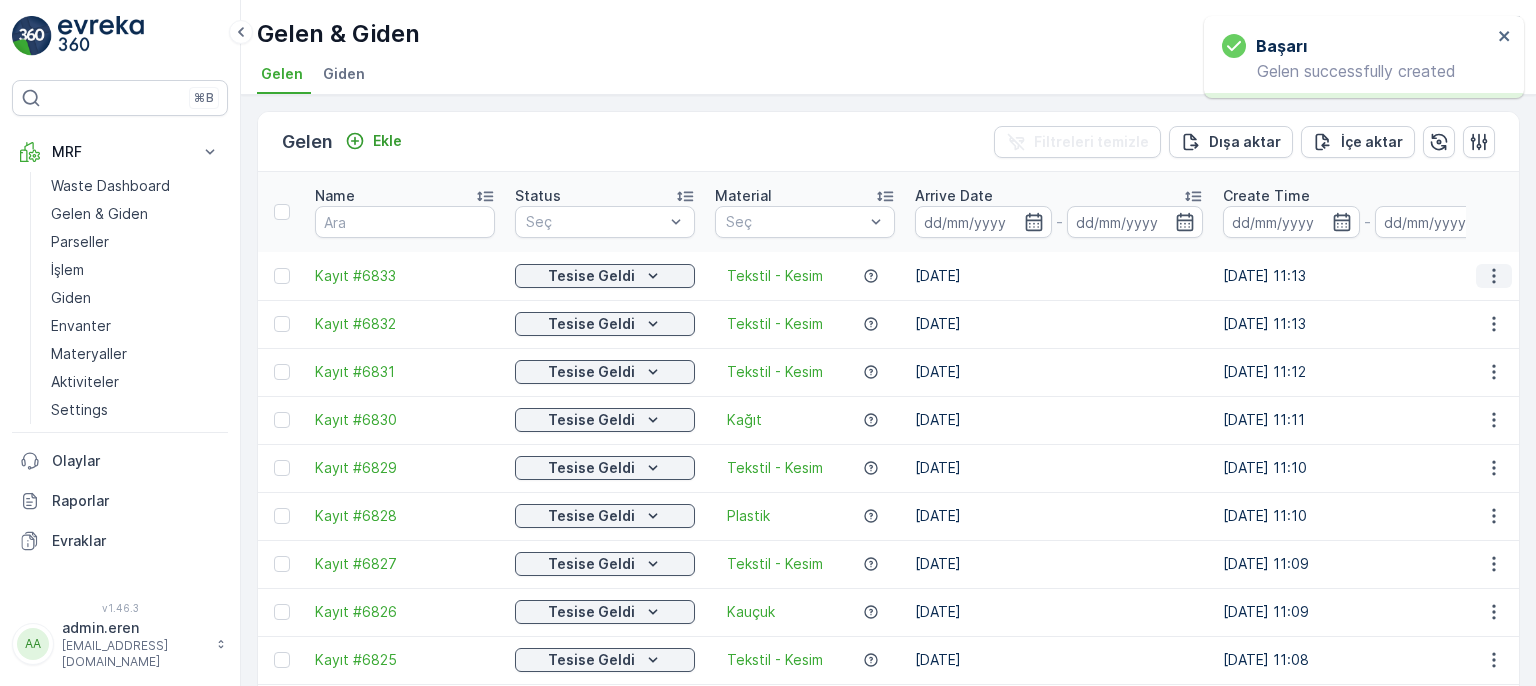 click 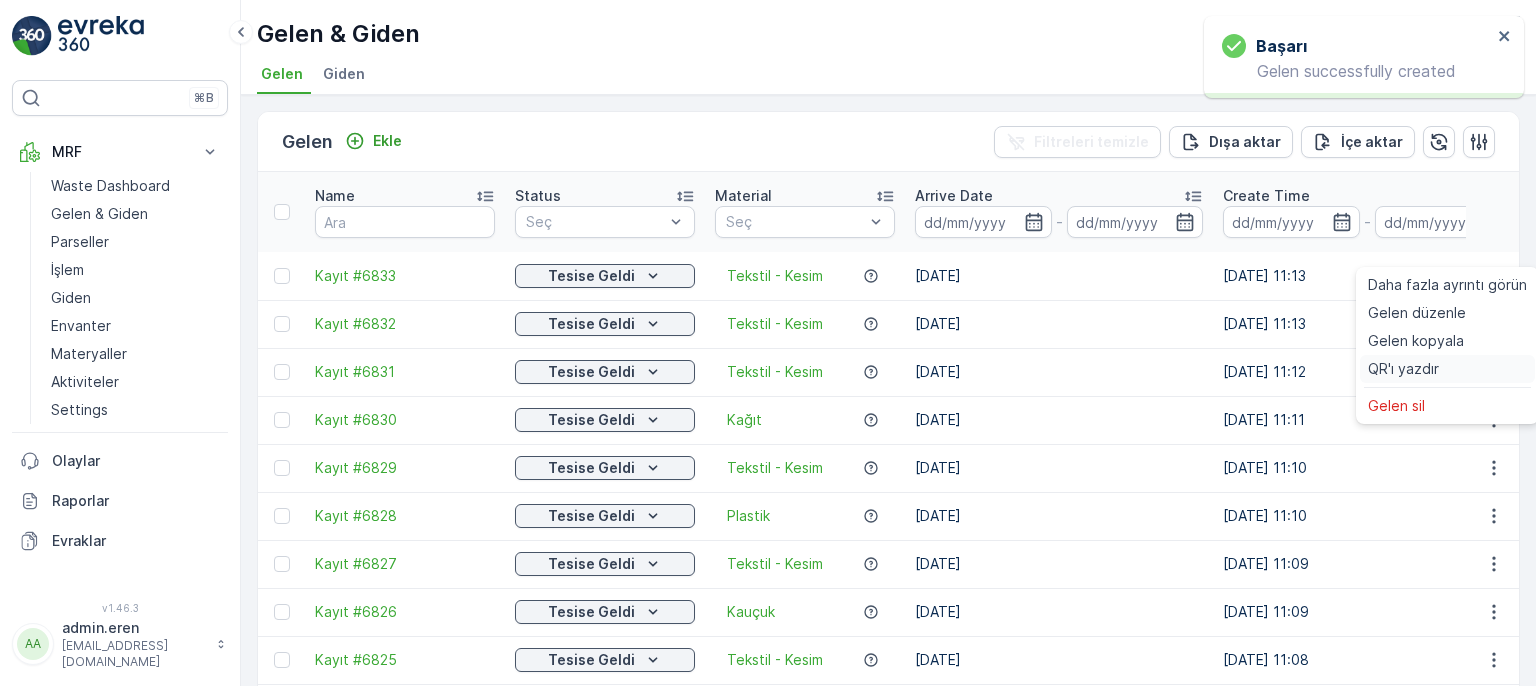 click on "QR'ı yazdır" at bounding box center [1447, 369] 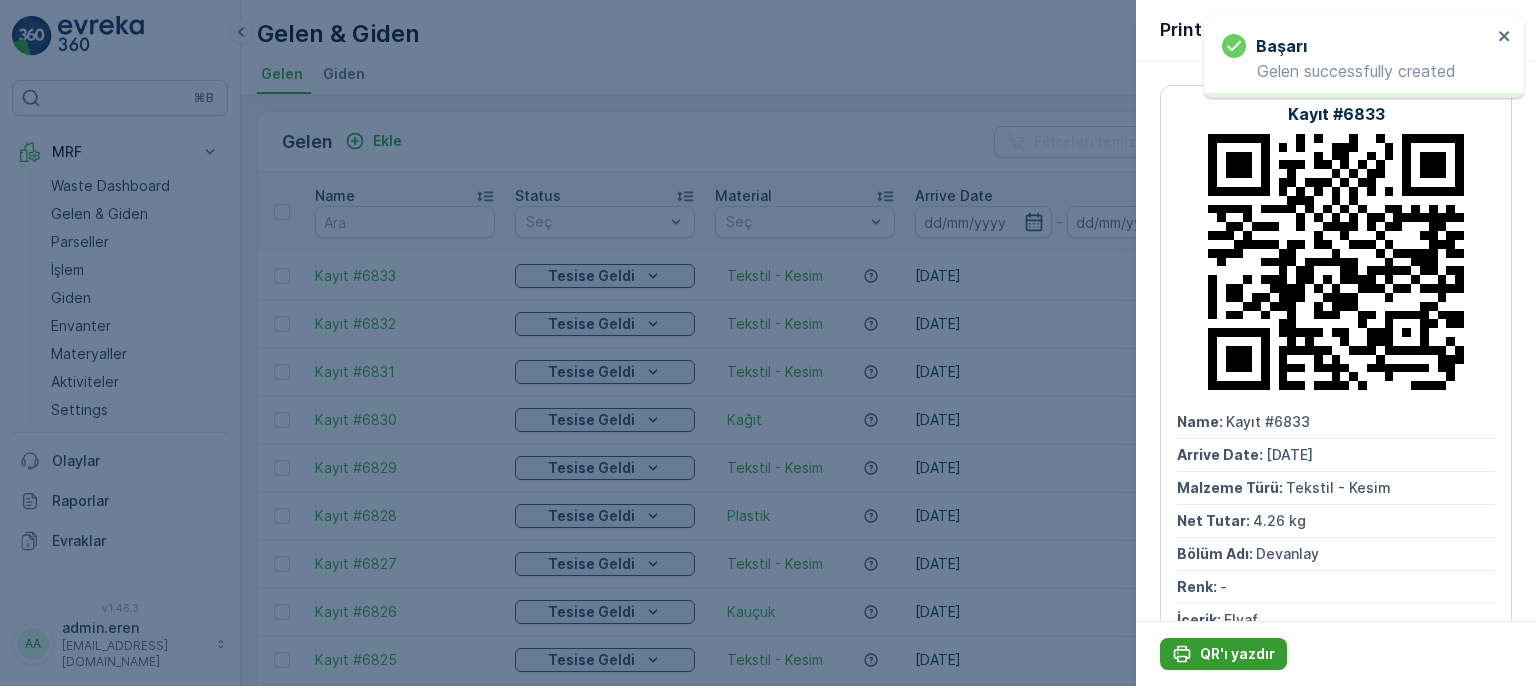 click on "QR'ı yazdır" at bounding box center (1237, 654) 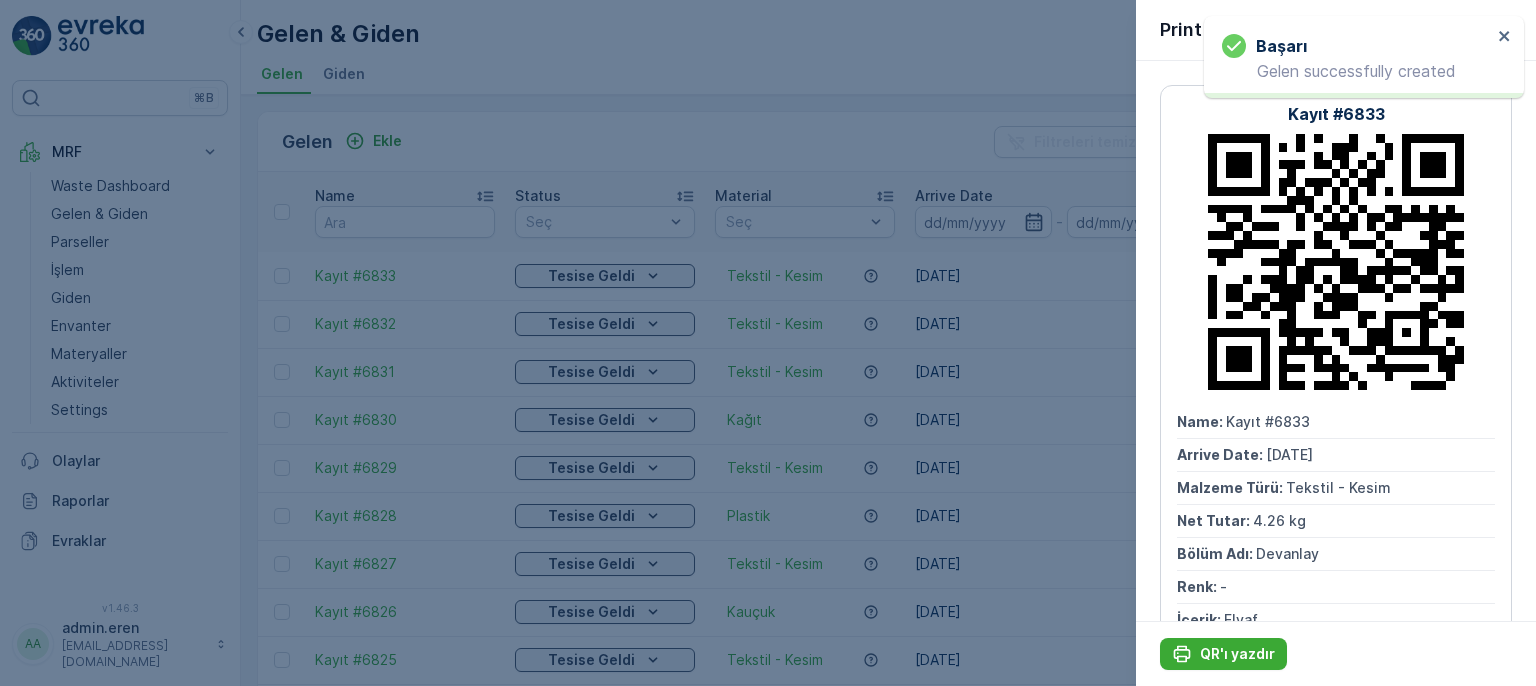 scroll, scrollTop: 0, scrollLeft: 0, axis: both 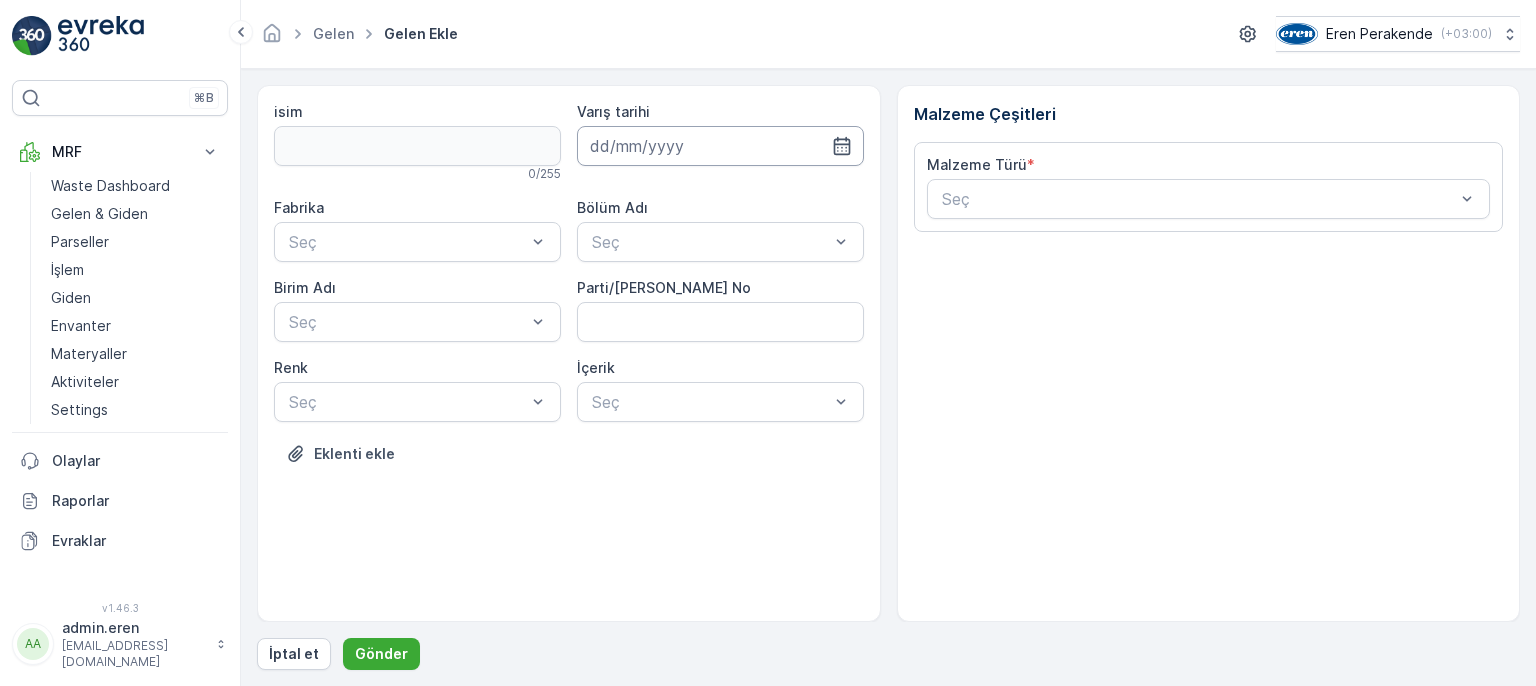 click at bounding box center (720, 146) 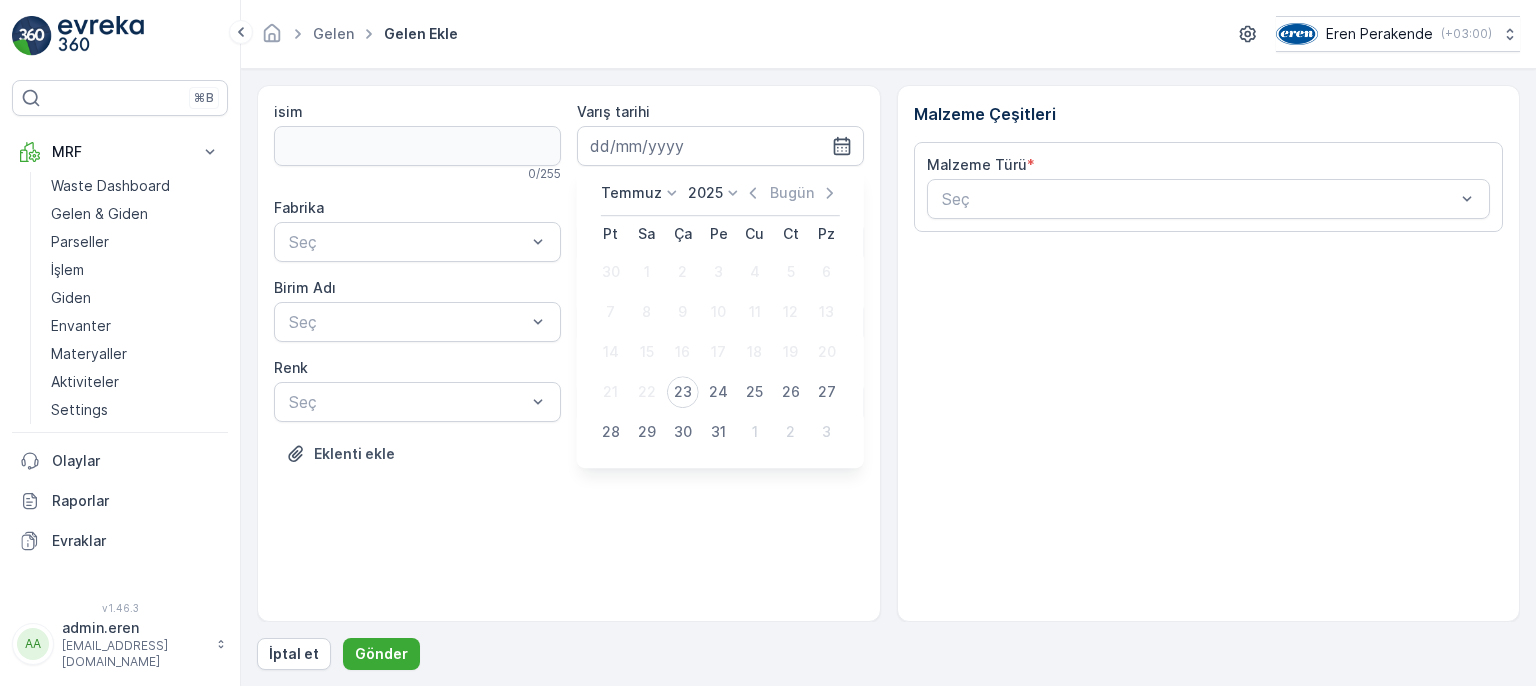 drag, startPoint x: 680, startPoint y: 387, endPoint x: 686, endPoint y: 374, distance: 14.3178215 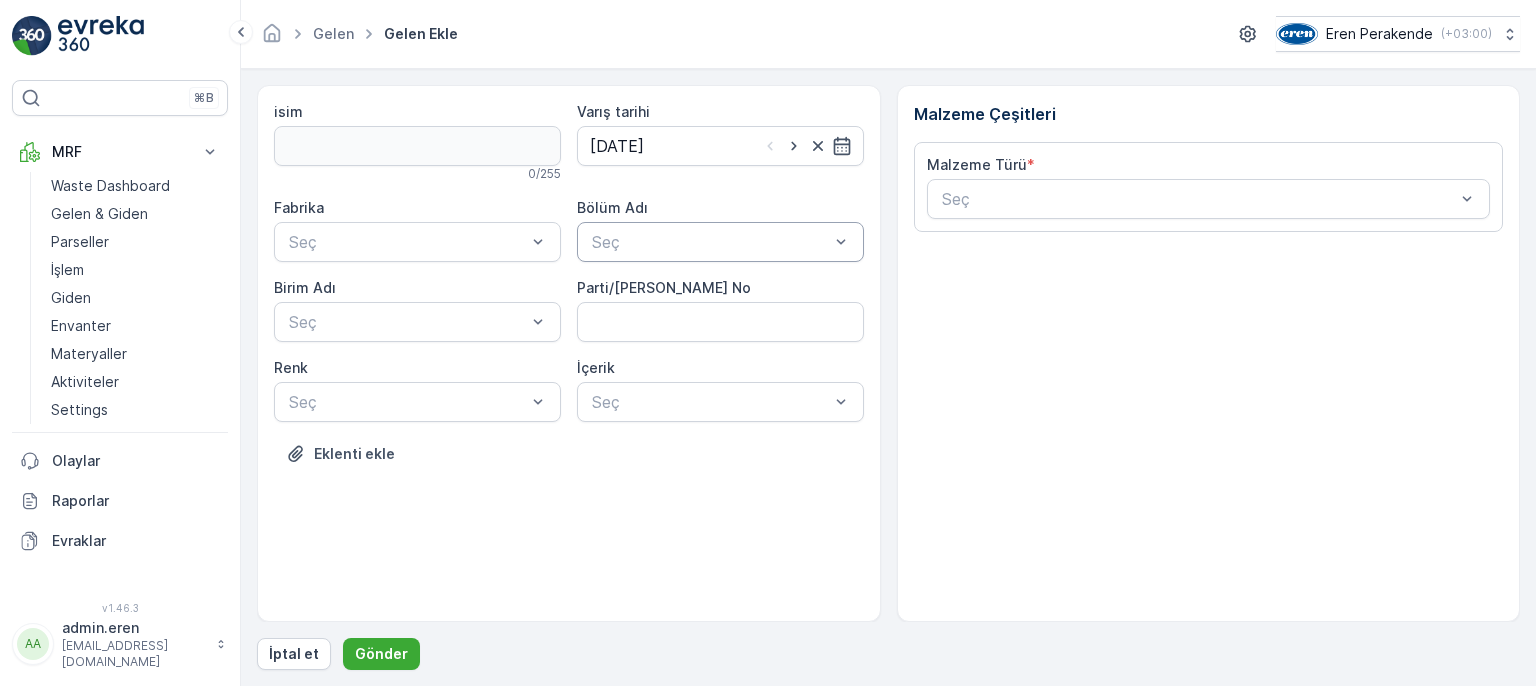 click at bounding box center (710, 242) 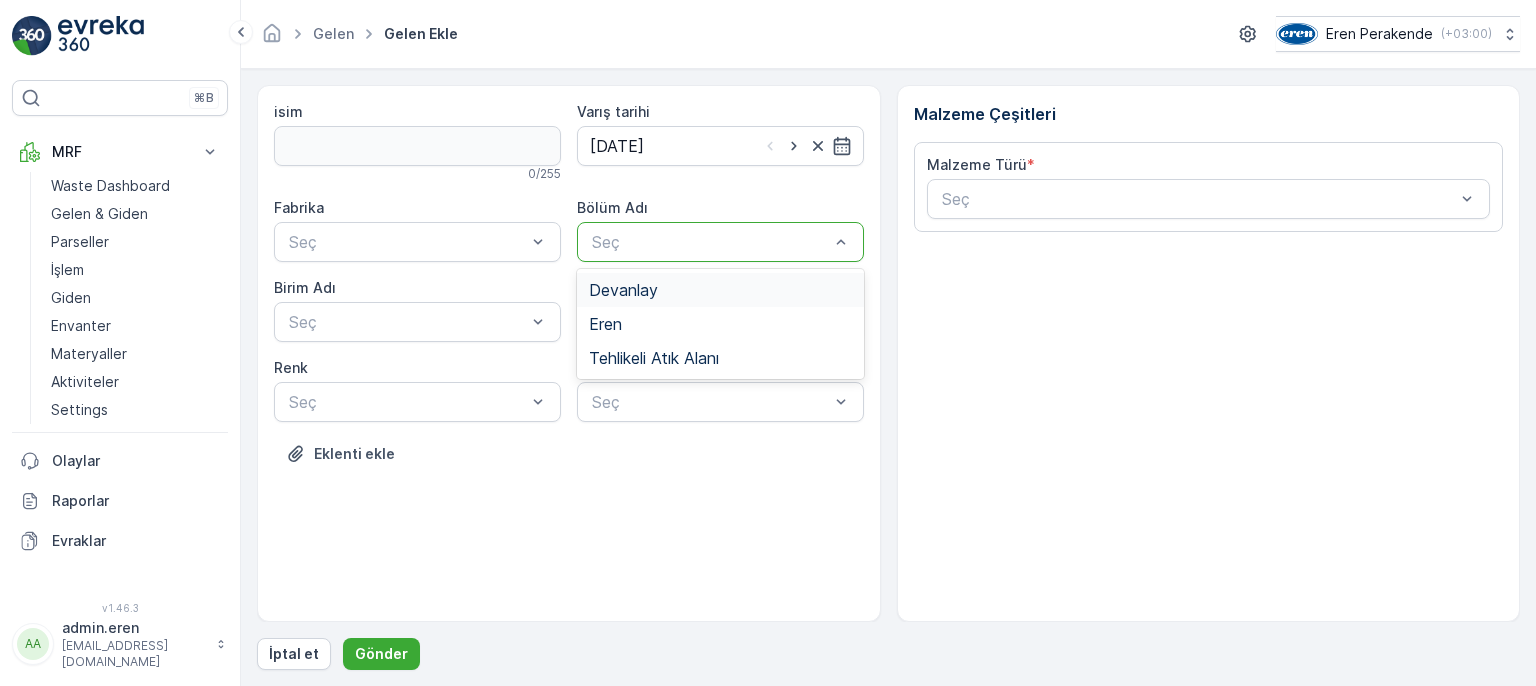 click on "Devanlay" at bounding box center (623, 290) 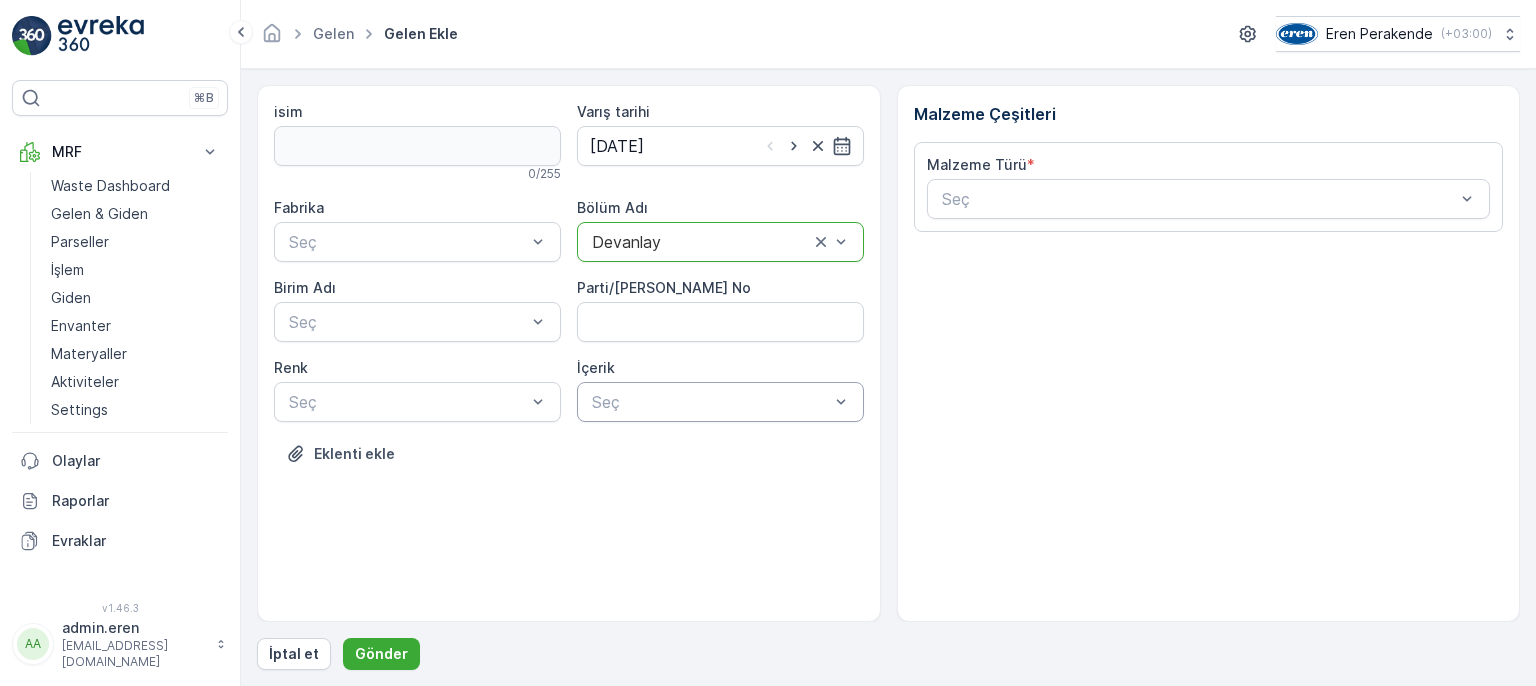 click on "Seç" at bounding box center (720, 402) 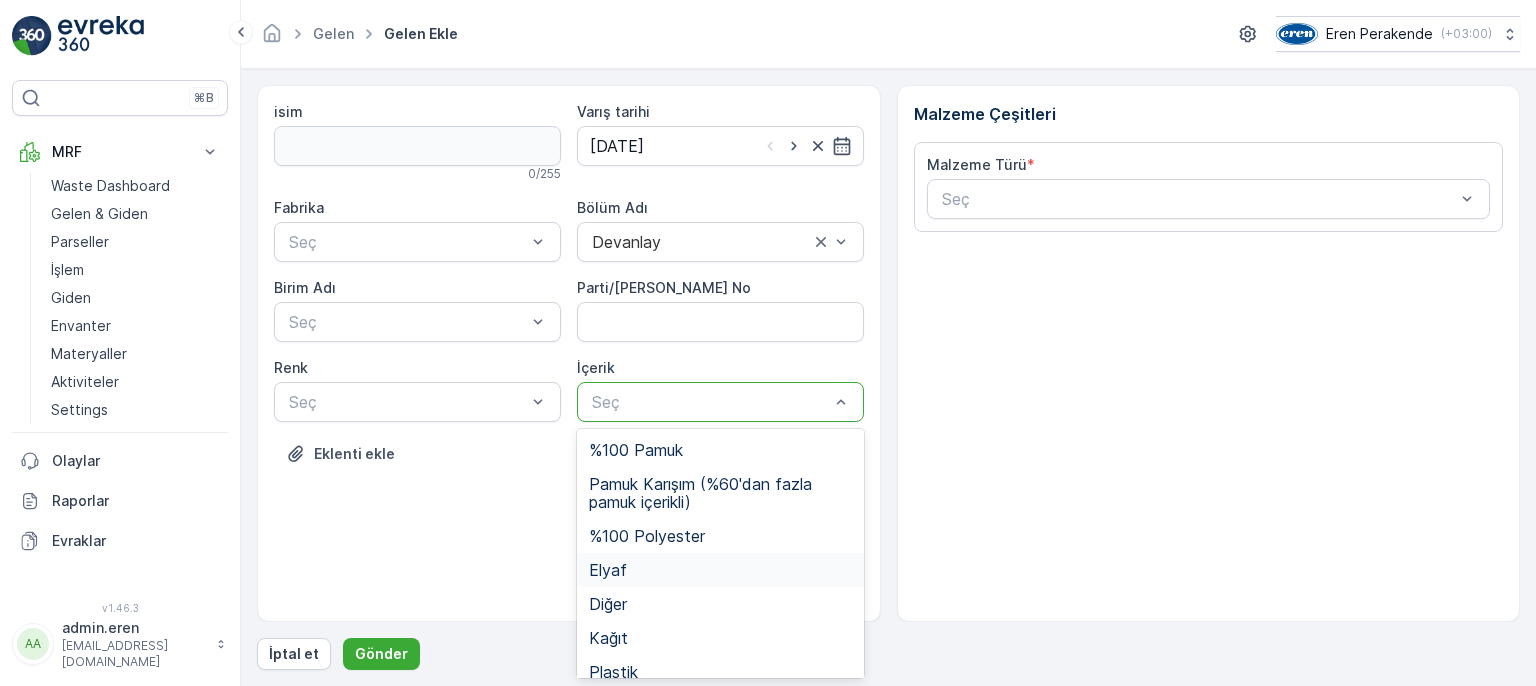 click on "Elyaf" at bounding box center (608, 570) 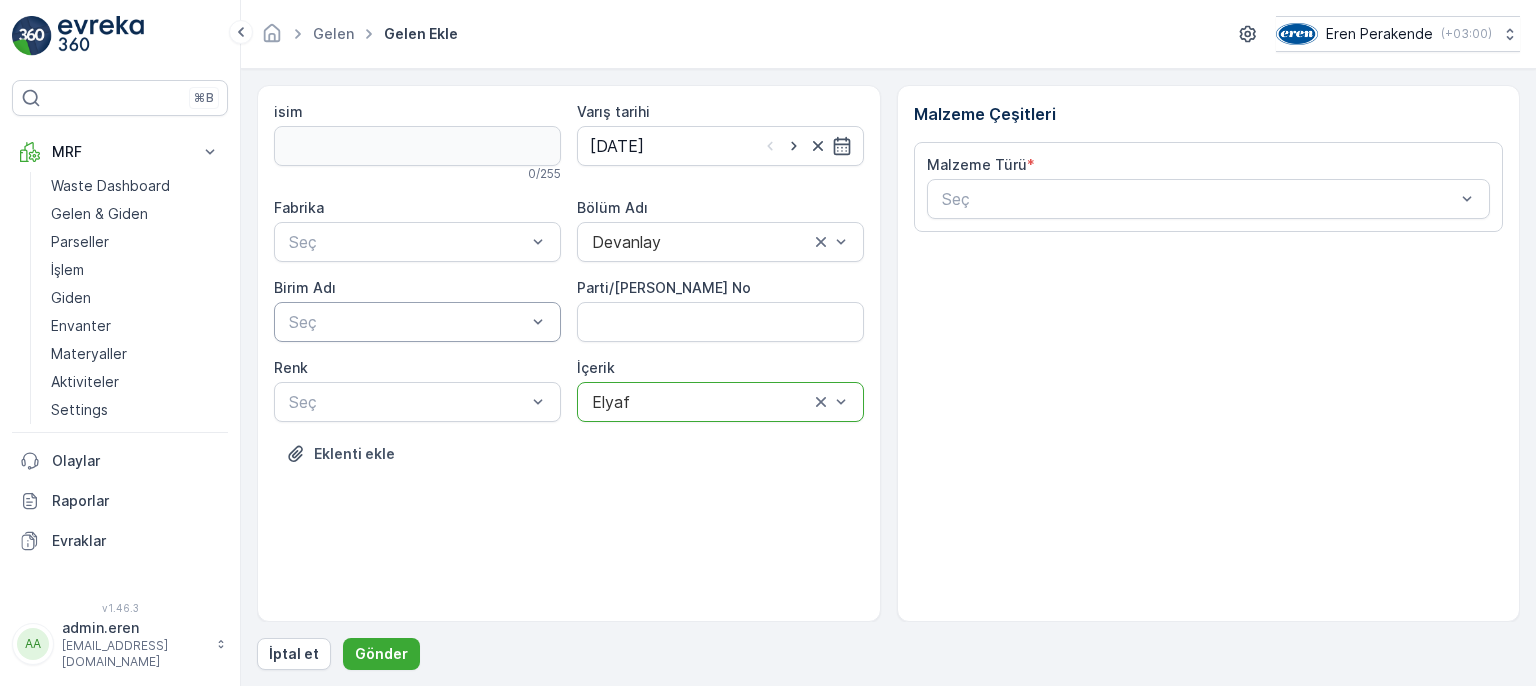 click at bounding box center (407, 322) 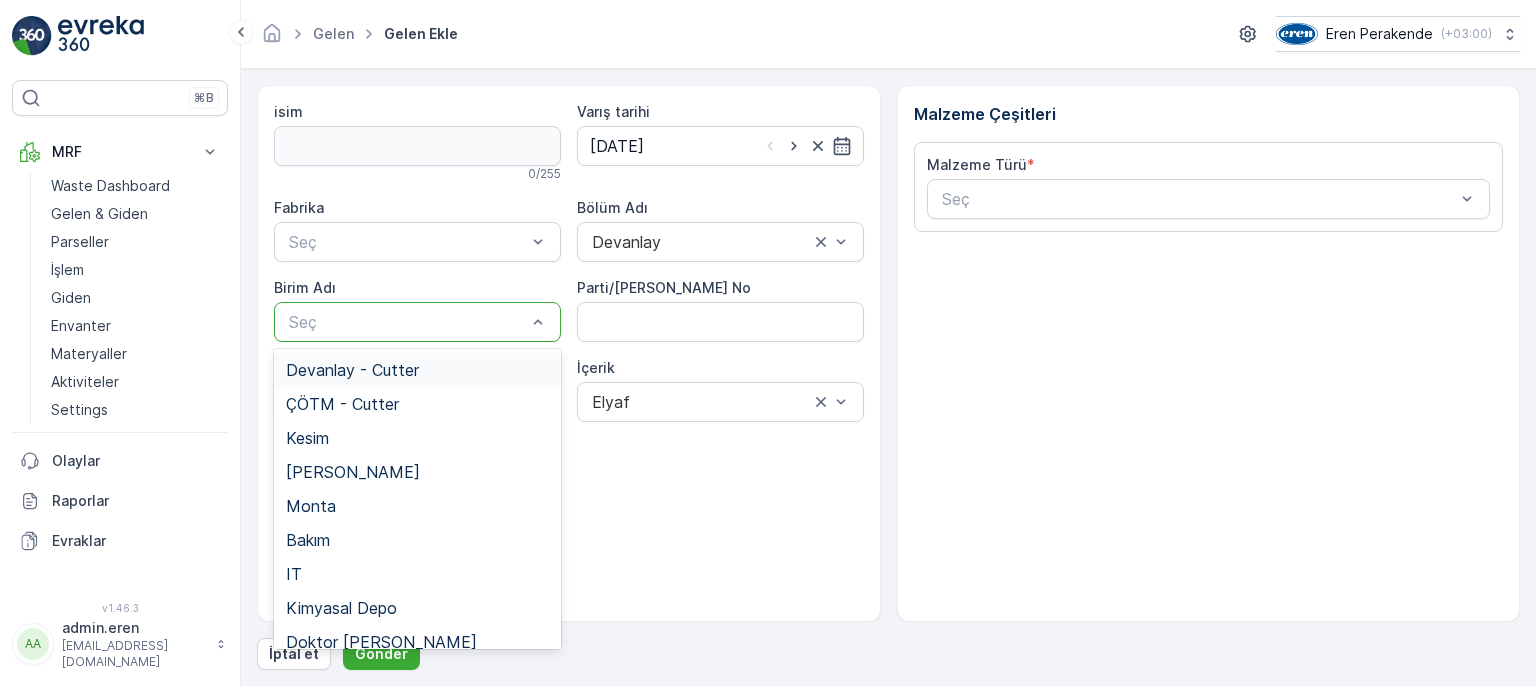 click on "Devanlay  - Cutter" at bounding box center (417, 370) 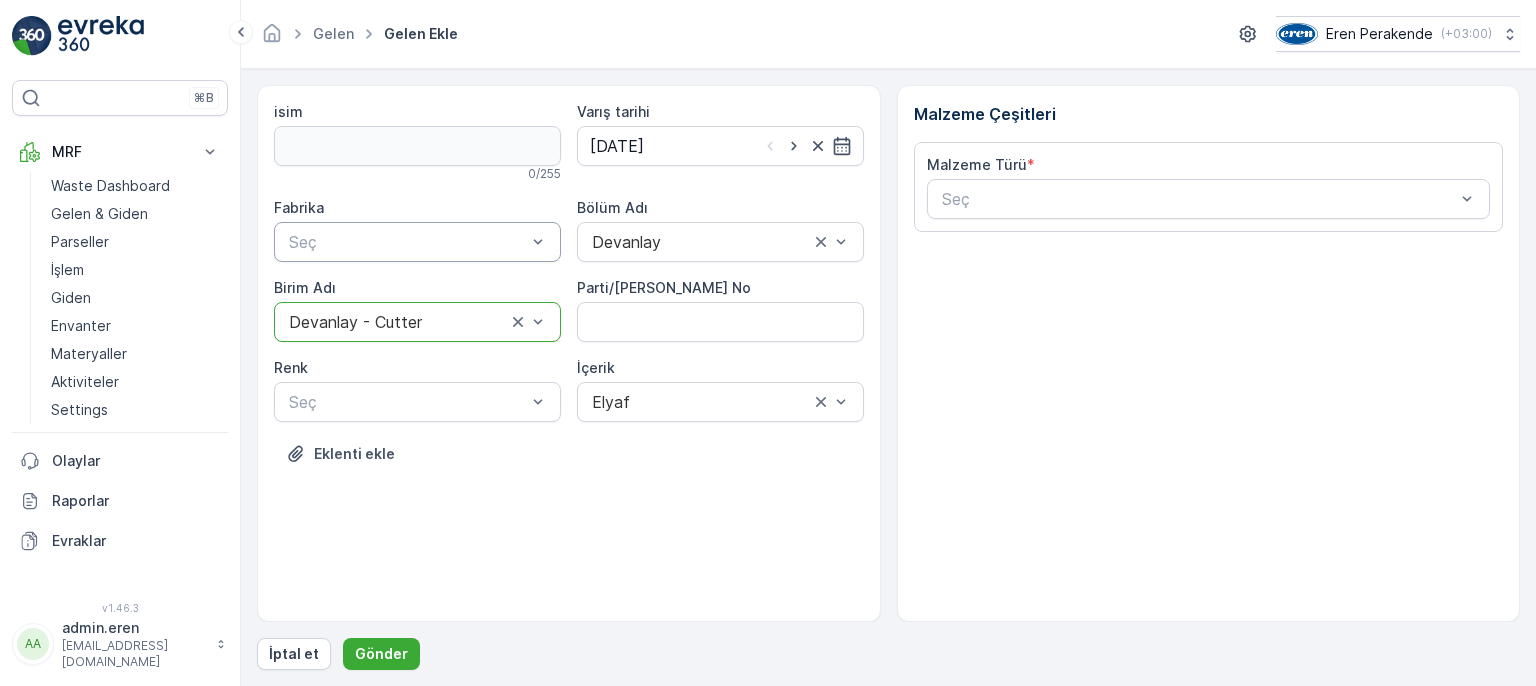 click at bounding box center [407, 242] 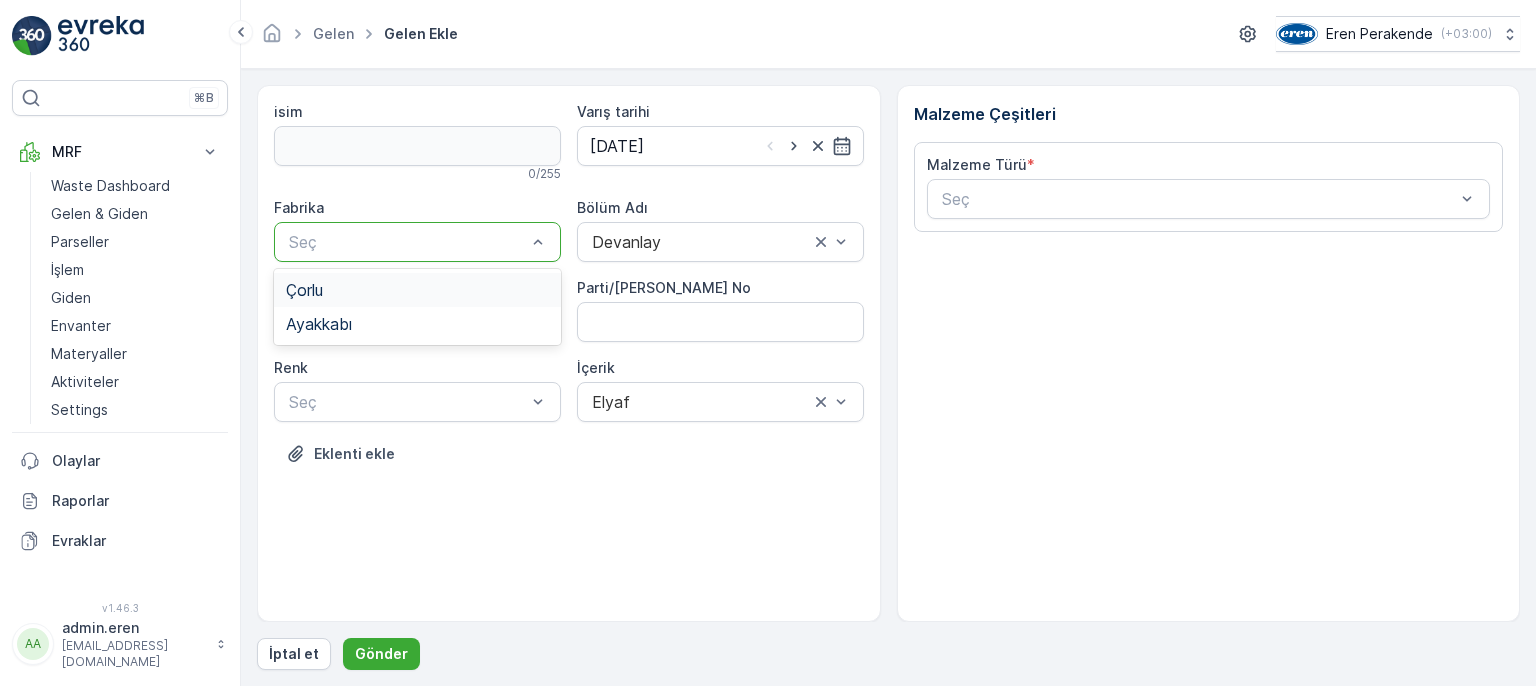 click on "Çorlu" at bounding box center (417, 290) 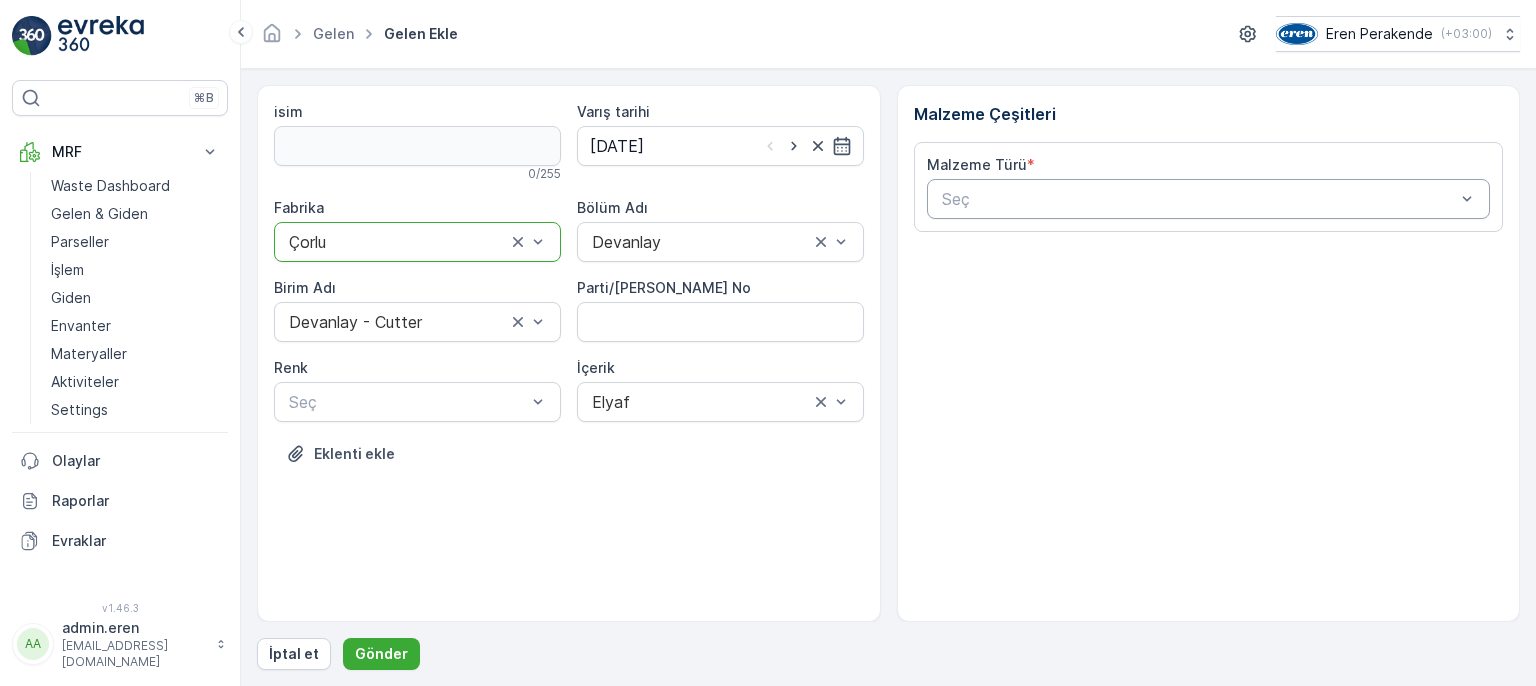 click at bounding box center [1199, 199] 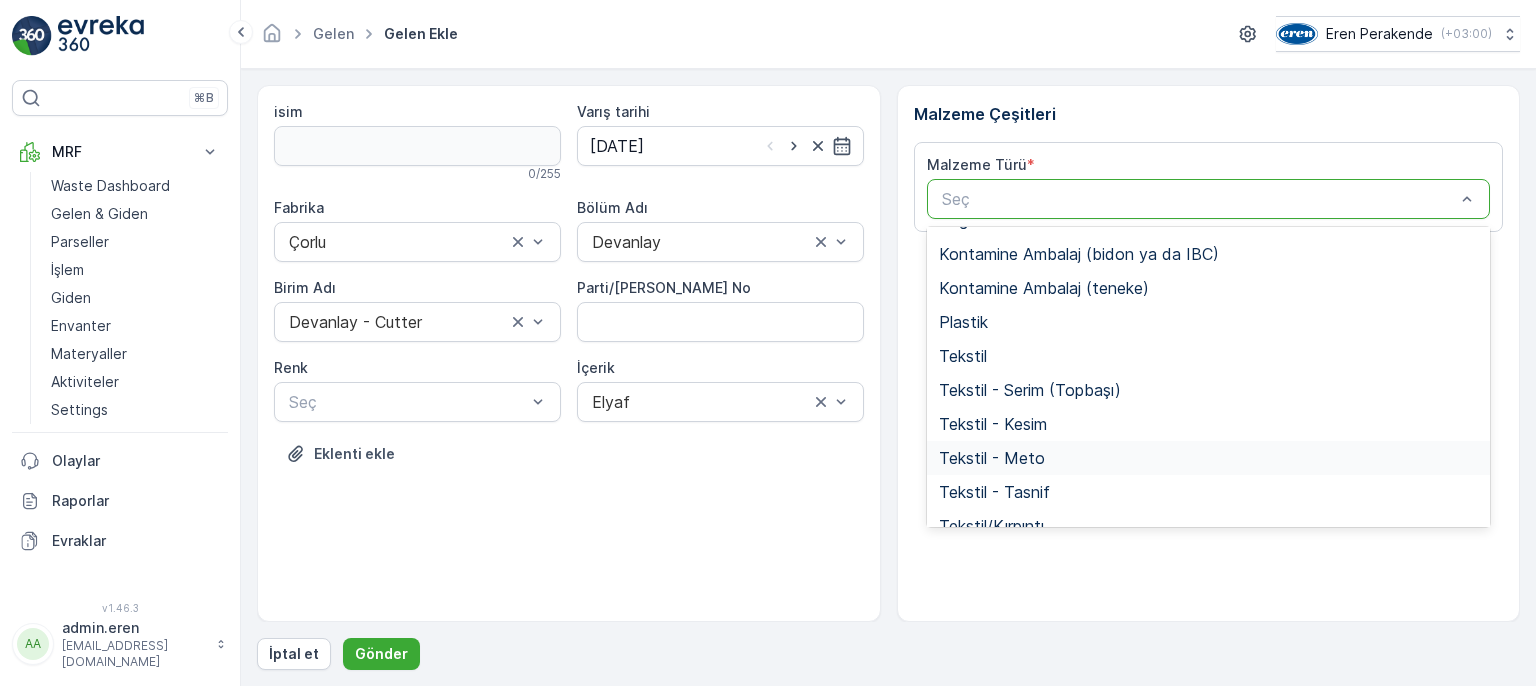 scroll, scrollTop: 388, scrollLeft: 0, axis: vertical 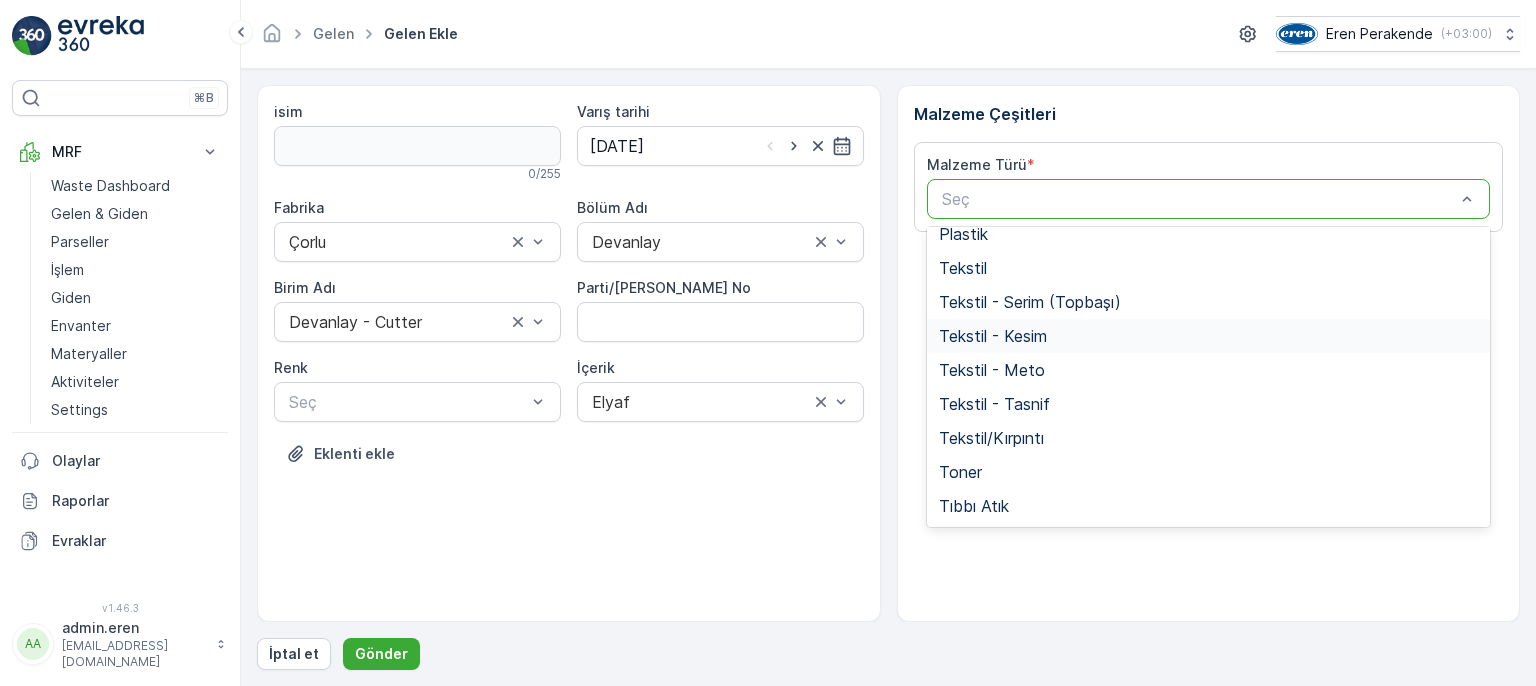 click on "Tekstil - Kesim" at bounding box center (993, 336) 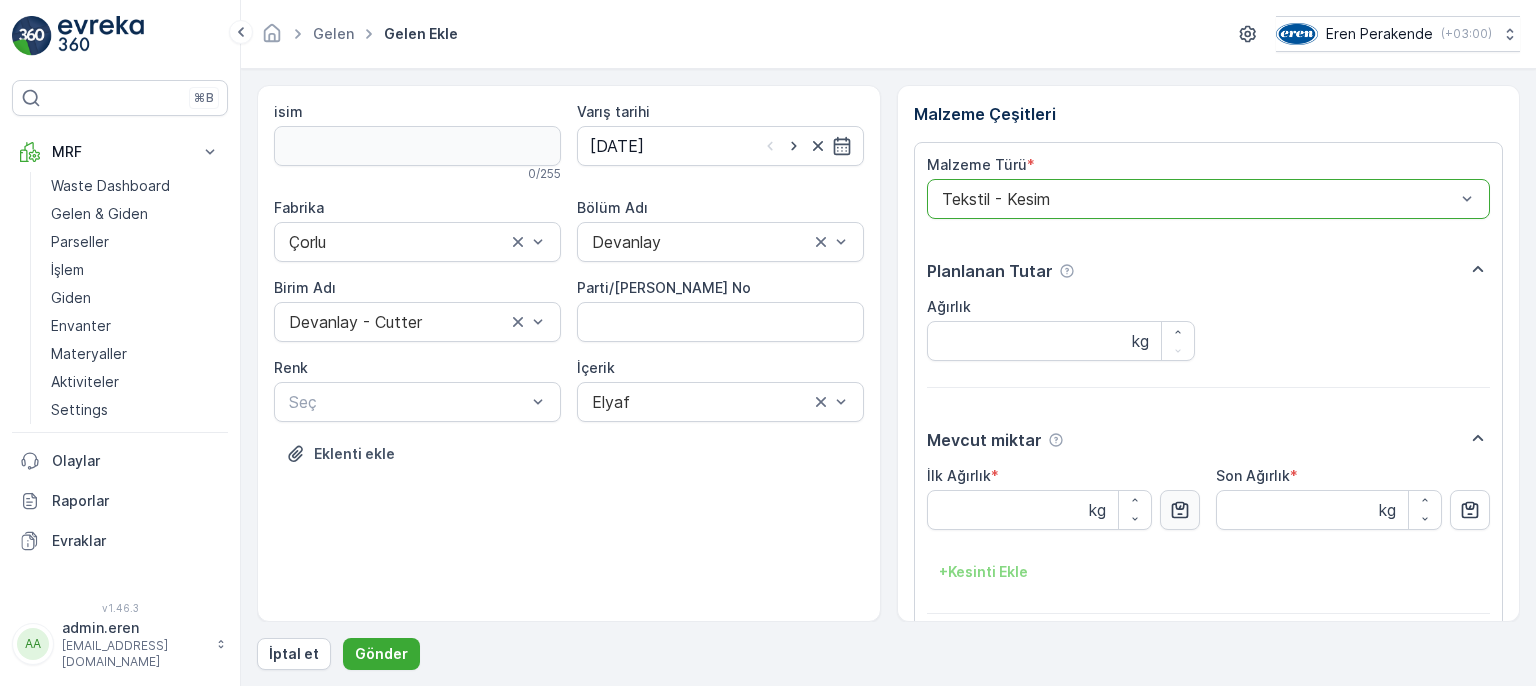 click 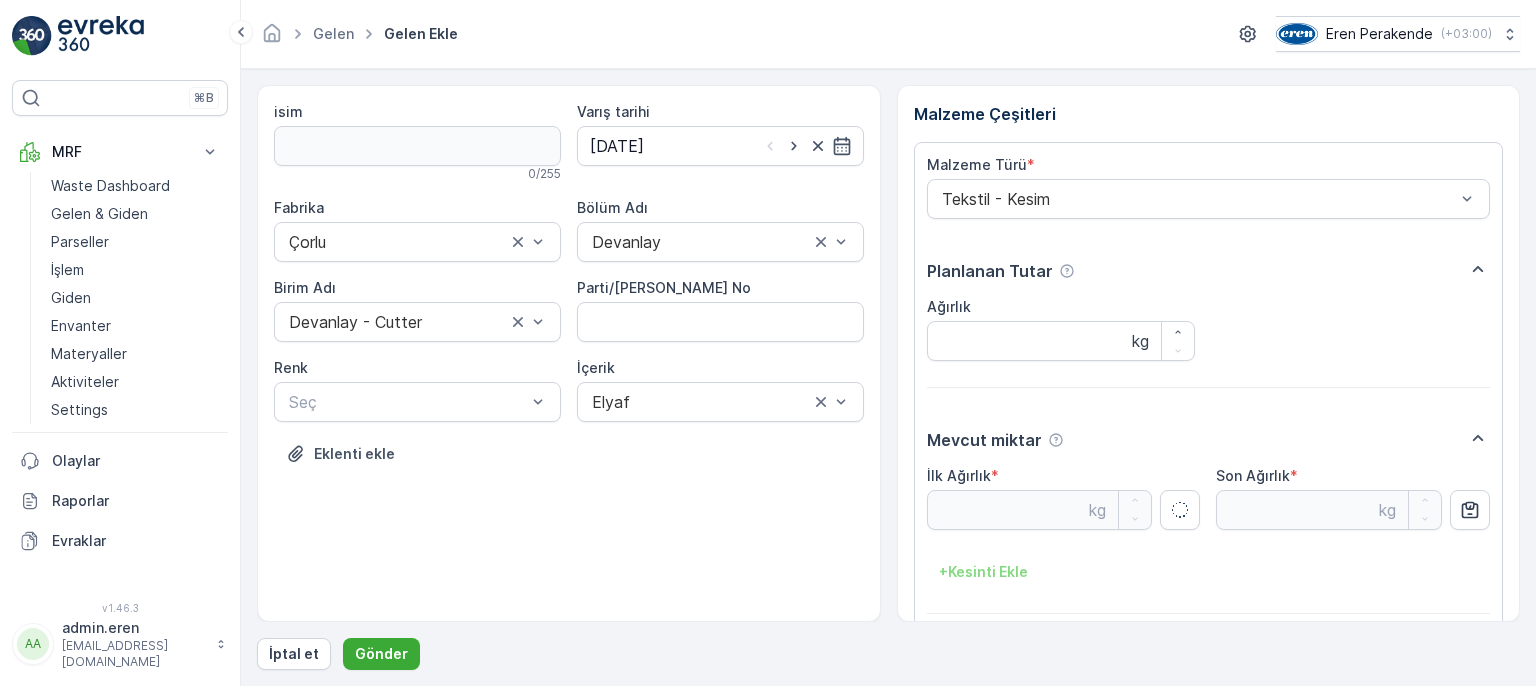 type on "4.22" 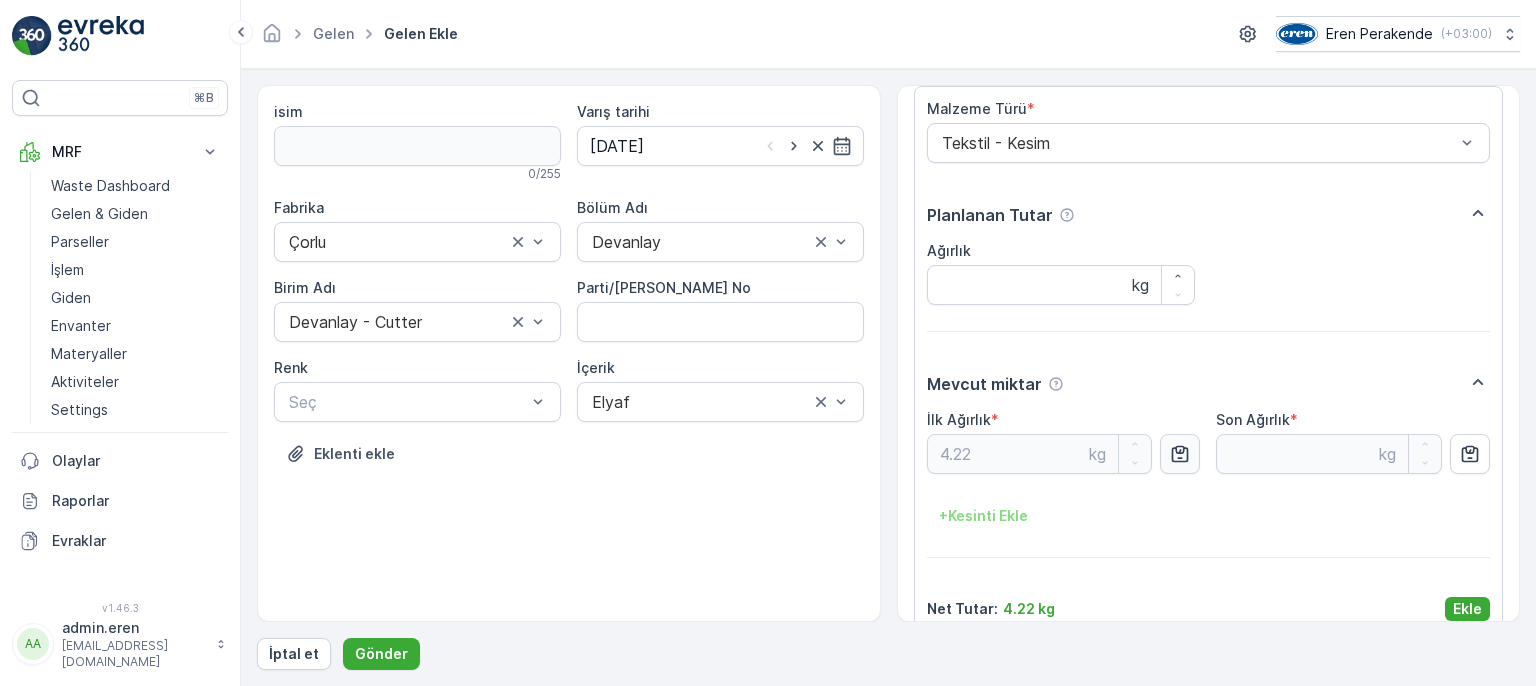 scroll, scrollTop: 84, scrollLeft: 0, axis: vertical 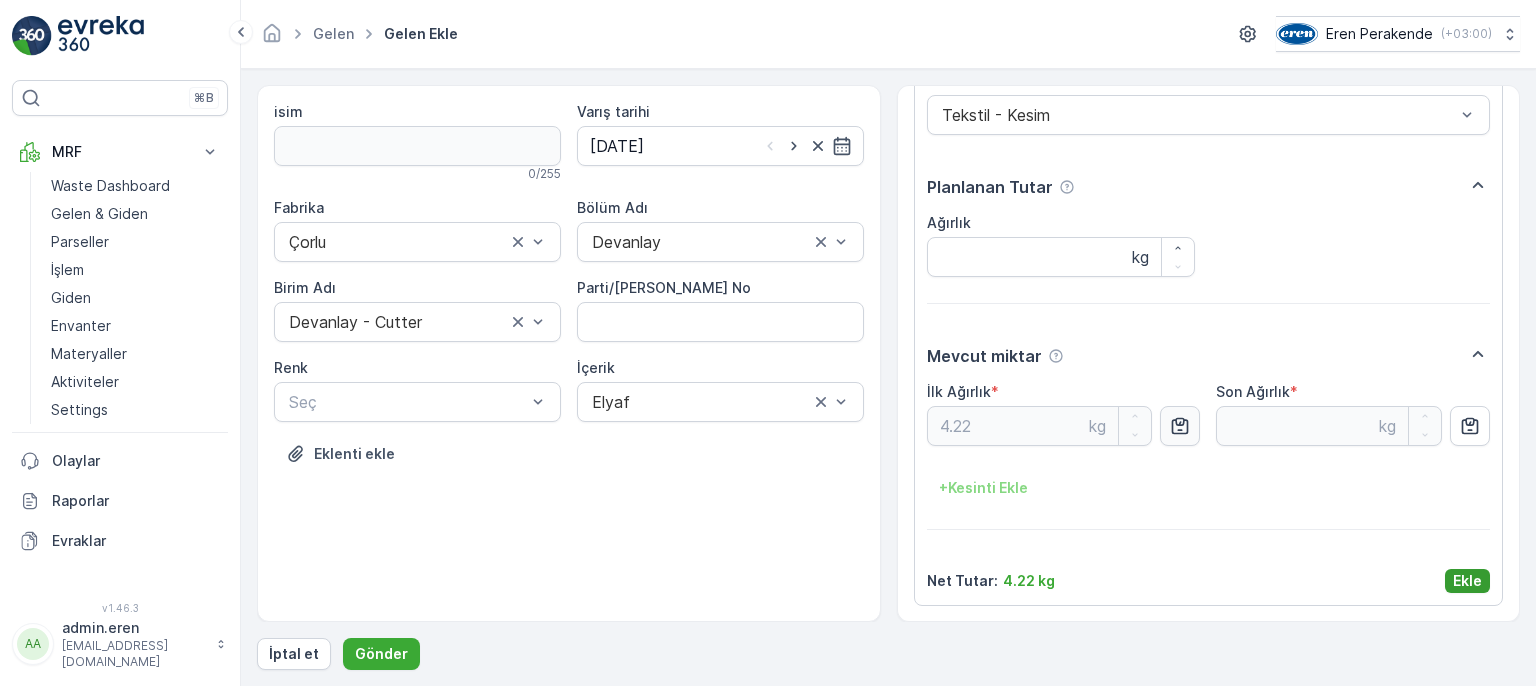 click on "Ekle" at bounding box center (1467, 581) 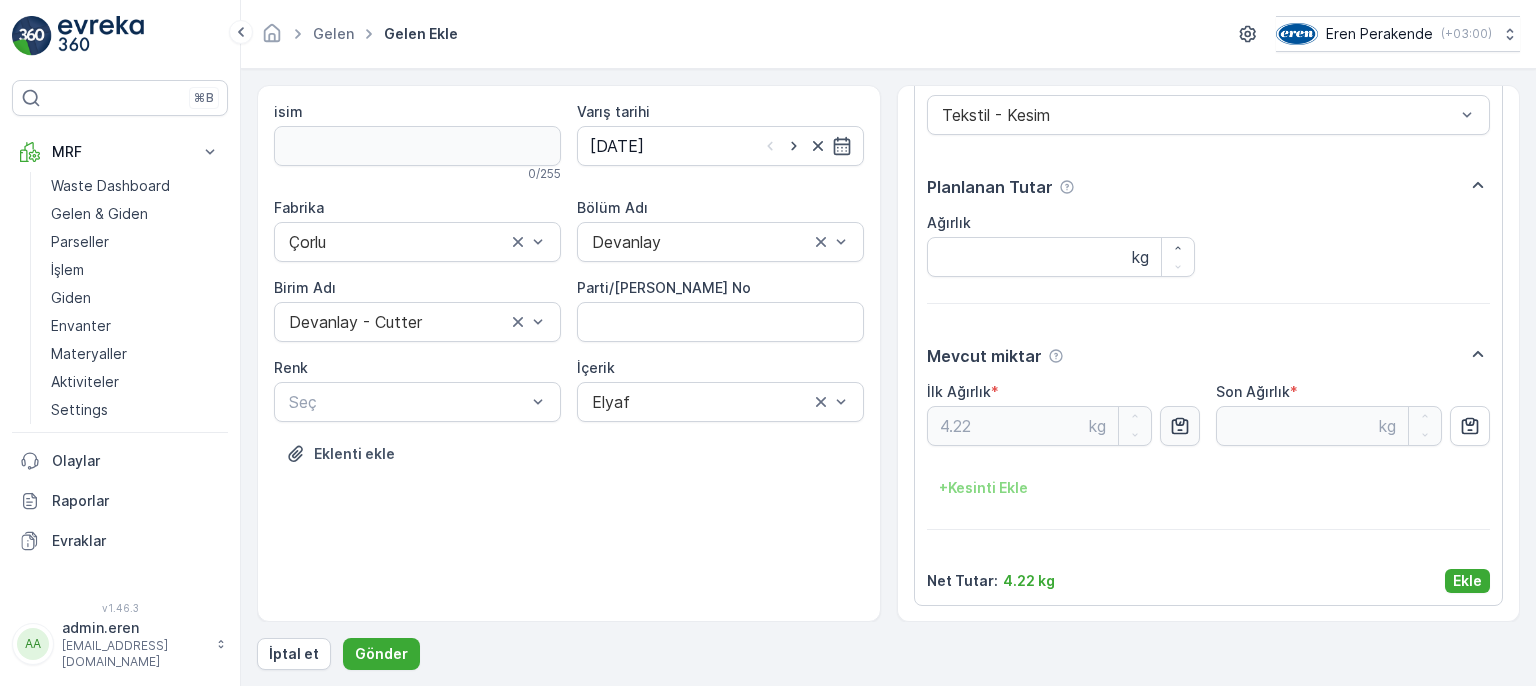 scroll, scrollTop: 0, scrollLeft: 0, axis: both 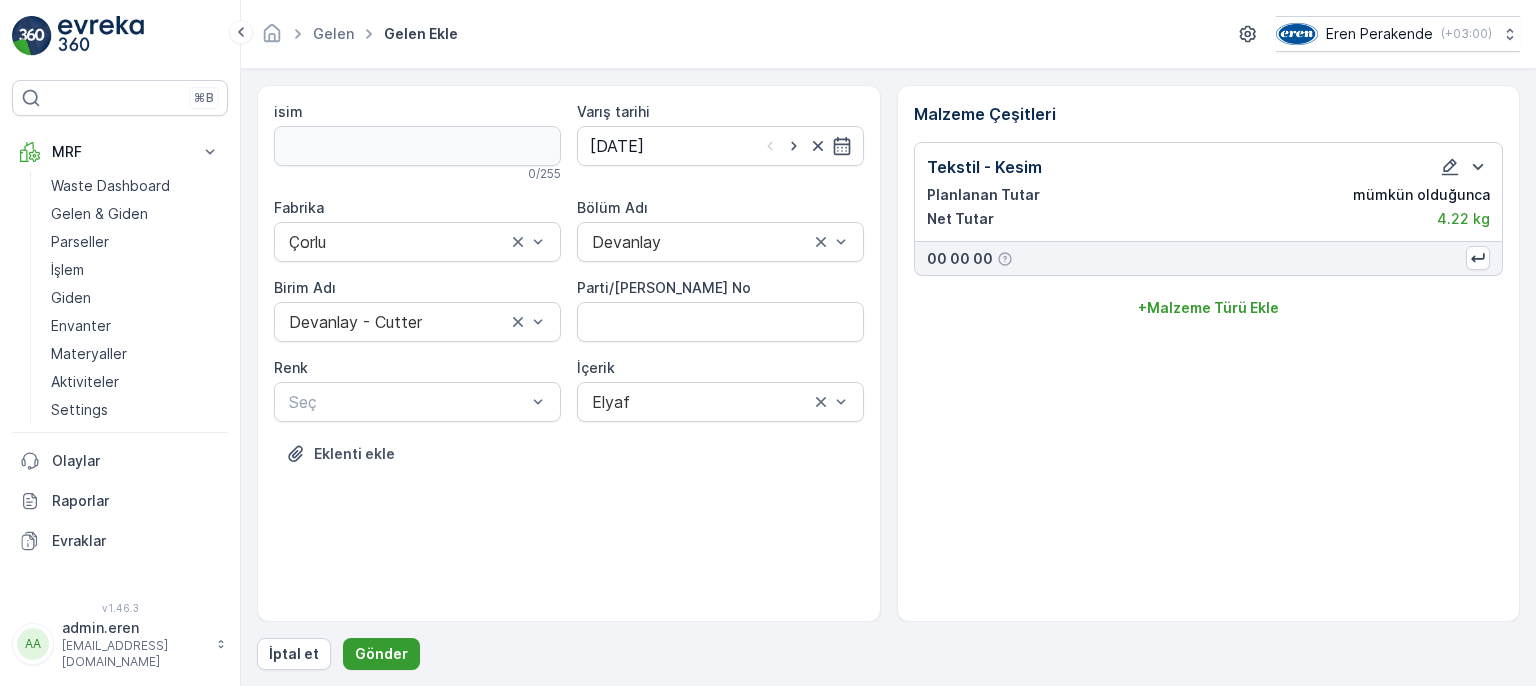 click on "Gönder" at bounding box center [381, 654] 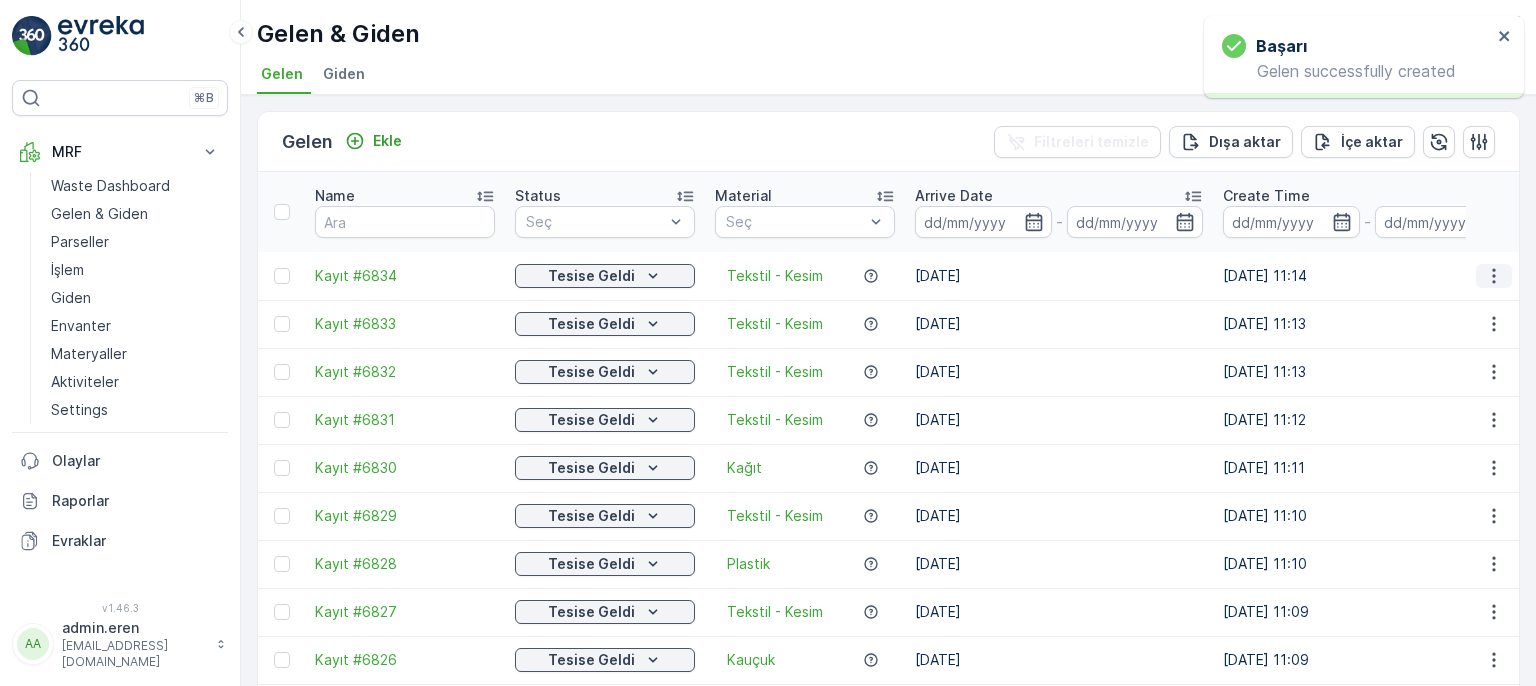 click at bounding box center (1494, 276) 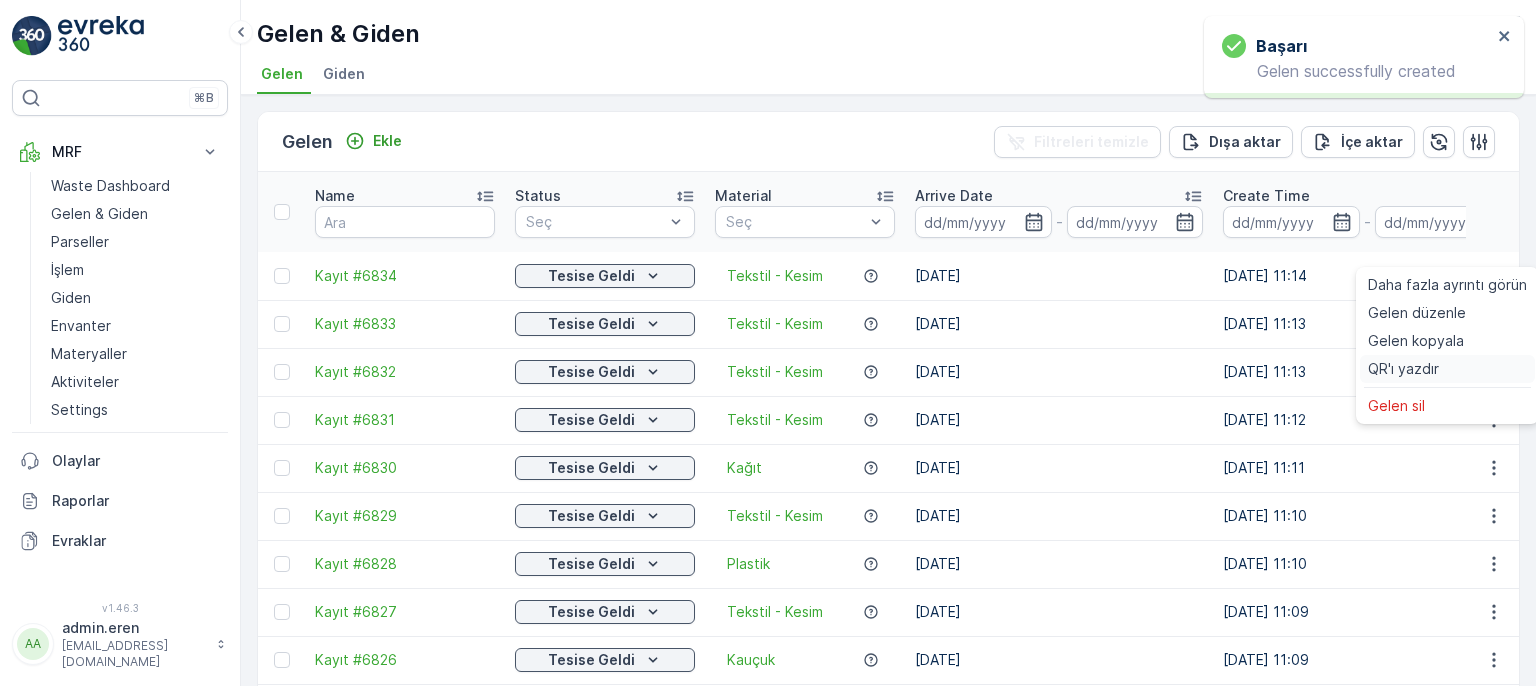click on "QR'ı yazdır" at bounding box center (1403, 369) 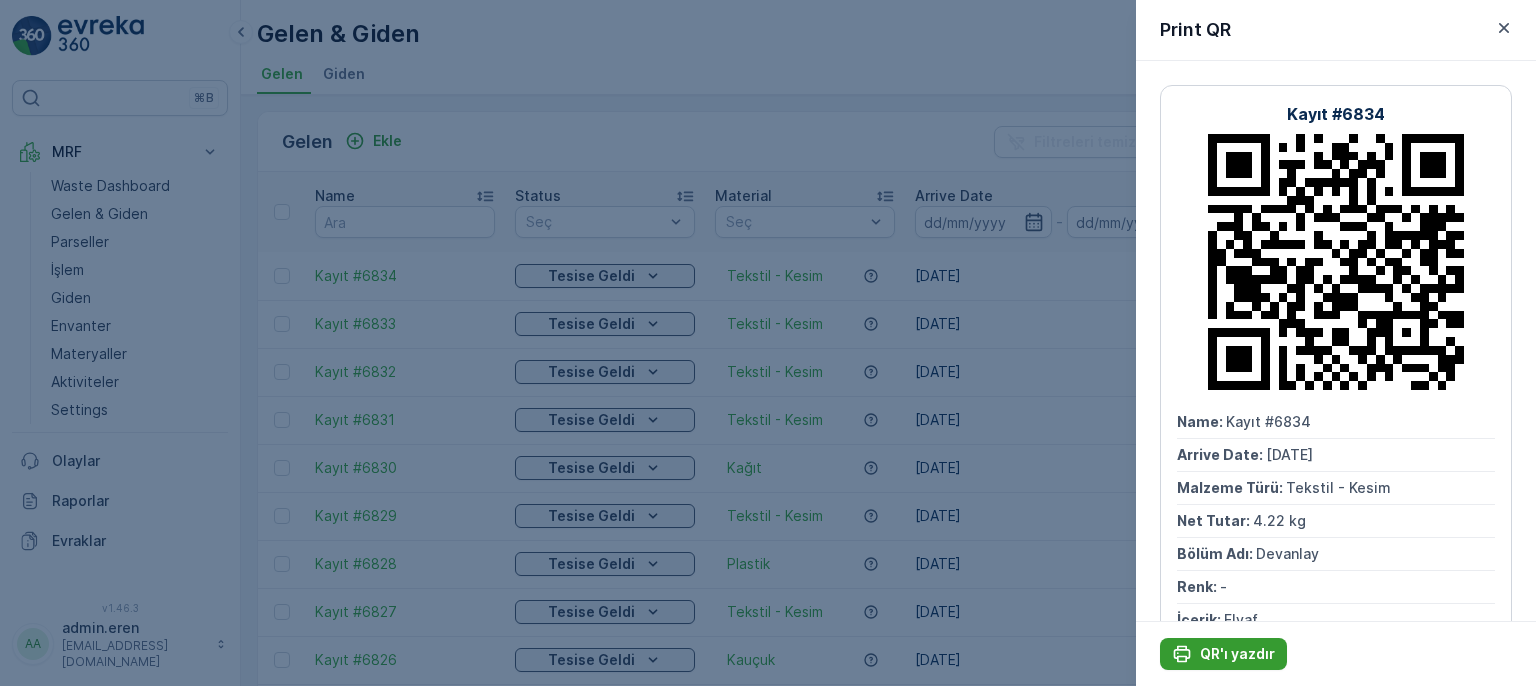 click on "QR'ı yazdır" at bounding box center (1223, 654) 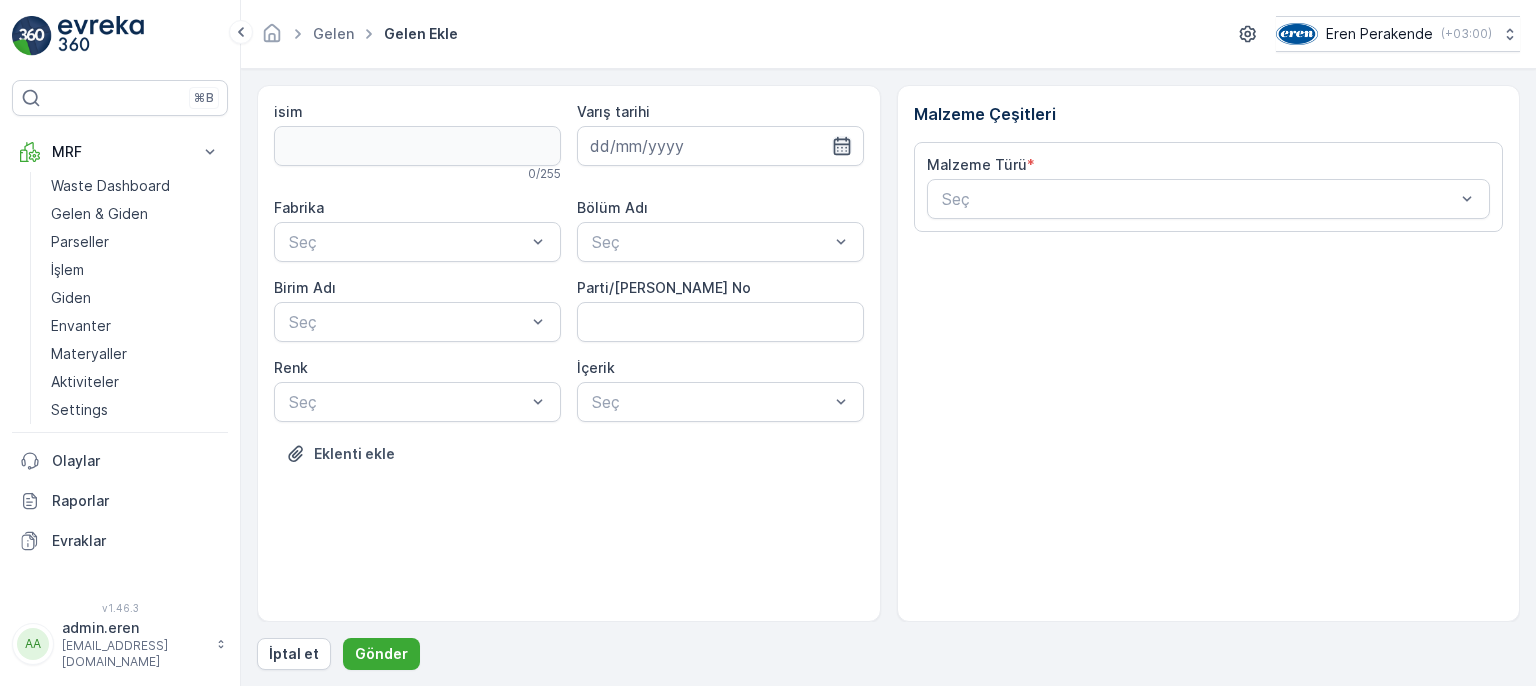 click 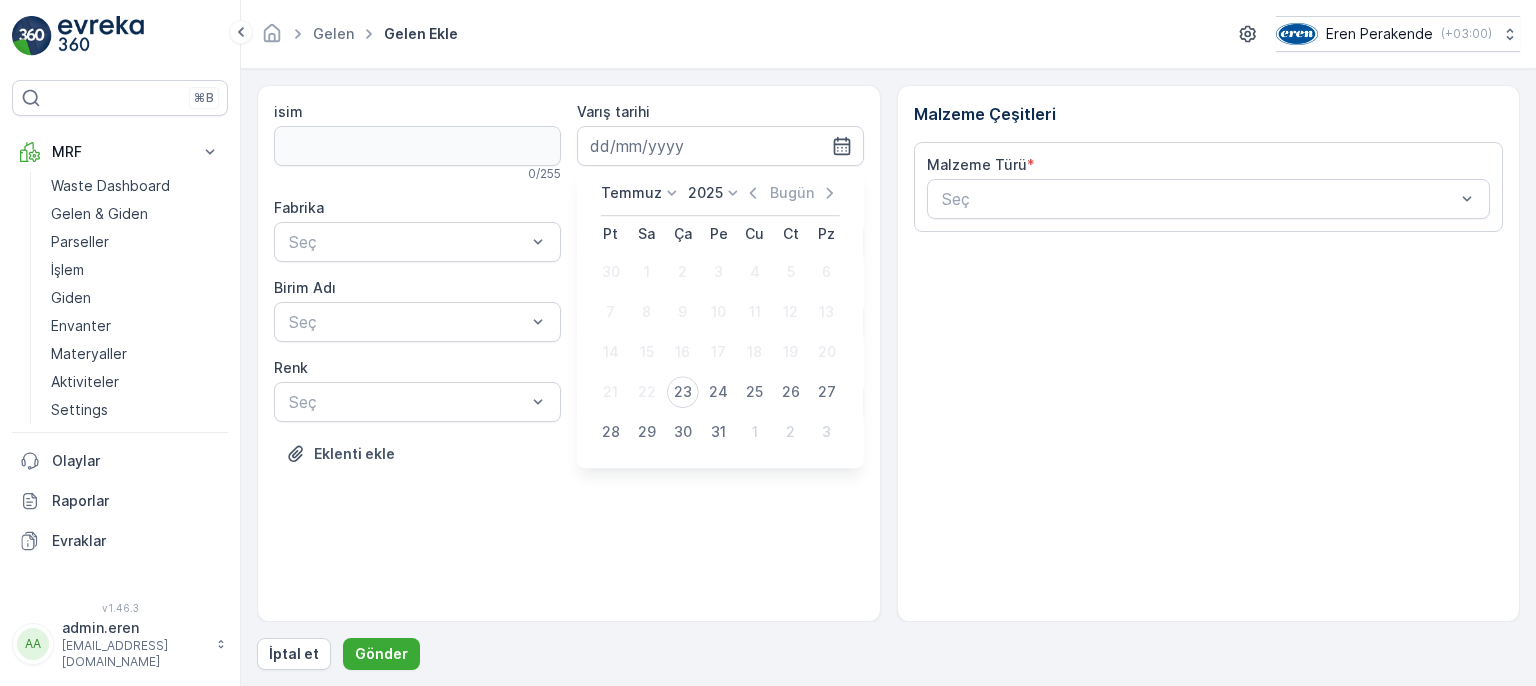drag, startPoint x: 680, startPoint y: 391, endPoint x: 691, endPoint y: 373, distance: 21.095022 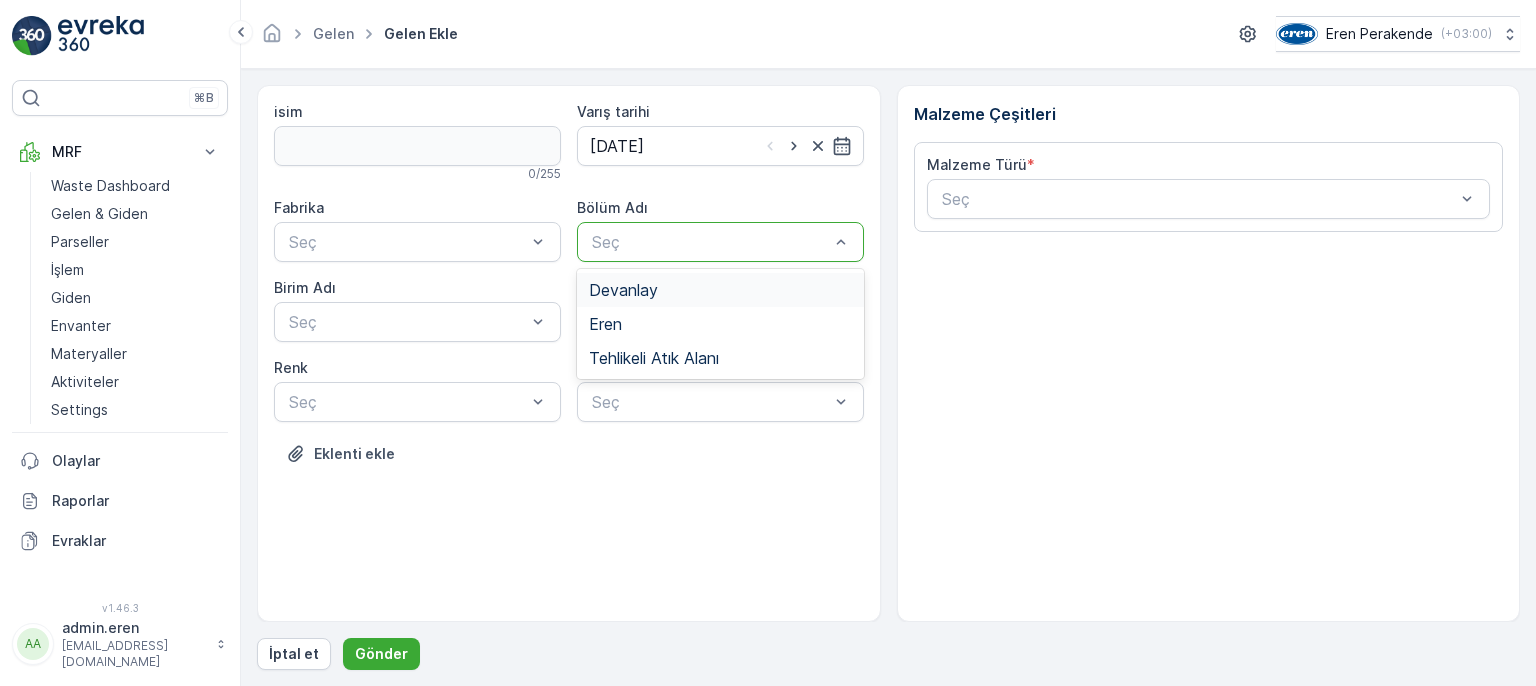 drag, startPoint x: 685, startPoint y: 297, endPoint x: 661, endPoint y: 289, distance: 25.298222 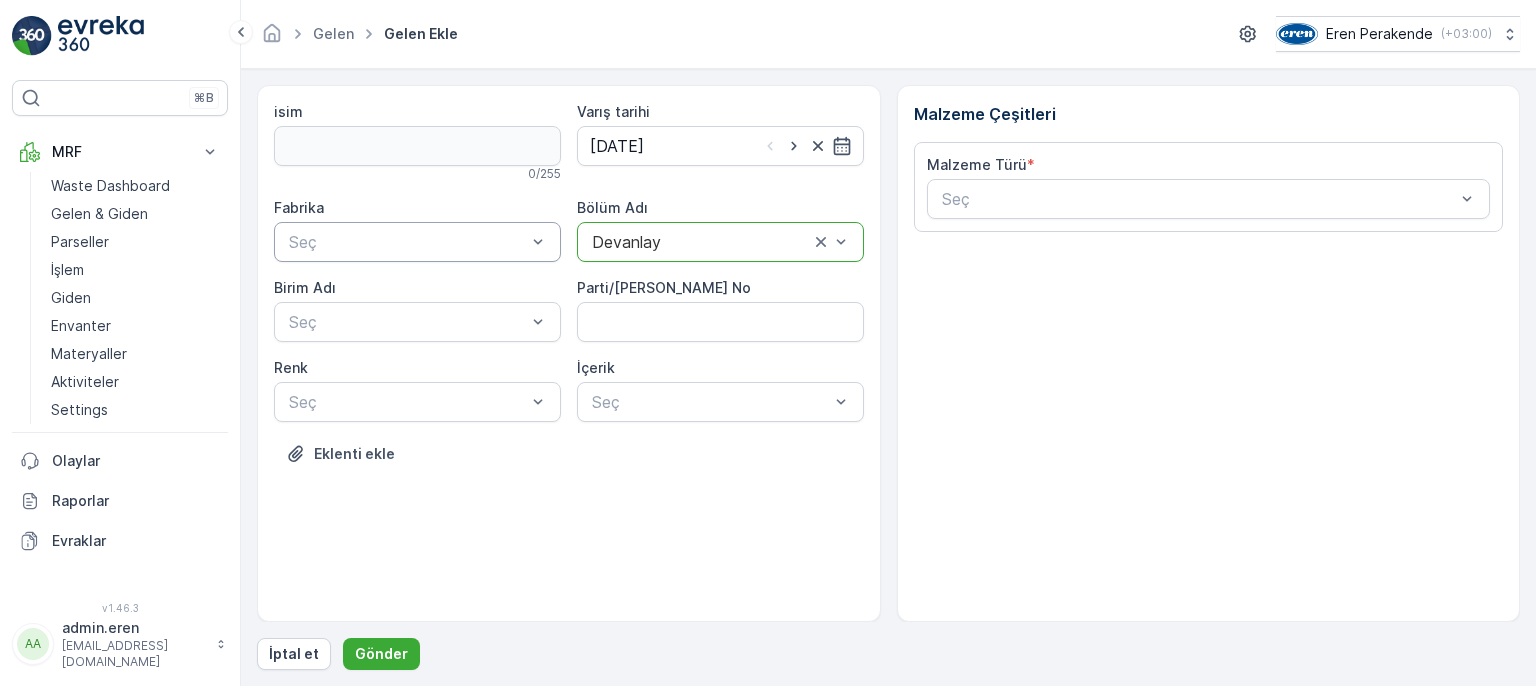 click at bounding box center [407, 242] 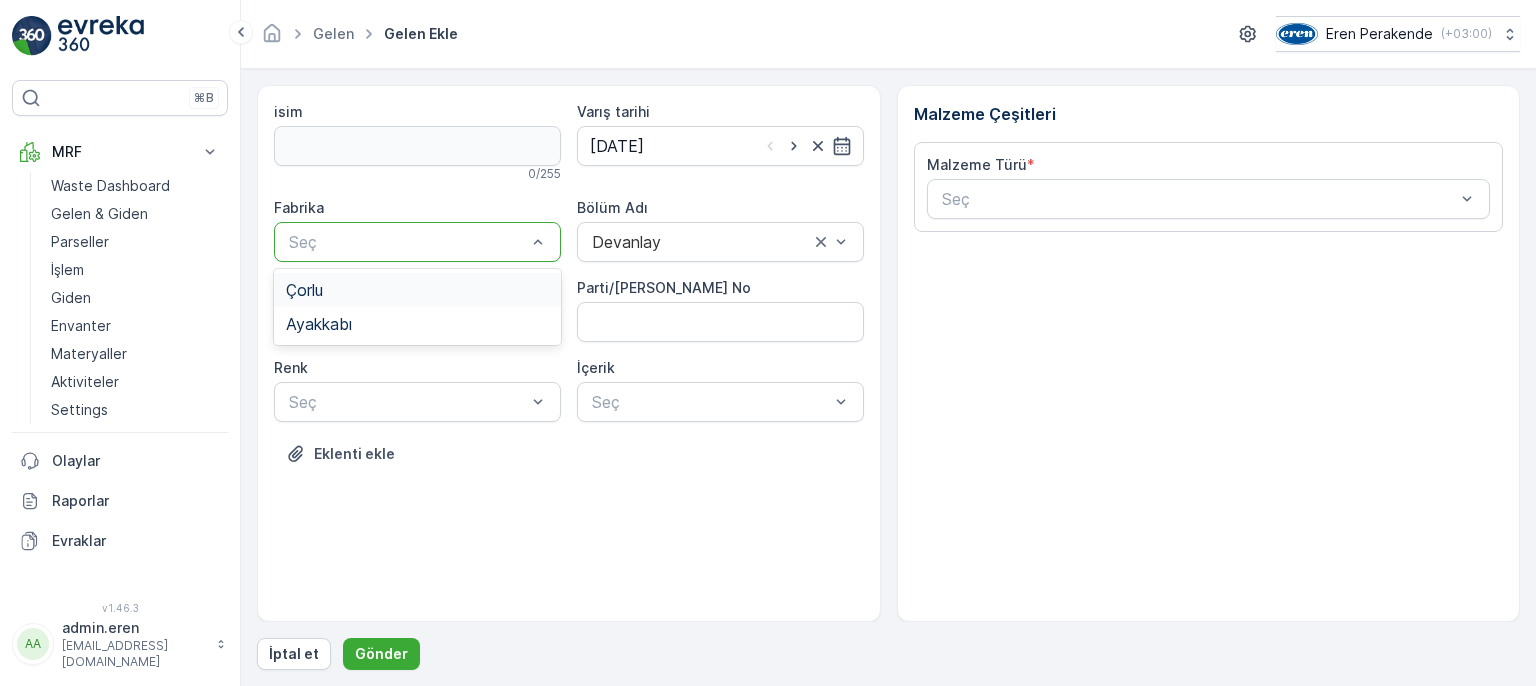 click on "Çorlu" at bounding box center [417, 290] 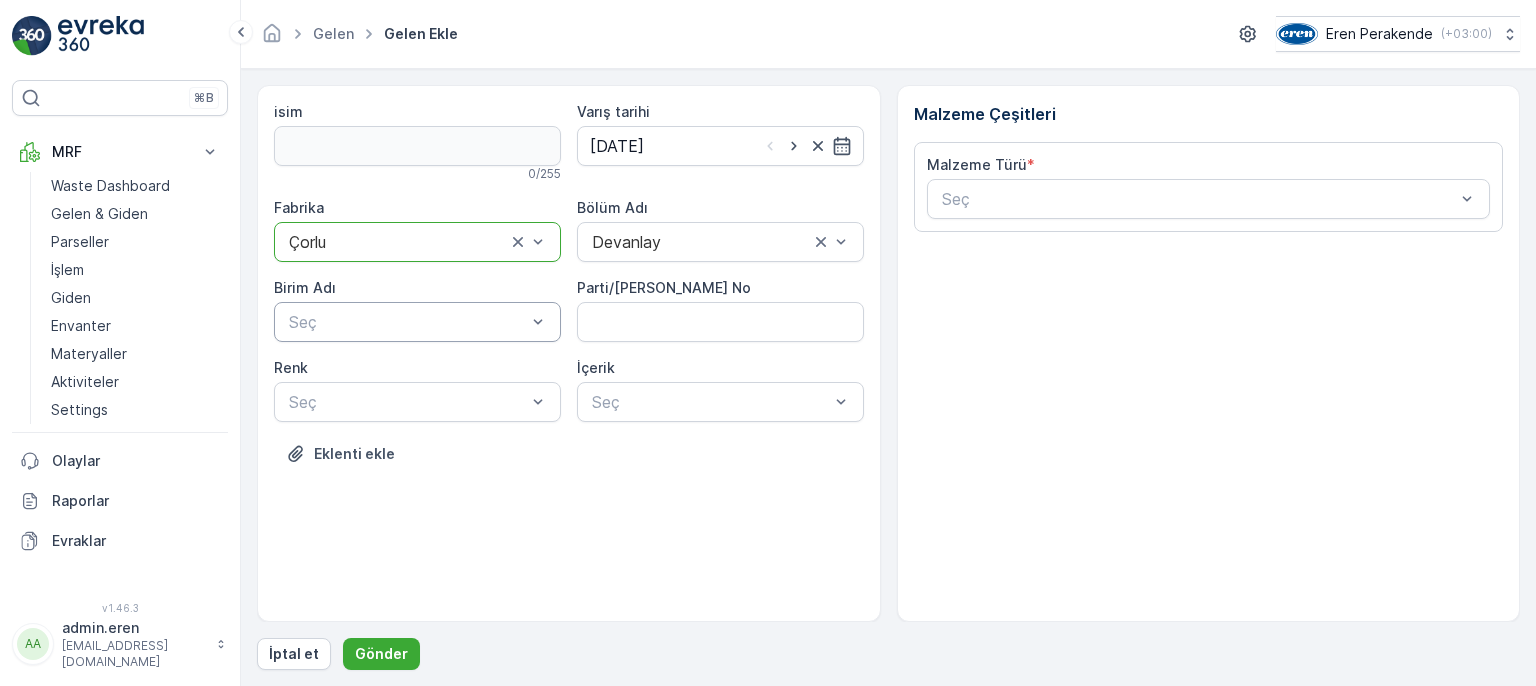 click at bounding box center [407, 322] 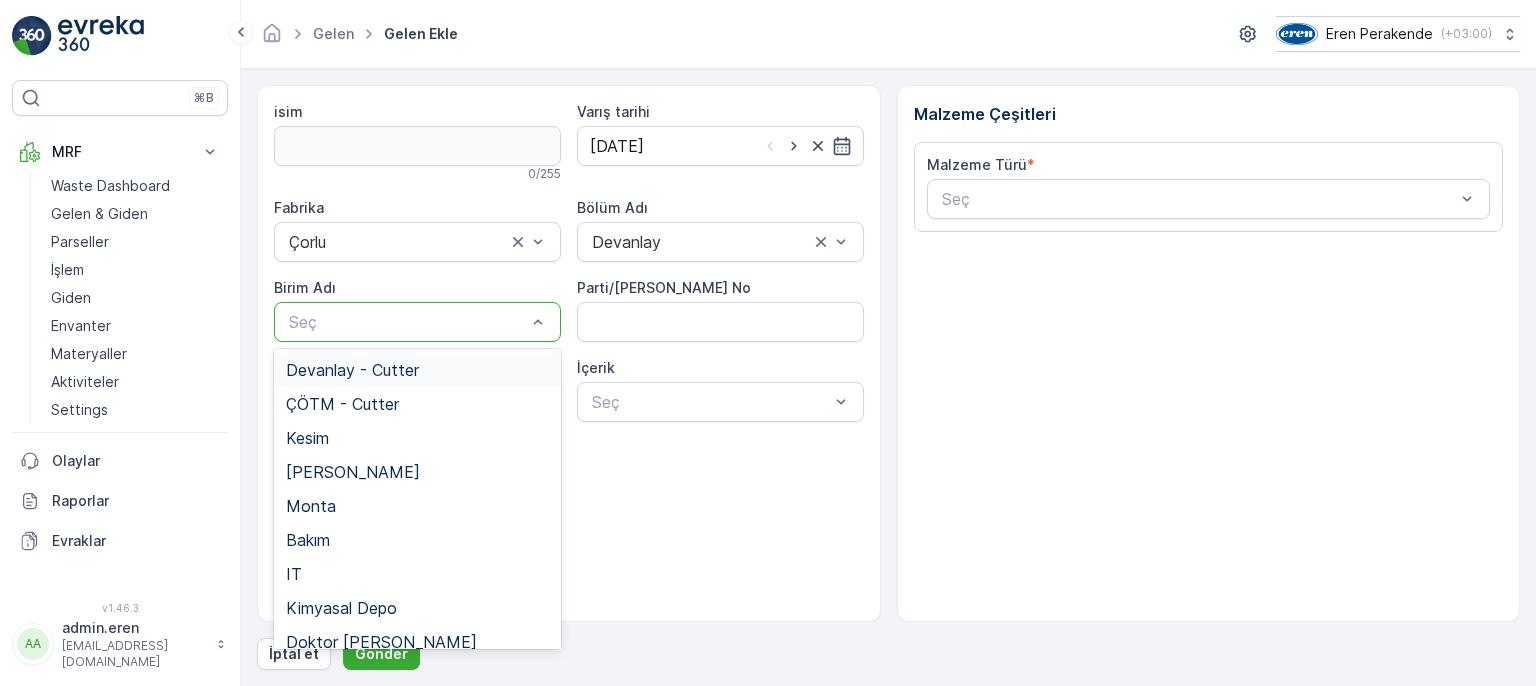 click on "Devanlay  - Cutter" at bounding box center (417, 370) 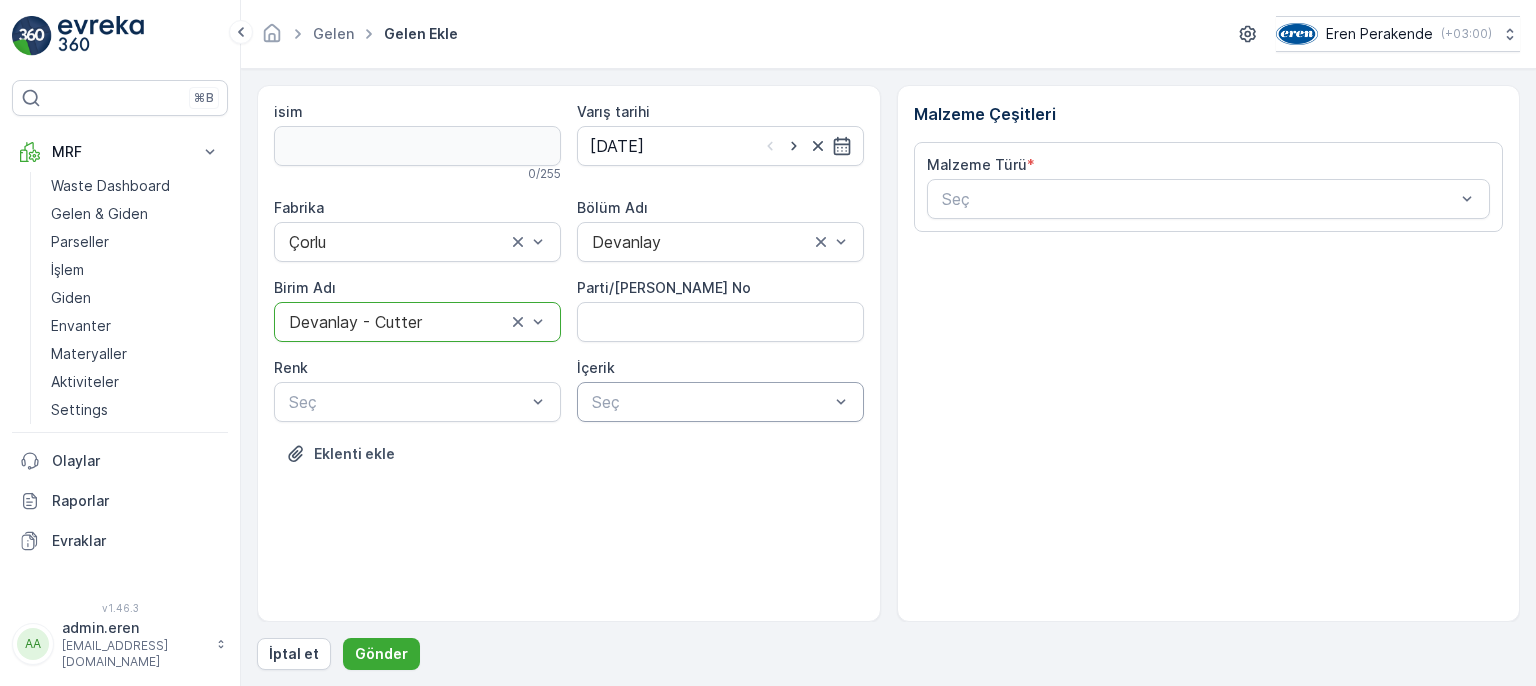 click at bounding box center (710, 402) 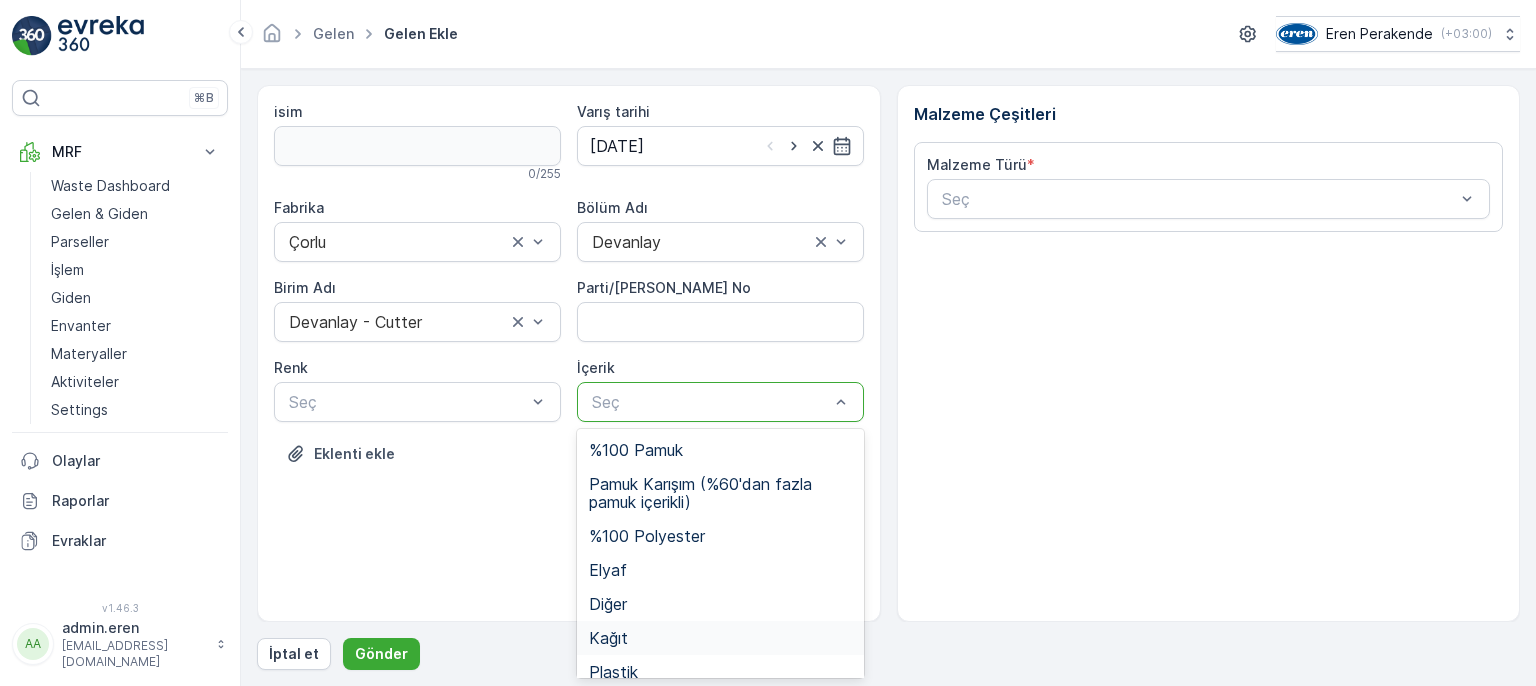 click on "Kağıt" at bounding box center (720, 638) 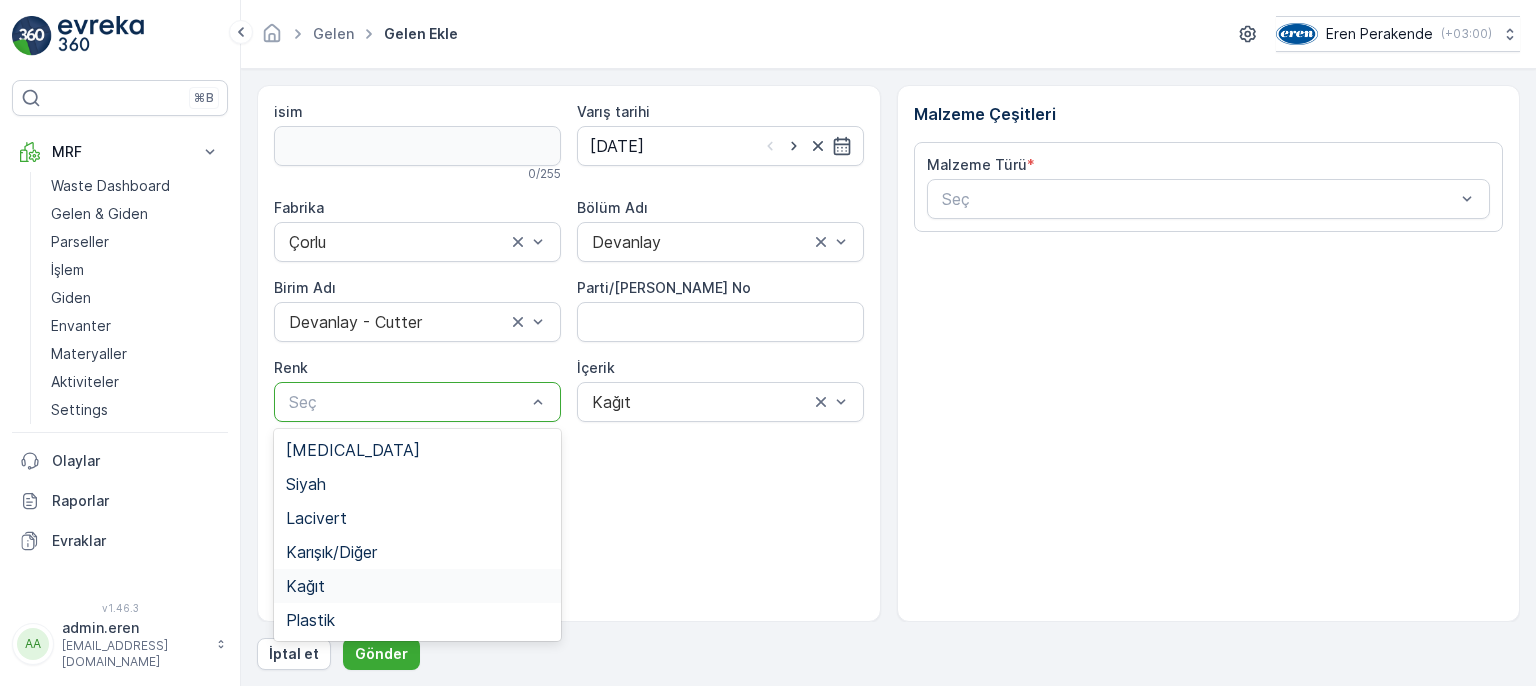 click on "Kağıt" at bounding box center (417, 586) 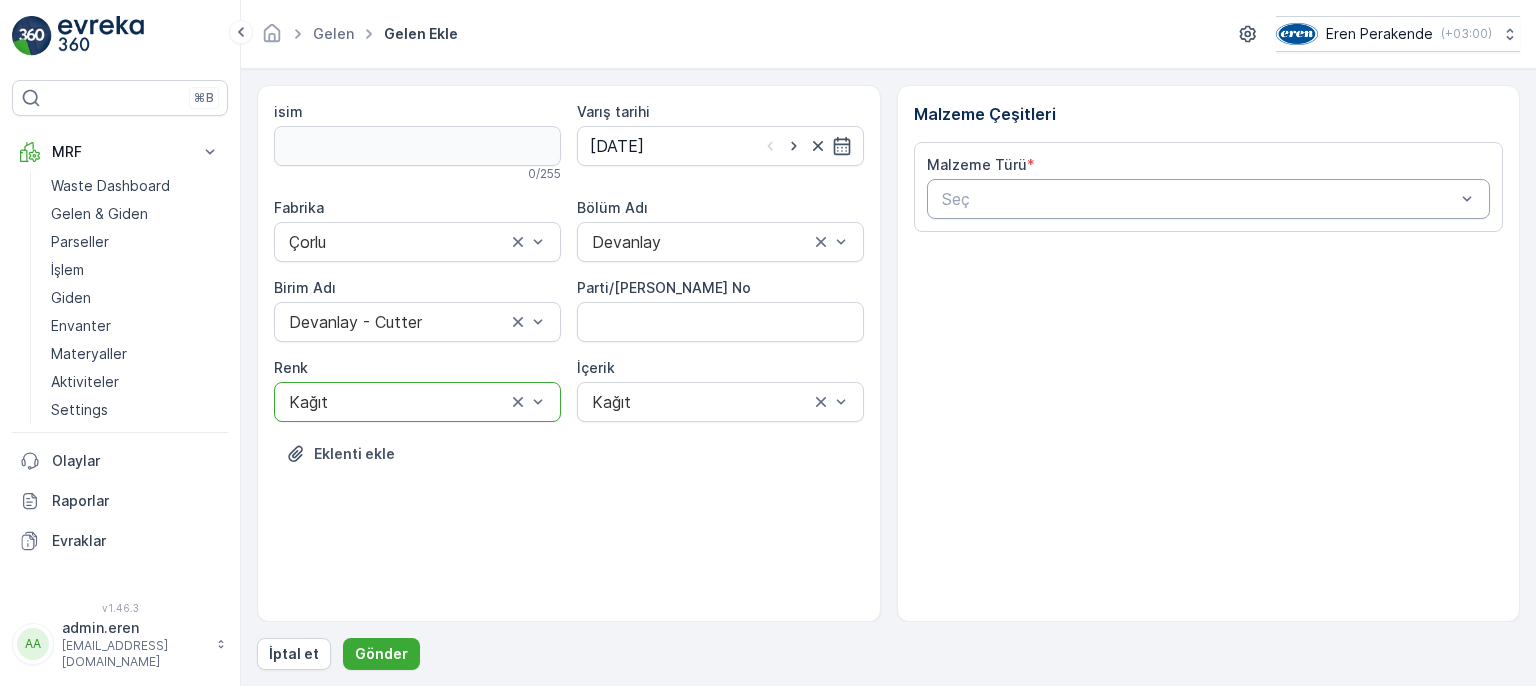 click on "Seç" at bounding box center [1209, 199] 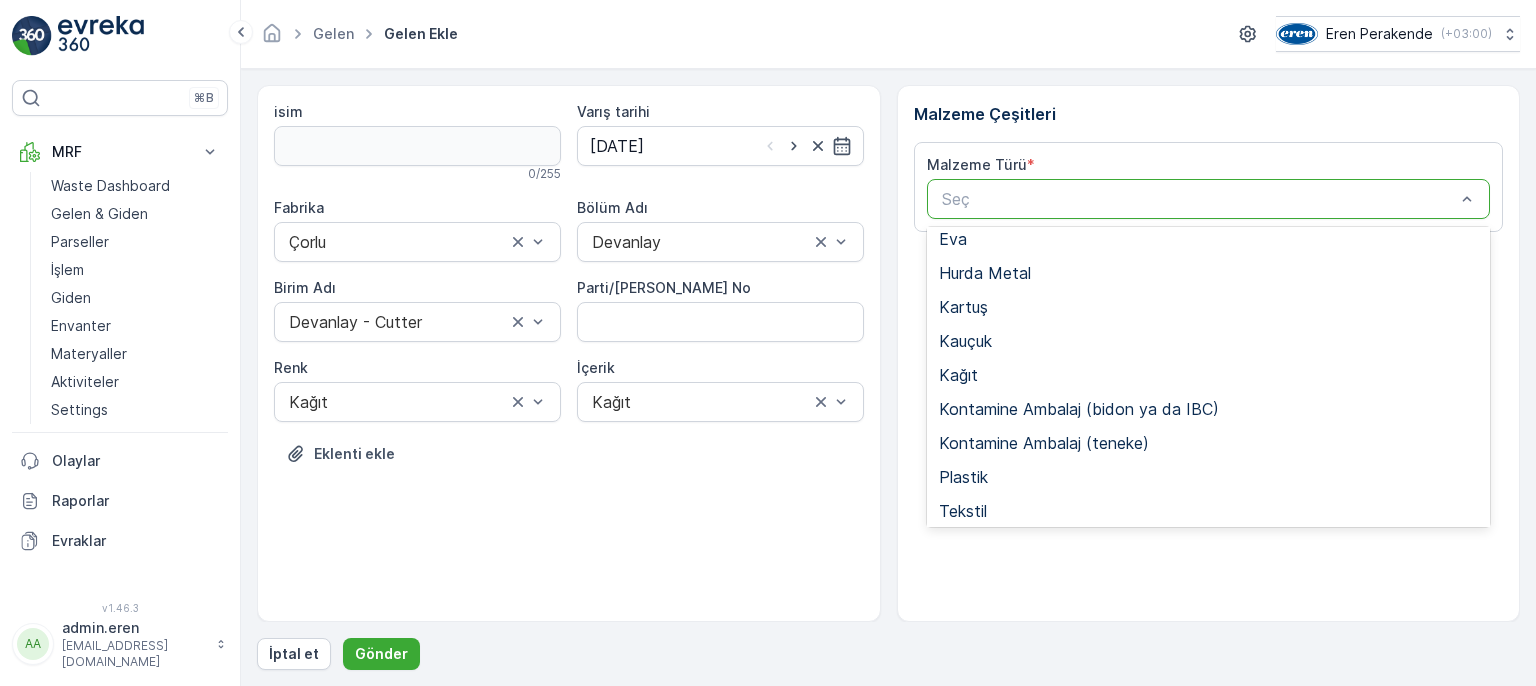 scroll, scrollTop: 388, scrollLeft: 0, axis: vertical 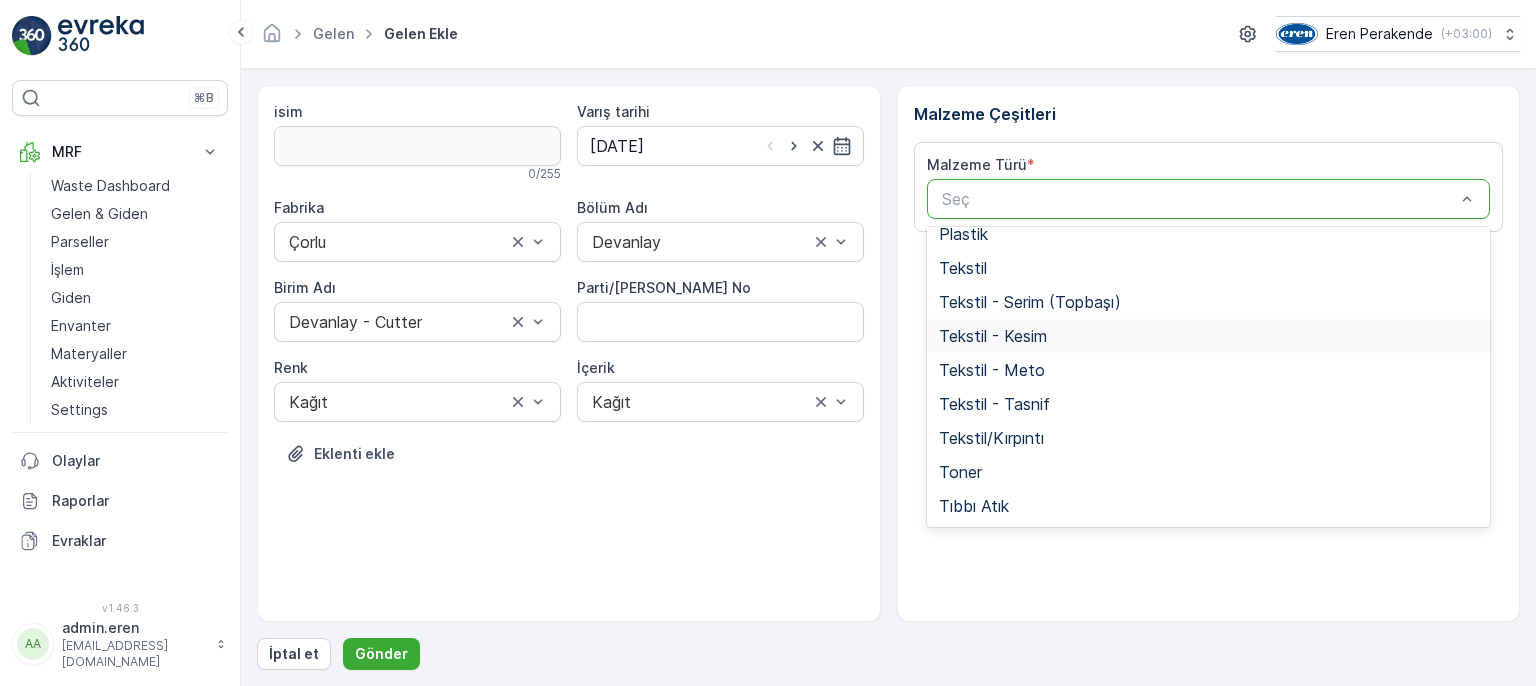 click on "Tekstil - Kesim" at bounding box center [993, 336] 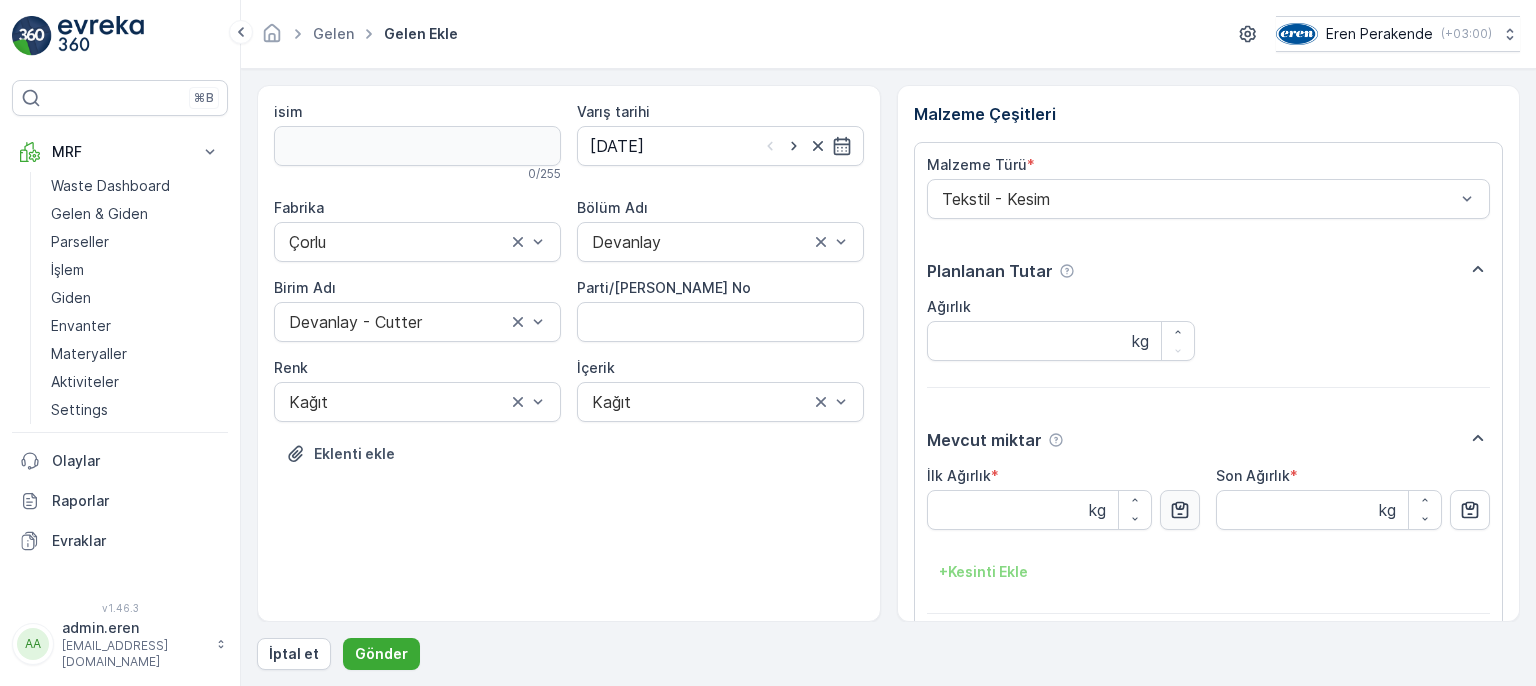 click at bounding box center (1180, 510) 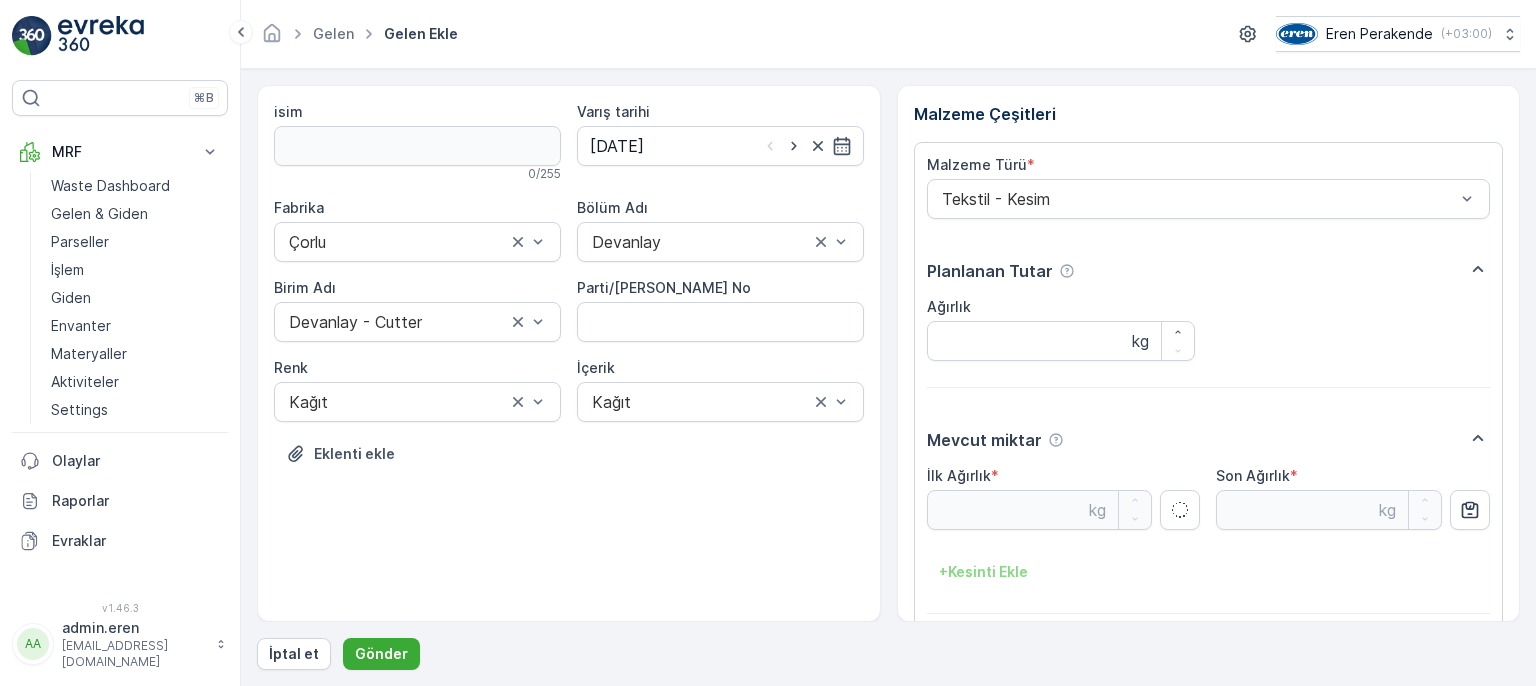 type on "5.59" 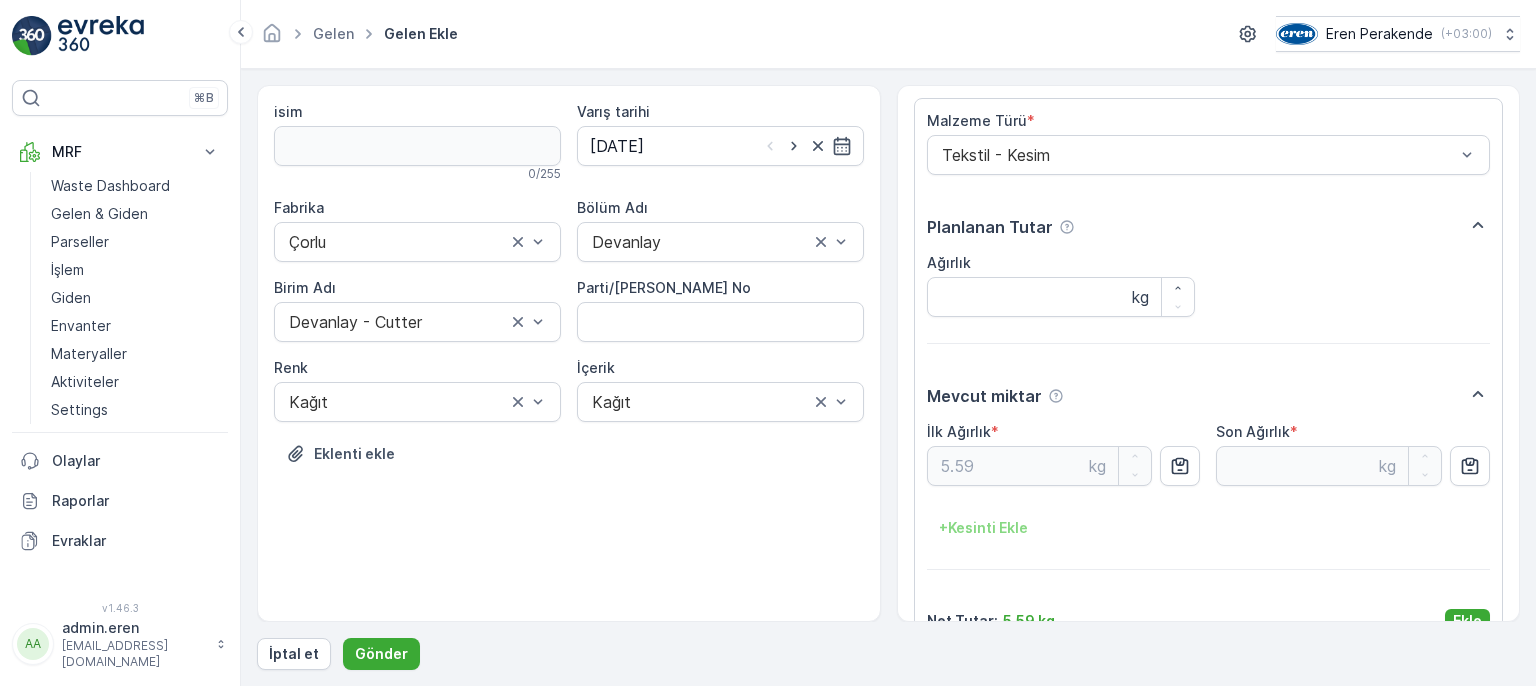 scroll, scrollTop: 84, scrollLeft: 0, axis: vertical 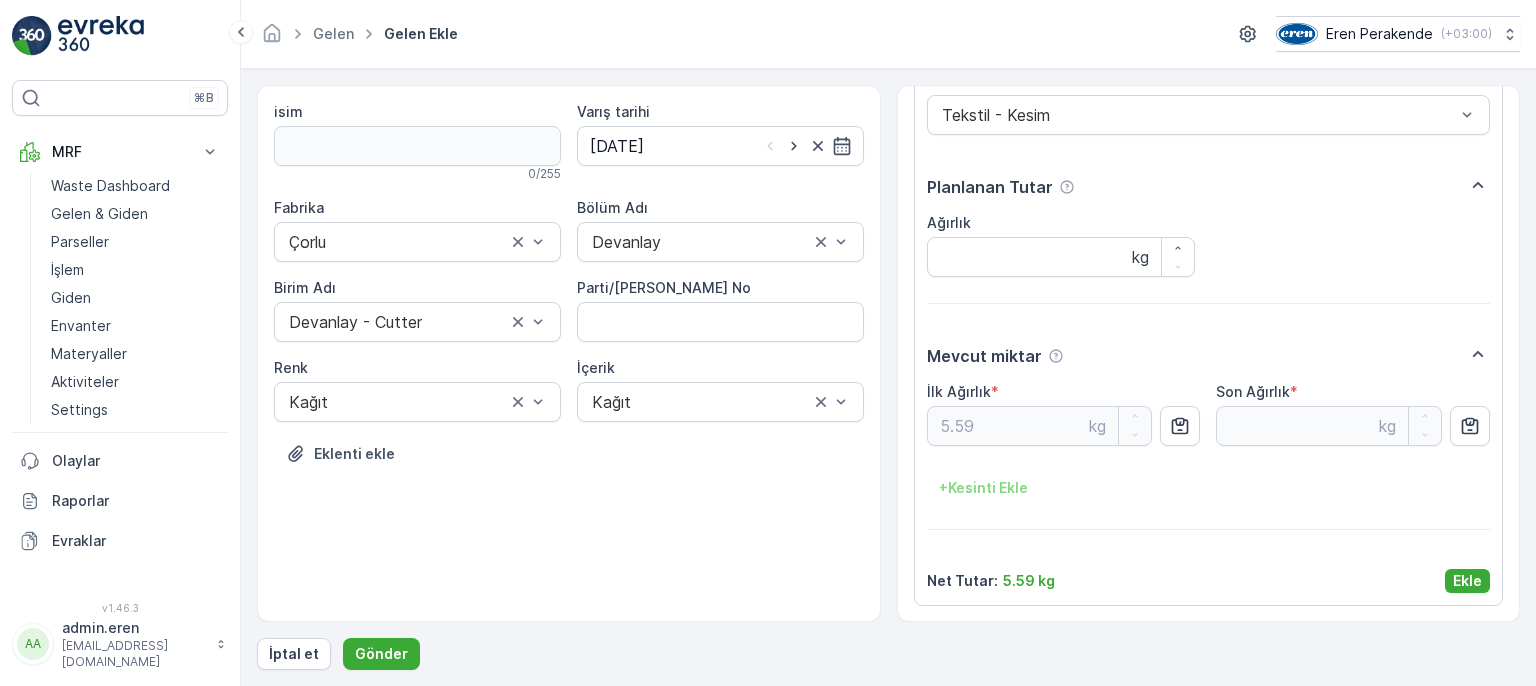 click on "Ekle" at bounding box center (1467, 581) 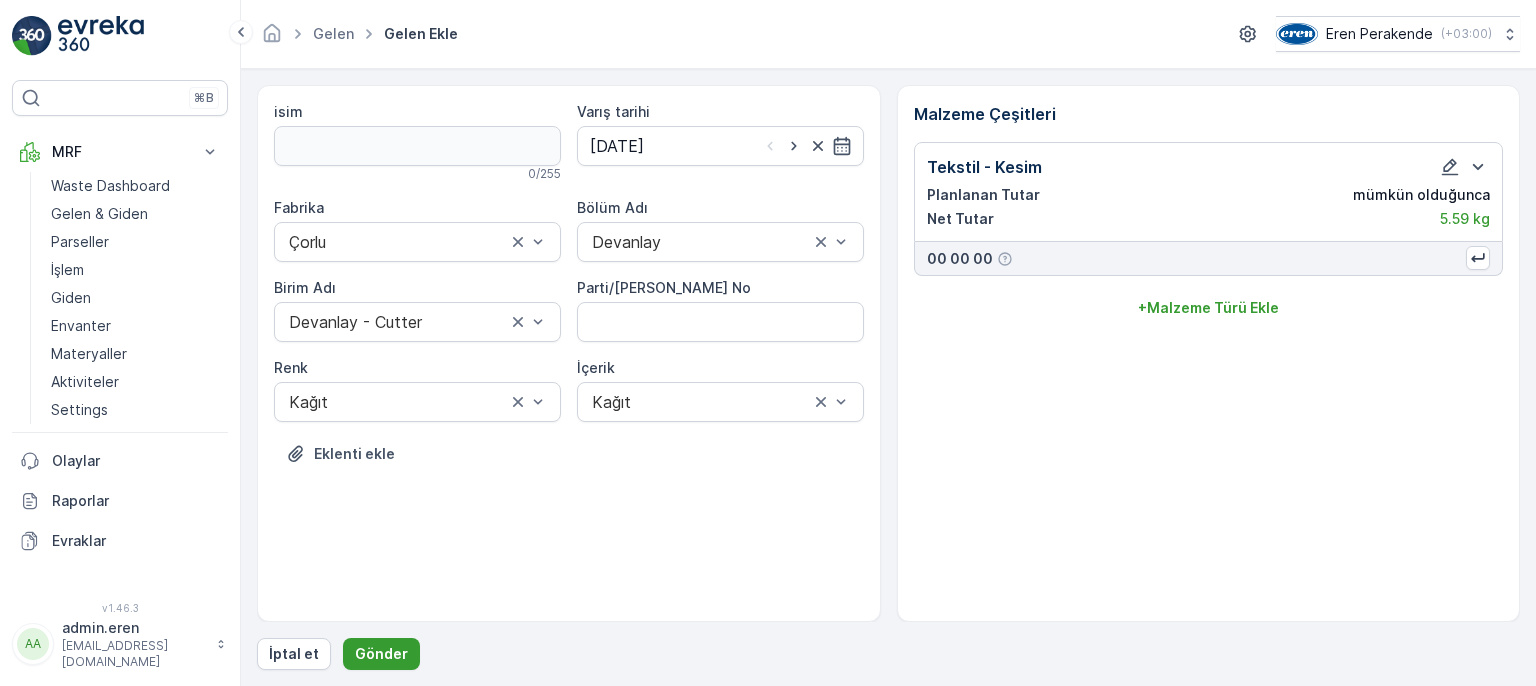 click on "Gönder" at bounding box center [381, 654] 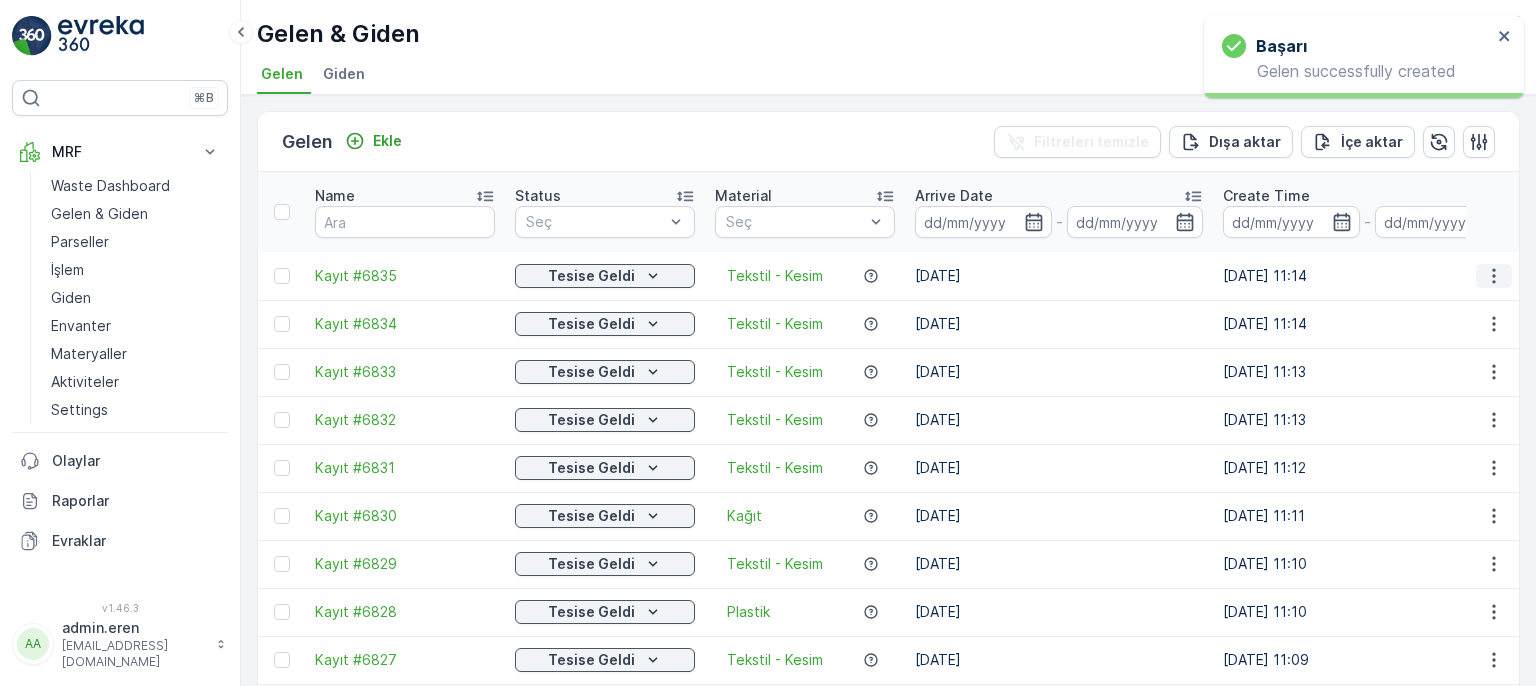 click 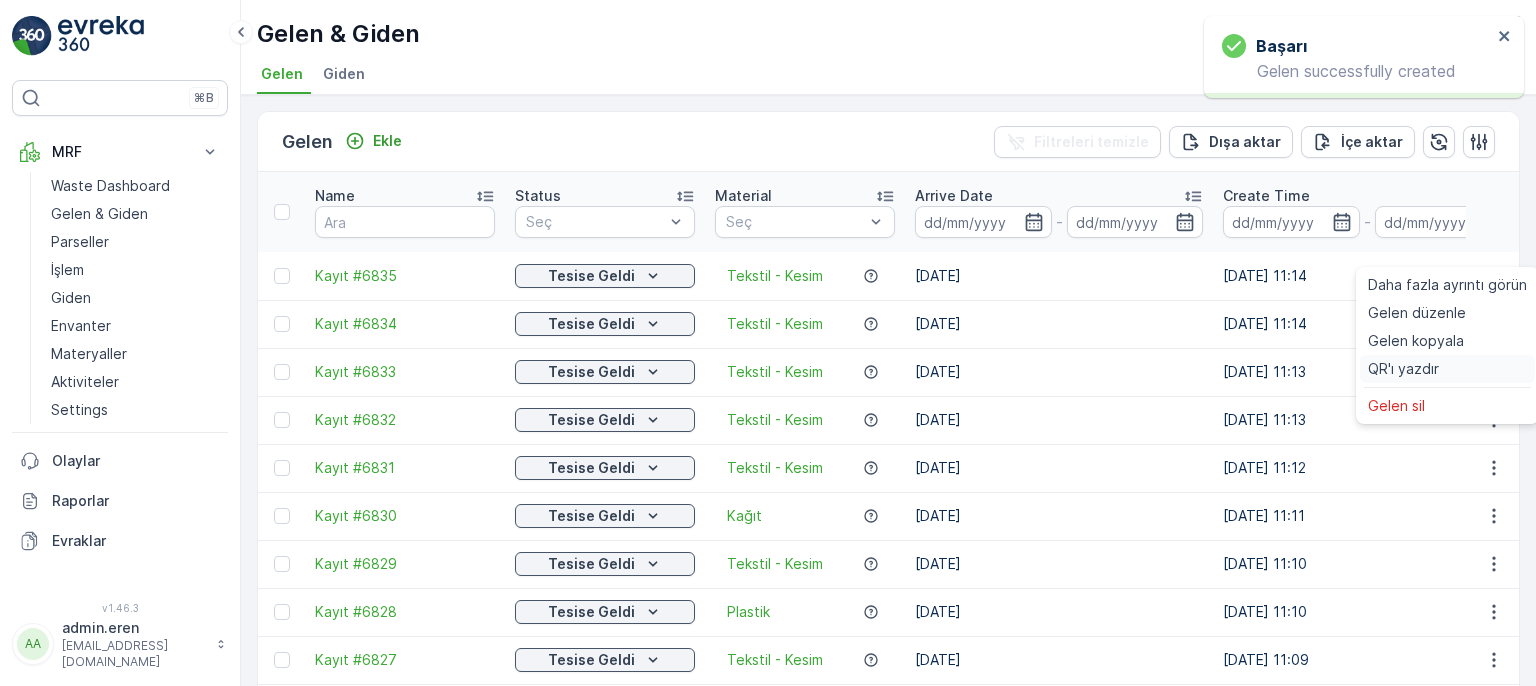 click on "QR'ı yazdır" at bounding box center [1447, 369] 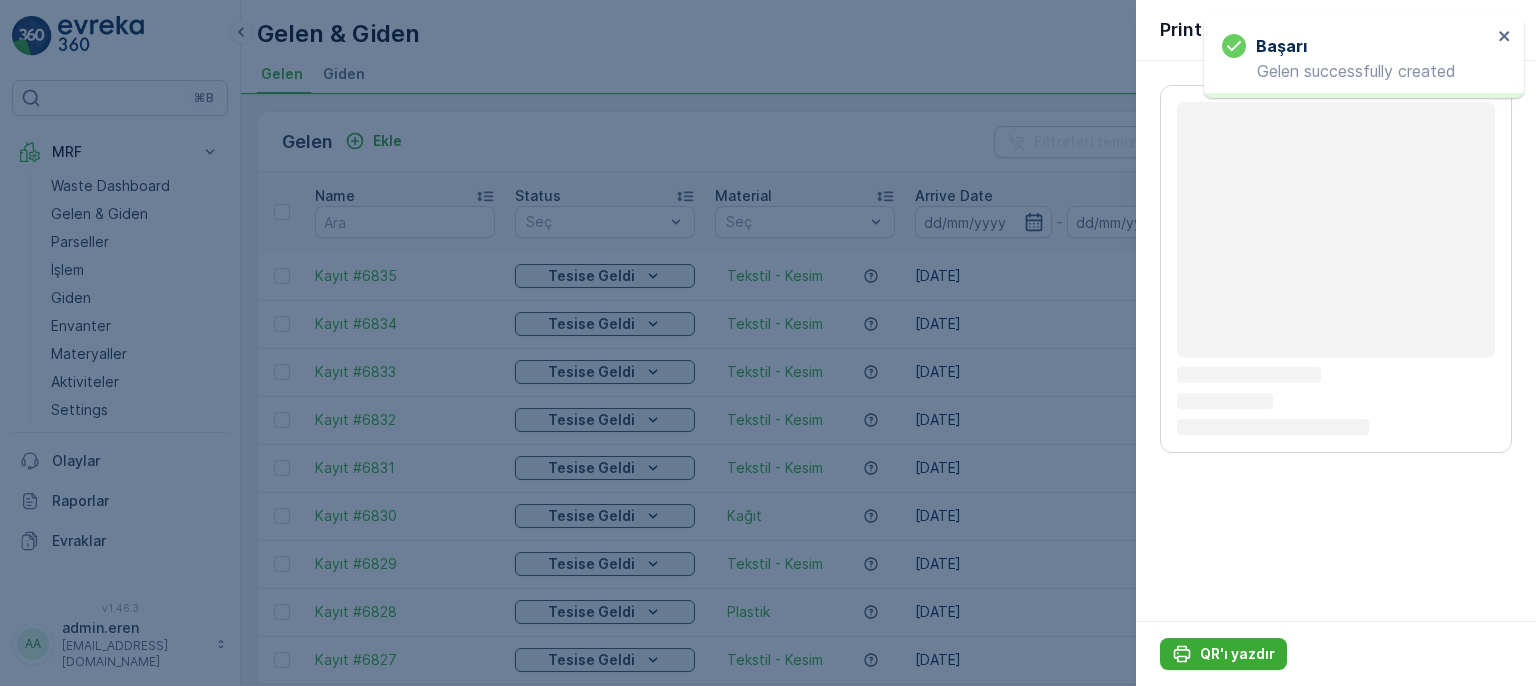 click on "QR'ı yazdır" at bounding box center (1336, 653) 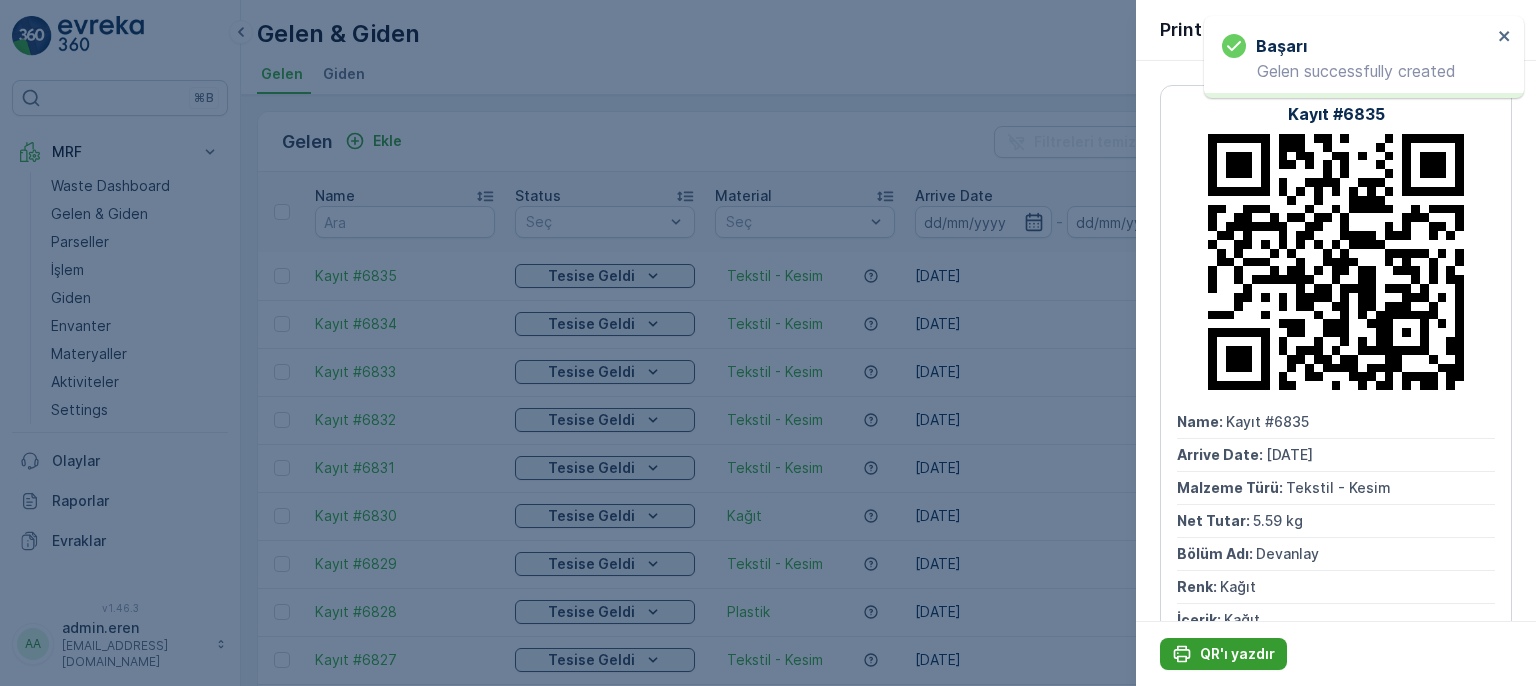click on "QR'ı yazdır" at bounding box center (1237, 654) 